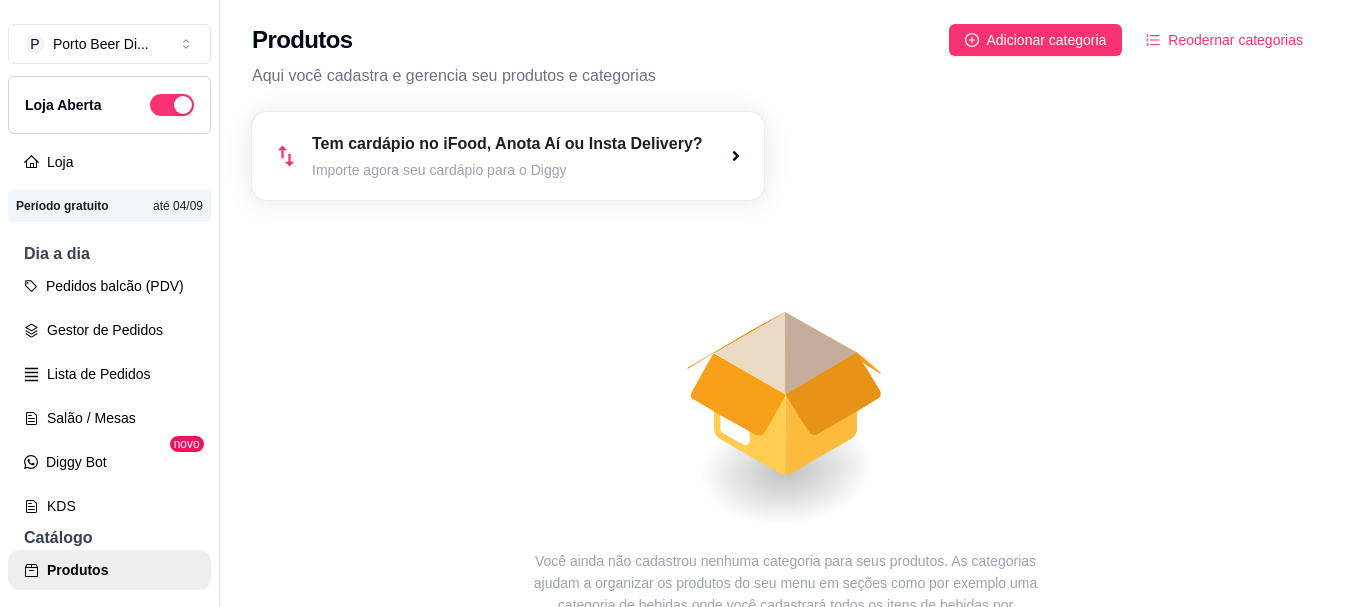 scroll, scrollTop: 0, scrollLeft: 0, axis: both 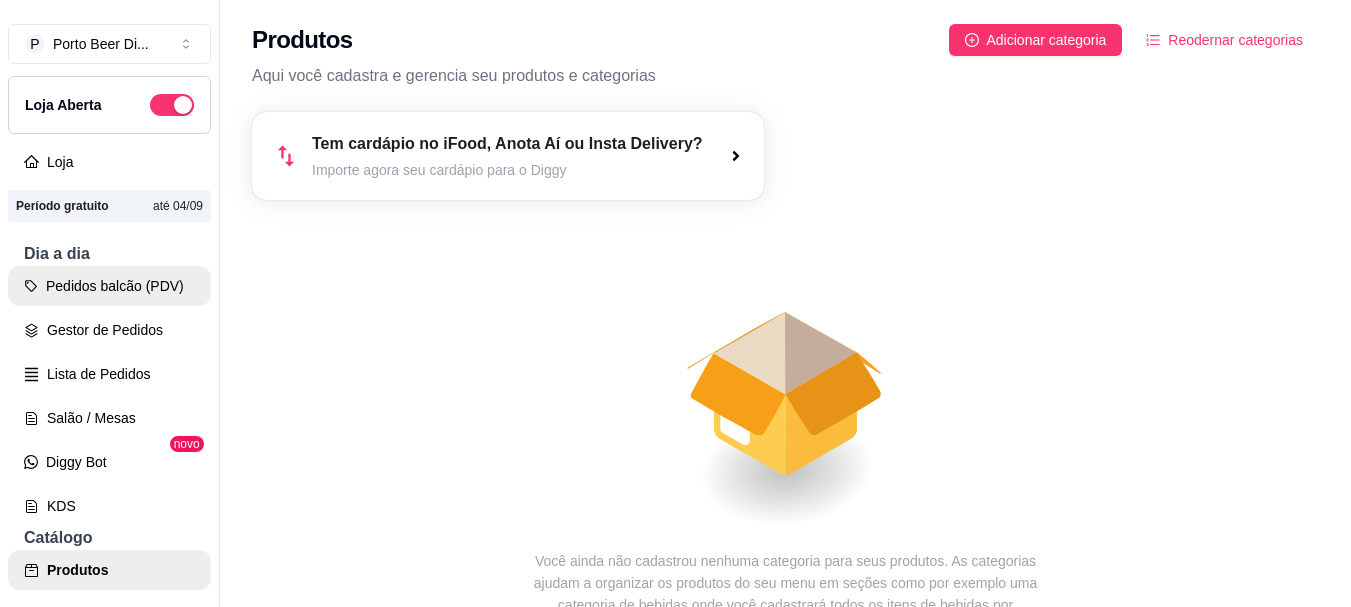 click on "Pedidos balcão (PDV)" at bounding box center [109, 286] 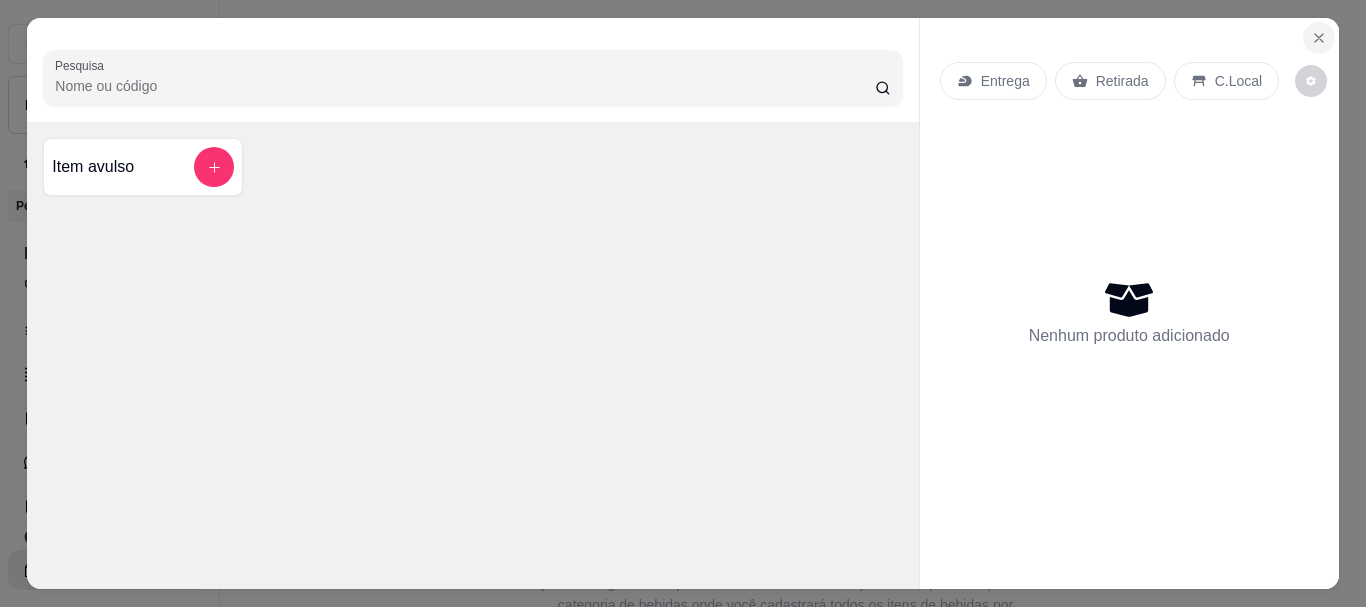 click at bounding box center [1319, 38] 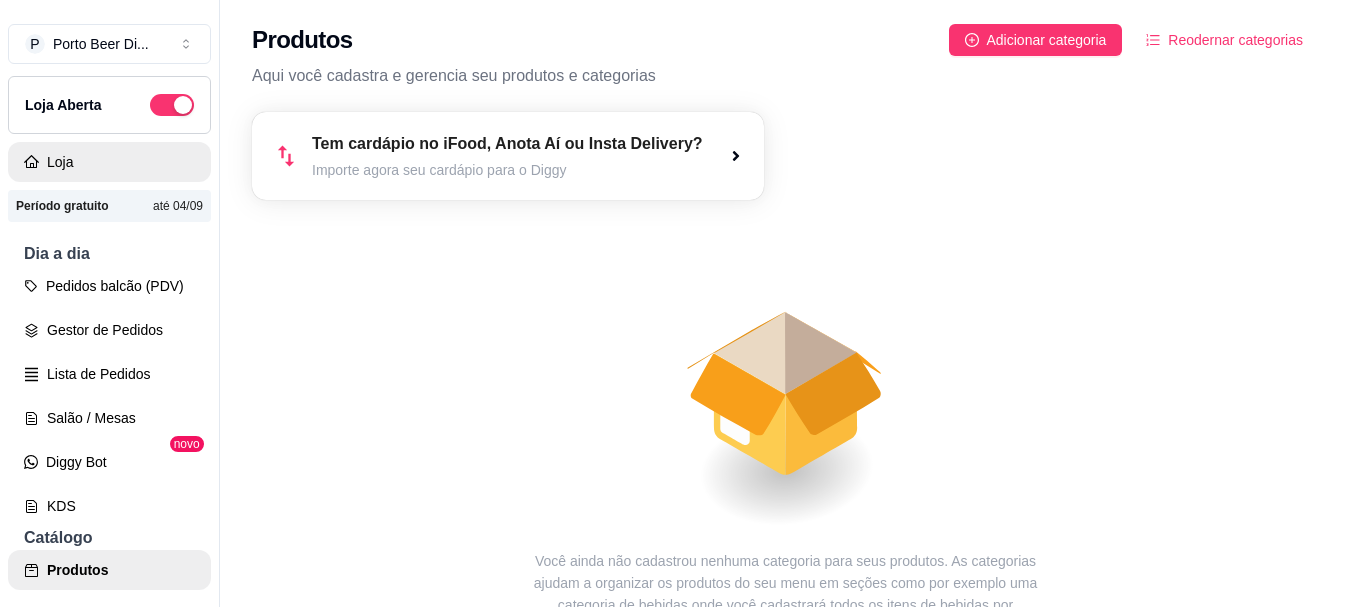 click on "Loja" at bounding box center (109, 162) 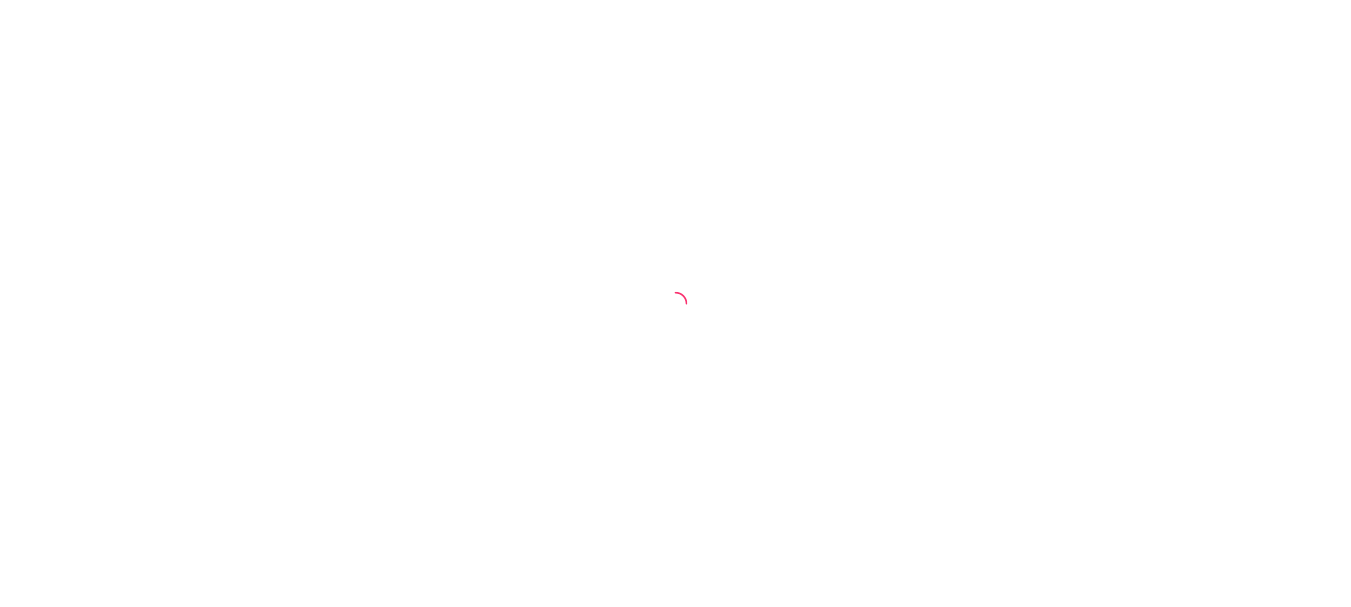 scroll, scrollTop: 0, scrollLeft: 0, axis: both 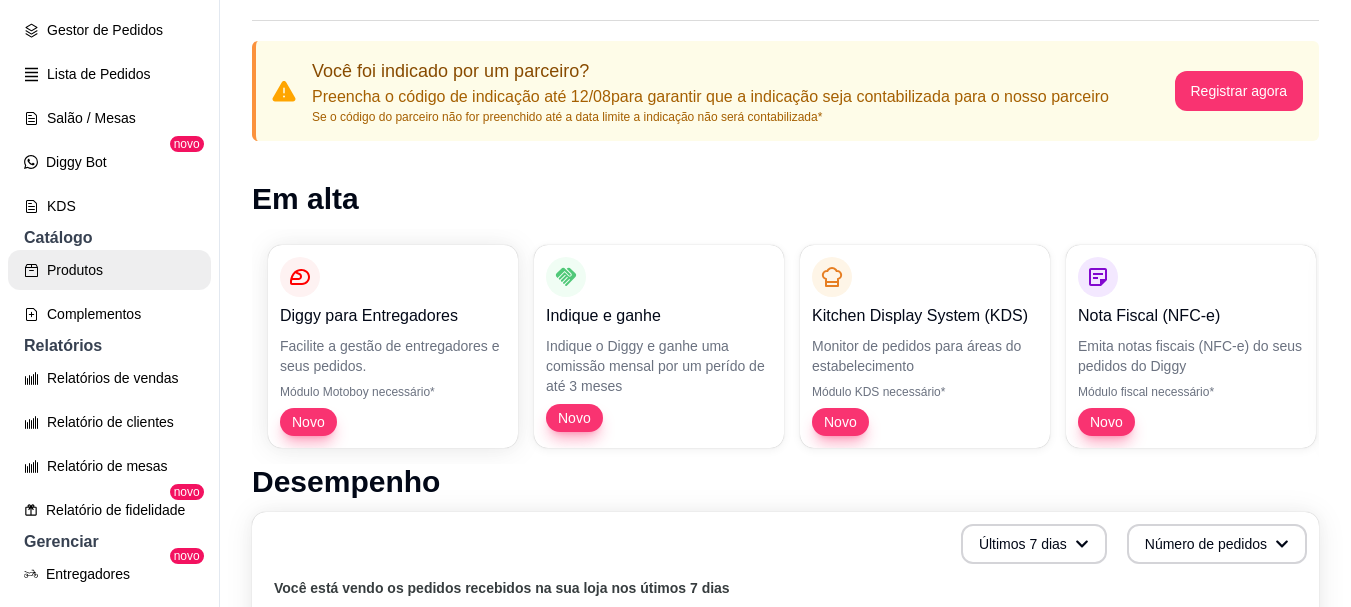 click on "Produtos" at bounding box center [109, 270] 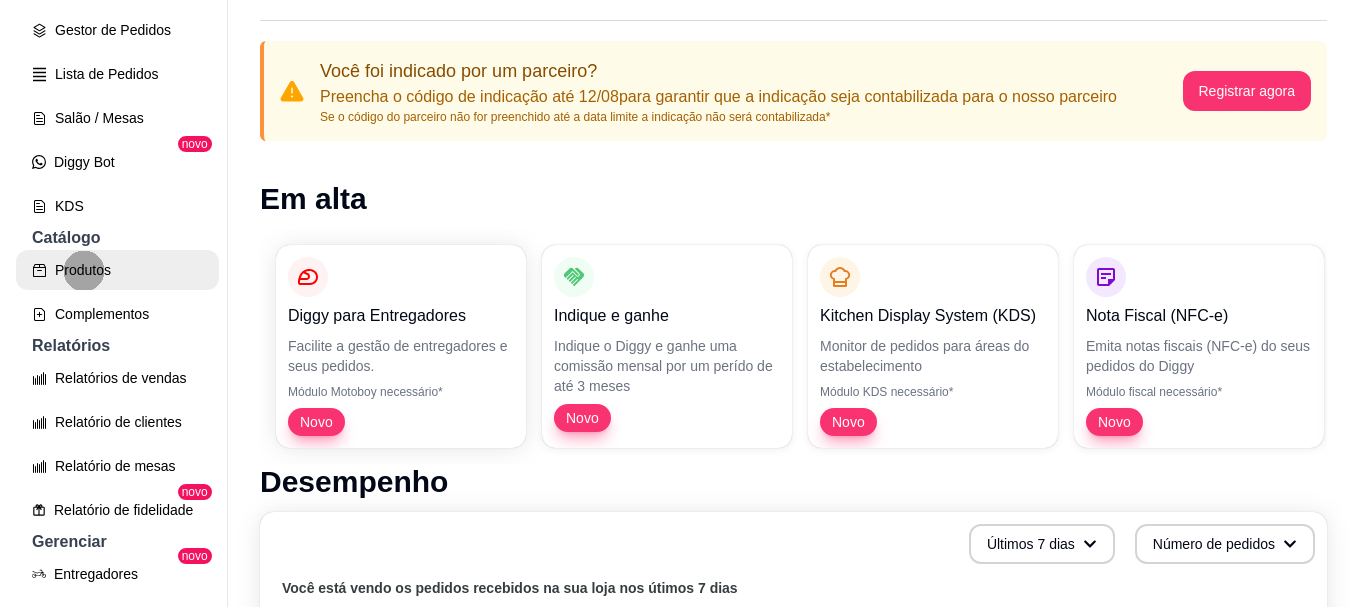 scroll, scrollTop: 0, scrollLeft: 0, axis: both 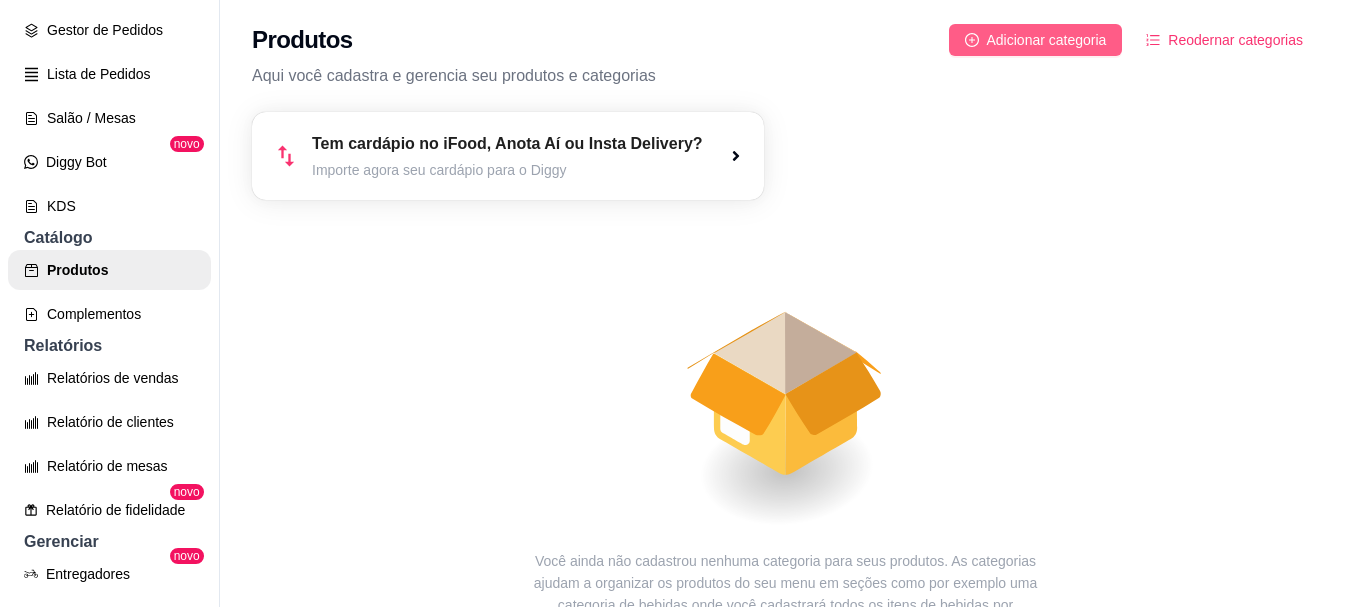 click on "Adicionar categoria" at bounding box center (1047, 40) 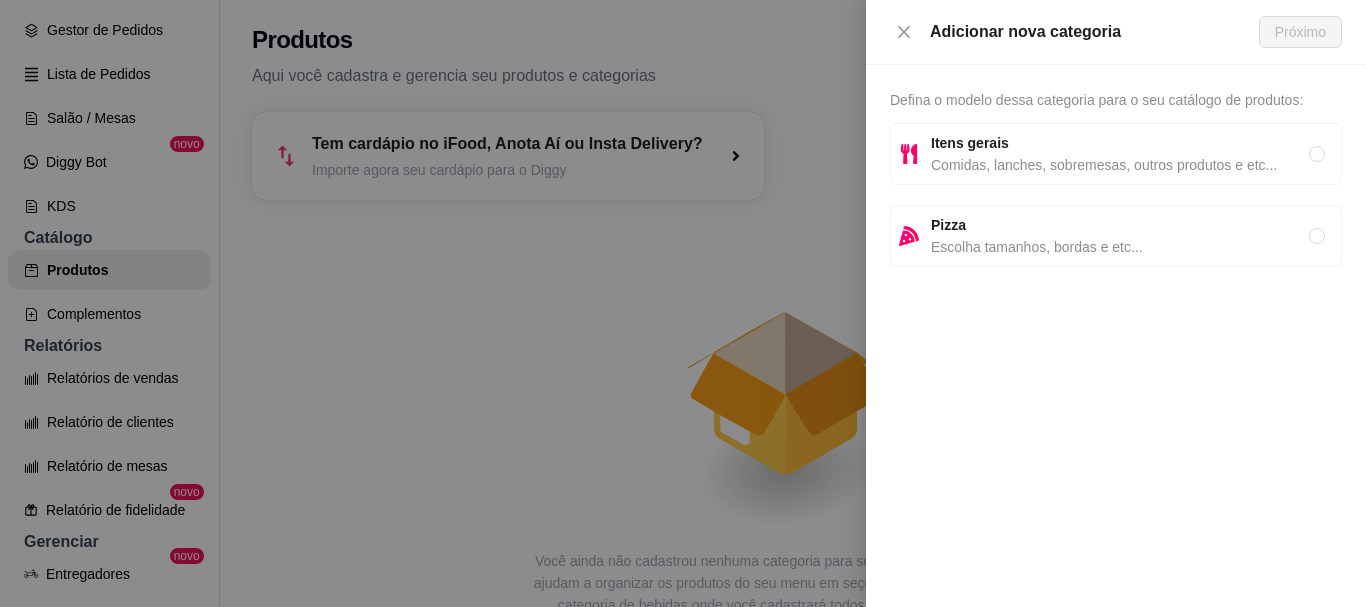 click on "Itens gerais" at bounding box center [970, 143] 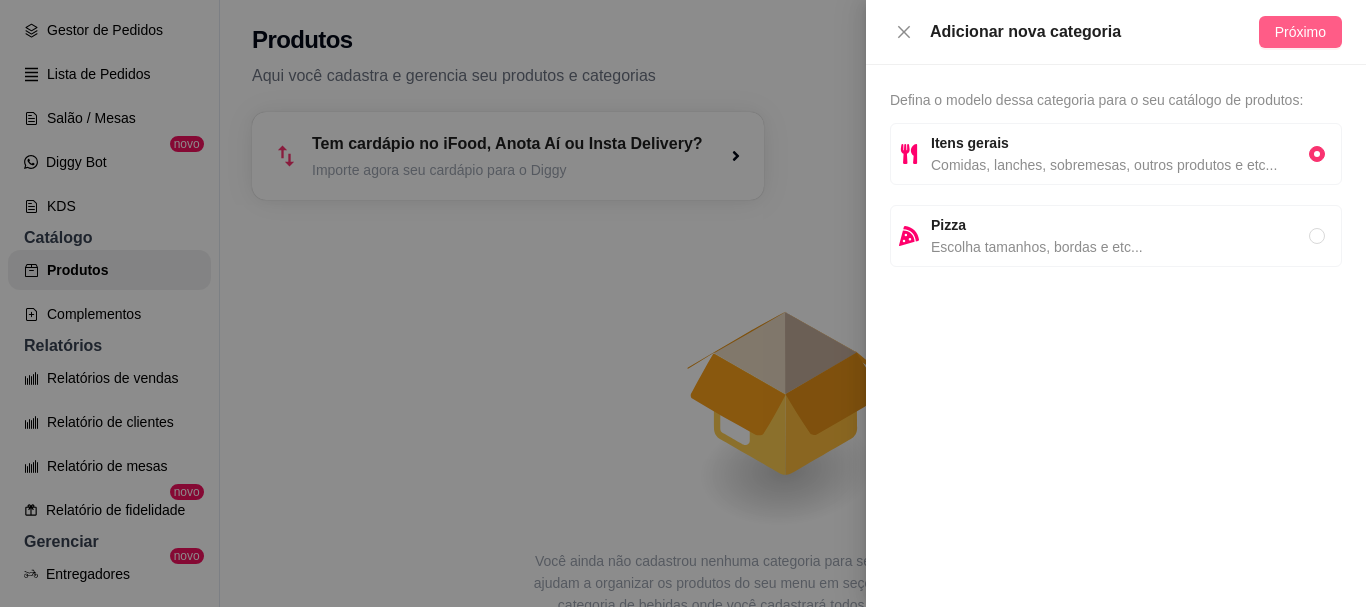 click on "Próximo" at bounding box center (1300, 32) 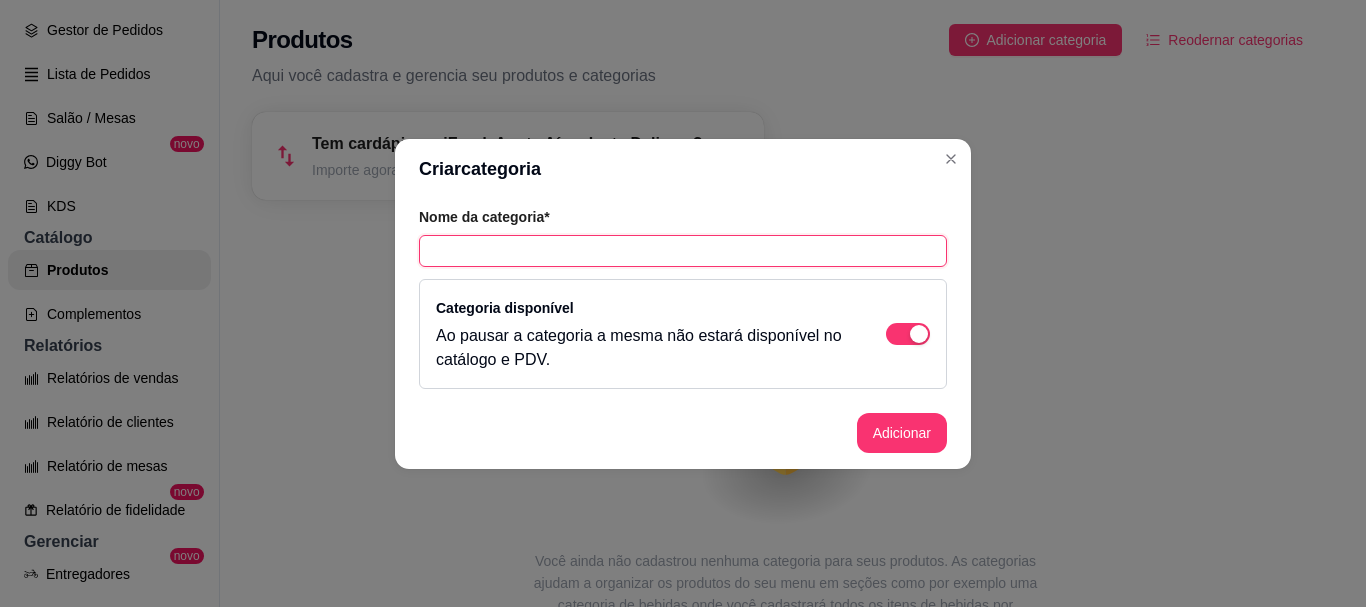 click at bounding box center [683, 251] 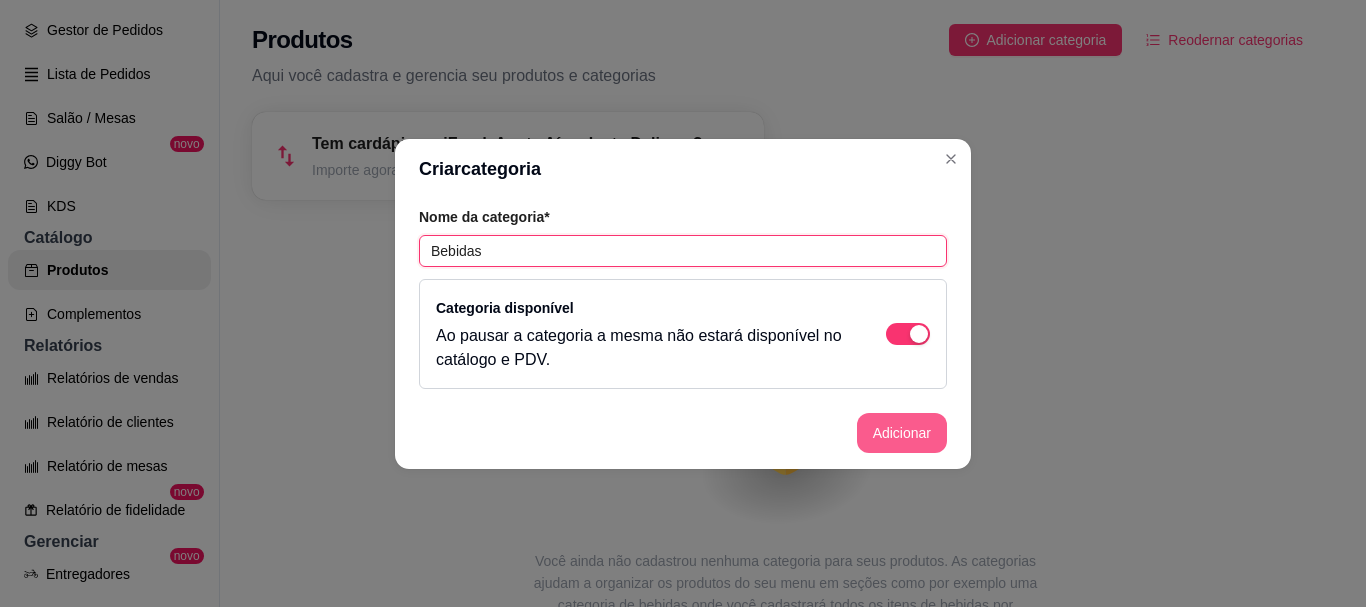 type on "Bebidas" 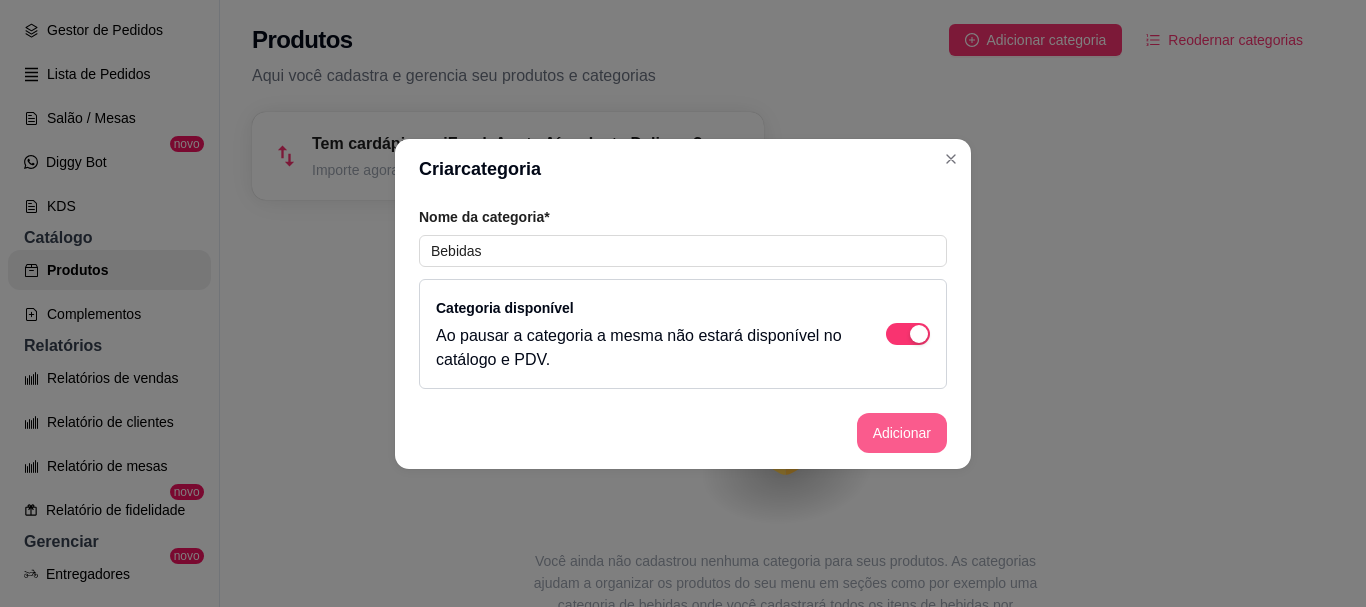 click on "Adicionar" at bounding box center [902, 433] 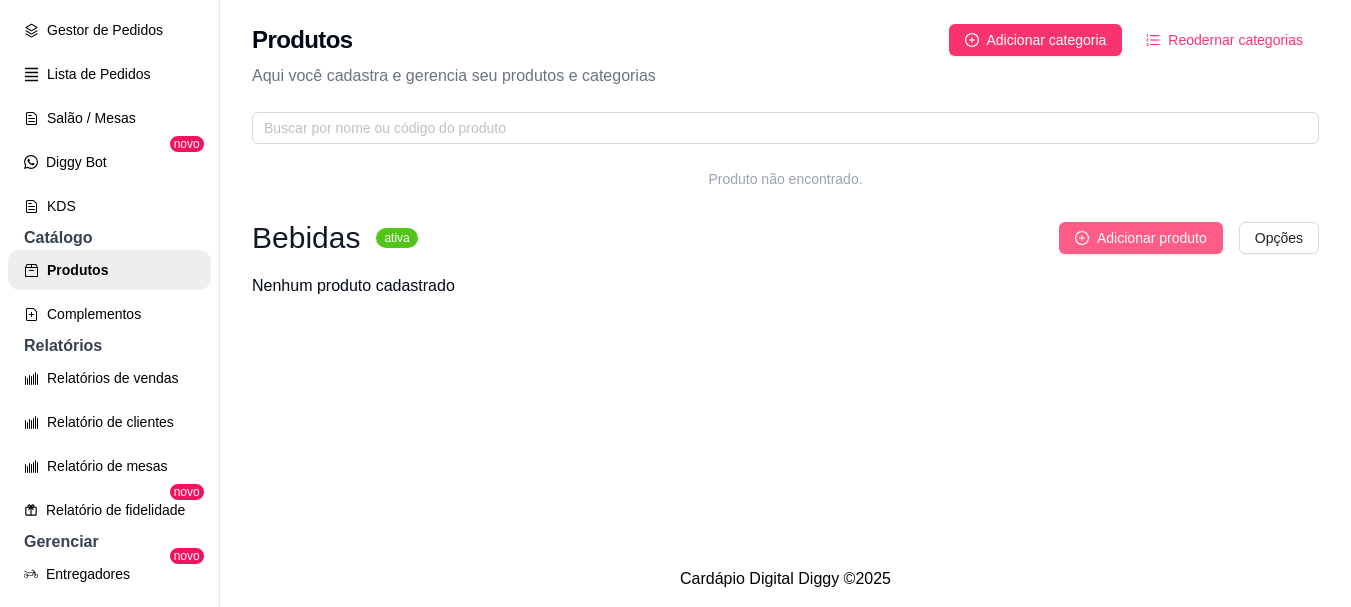 click on "Adicionar produto" at bounding box center (1152, 238) 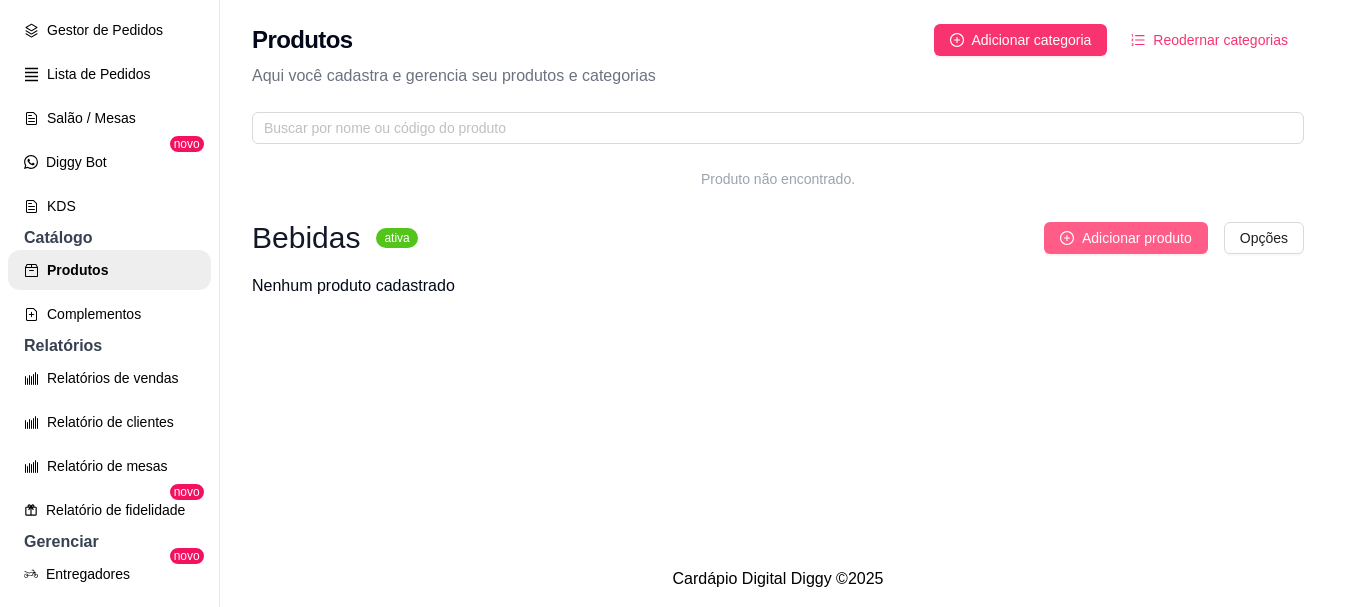 type 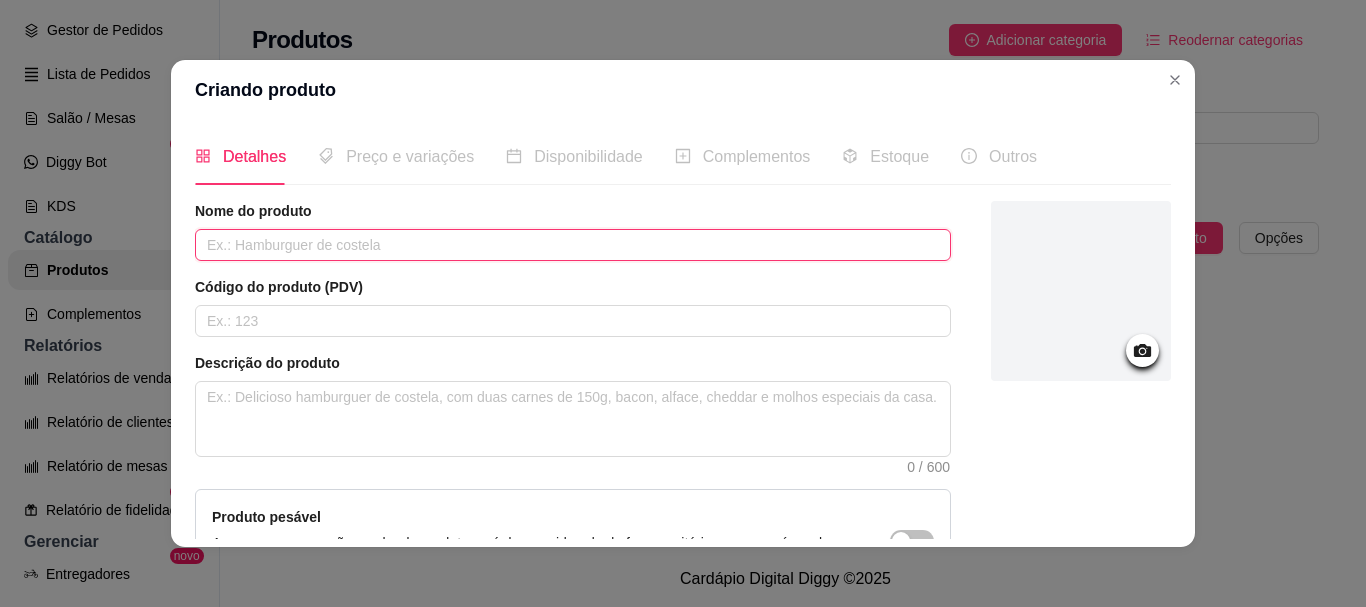 click at bounding box center (573, 245) 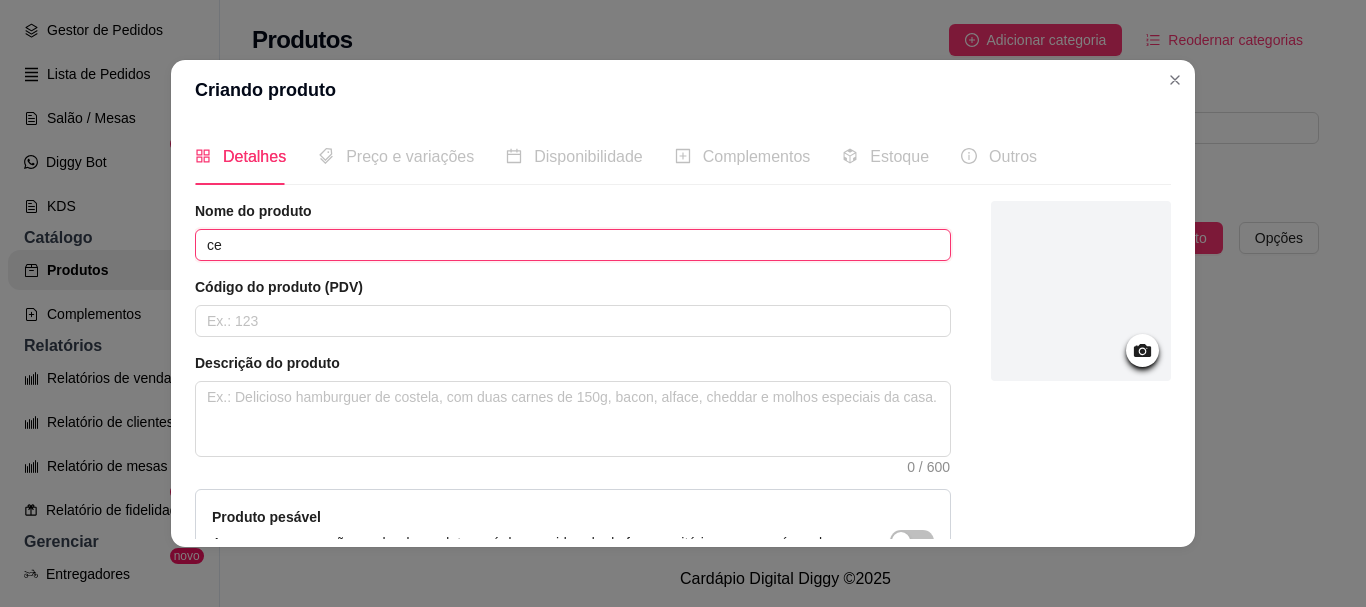 type on "c" 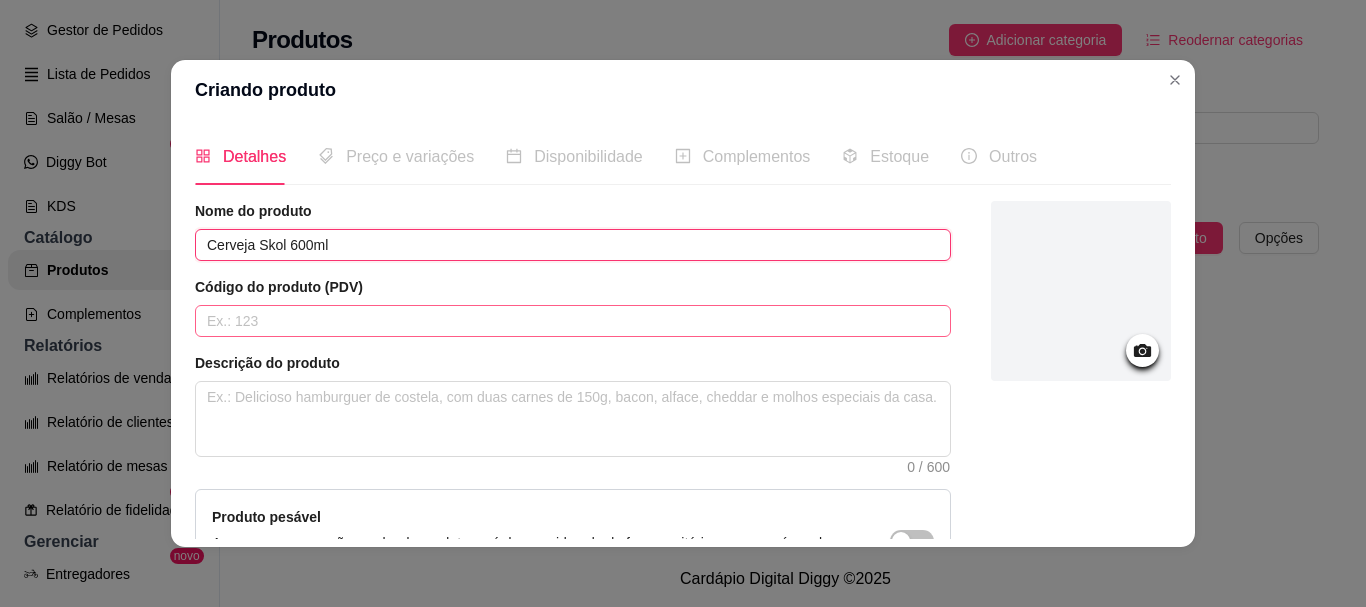 type on "Cerveja Skol 600ml" 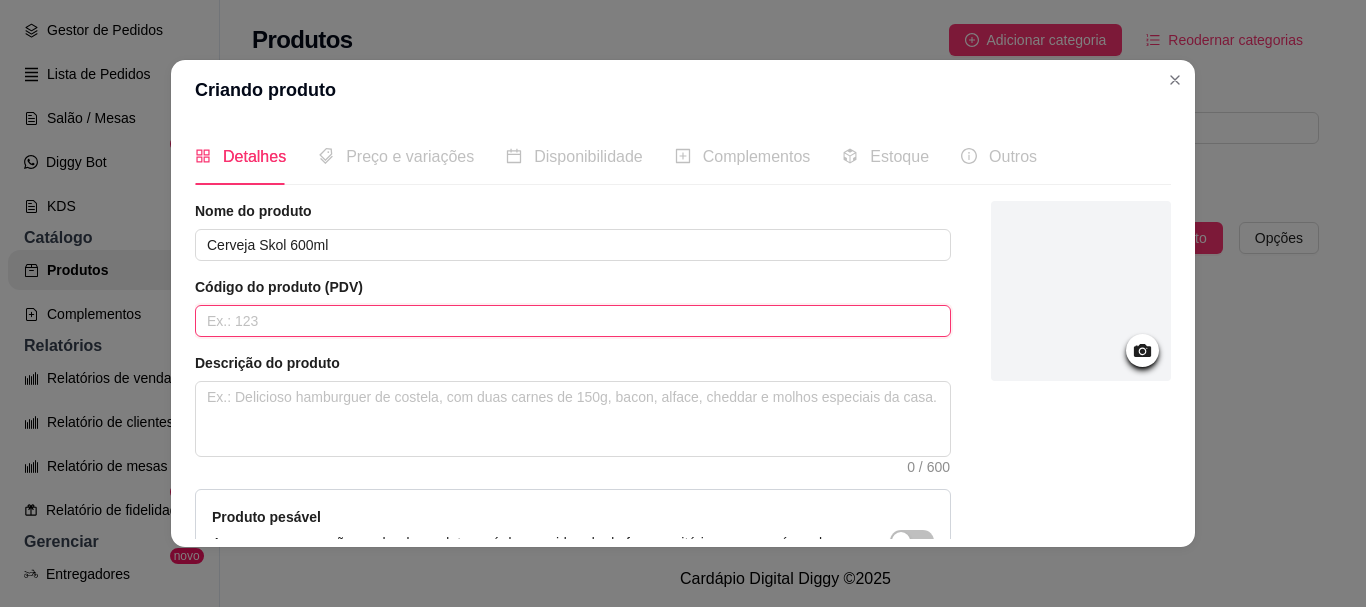 click at bounding box center (573, 321) 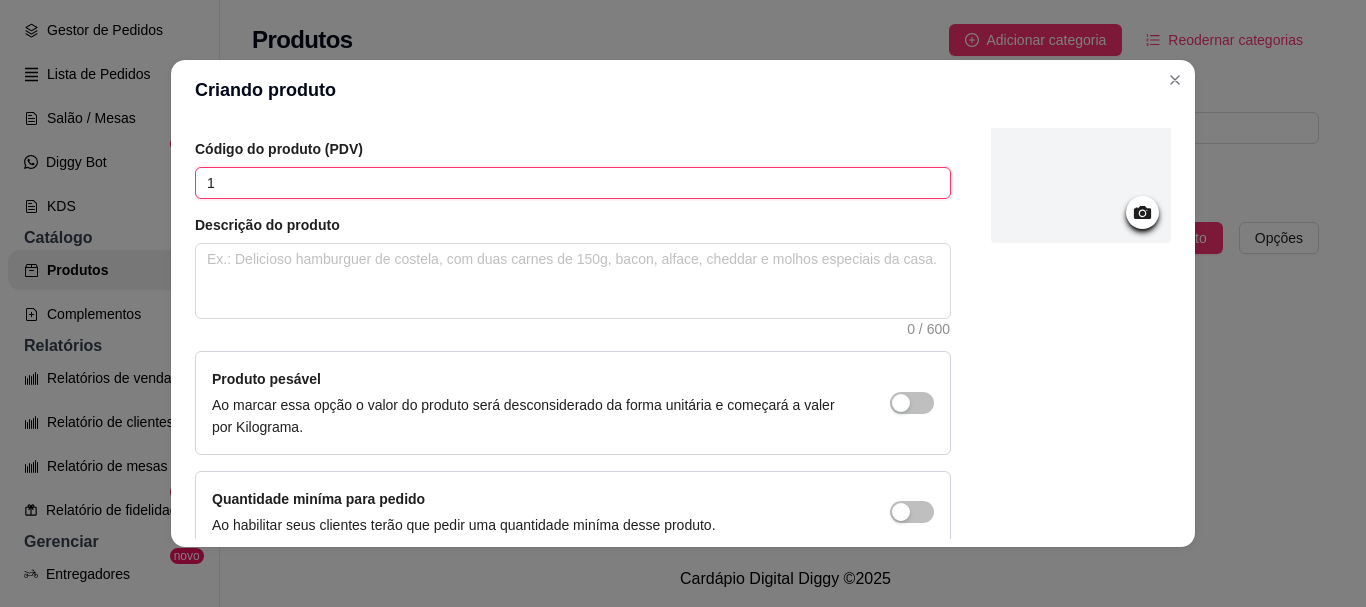 scroll, scrollTop: 41, scrollLeft: 0, axis: vertical 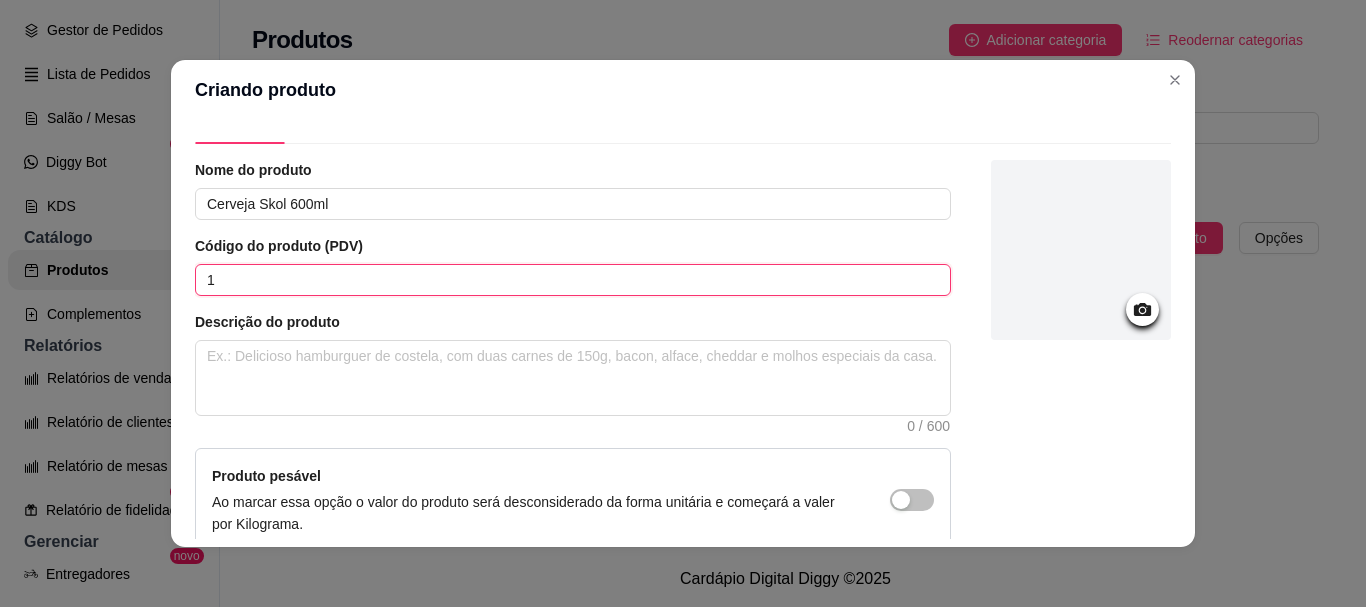 type on "1" 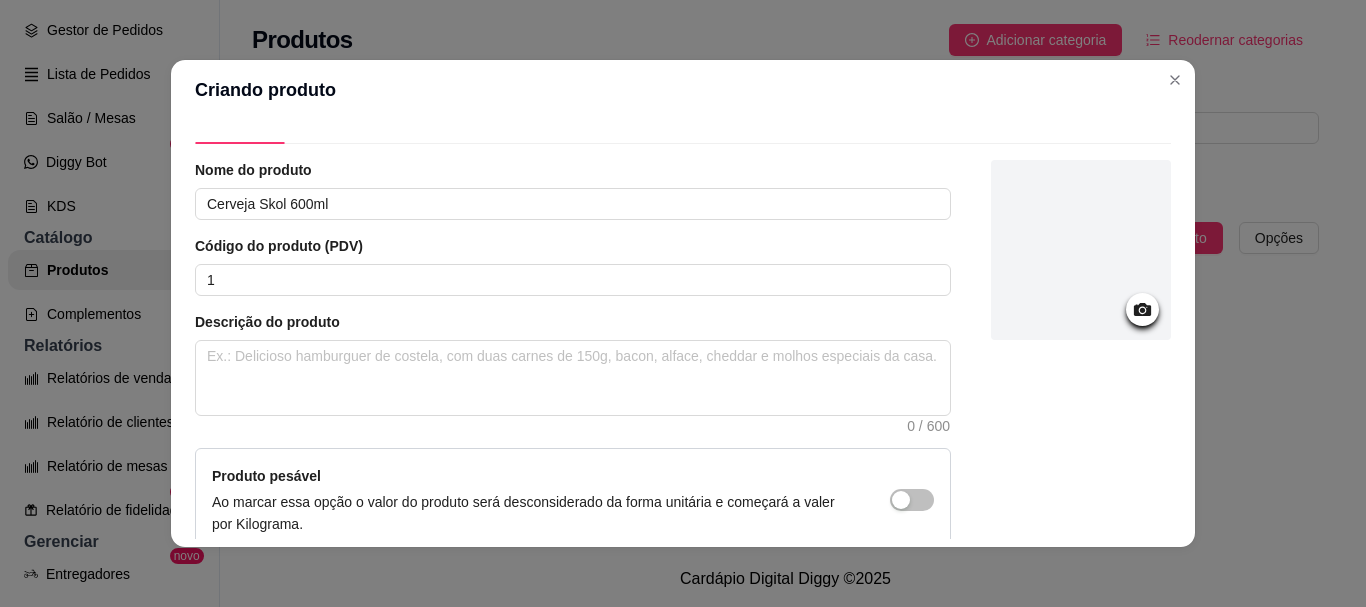 click 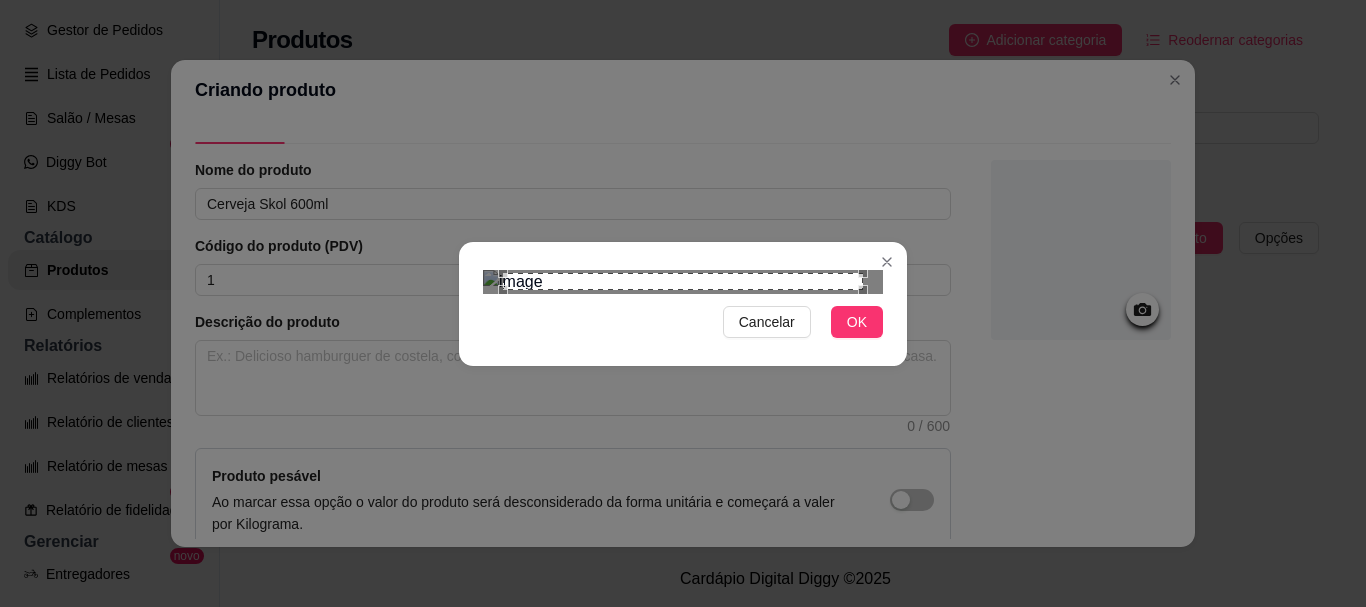 scroll, scrollTop: 0, scrollLeft: 0, axis: both 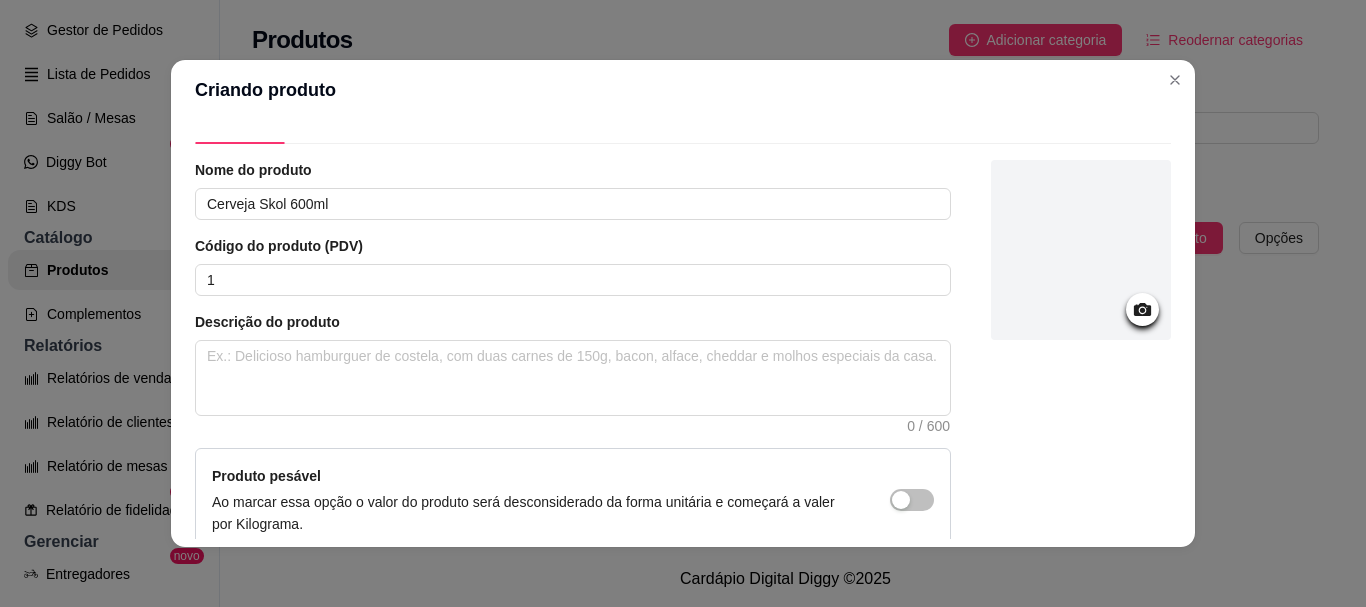 click 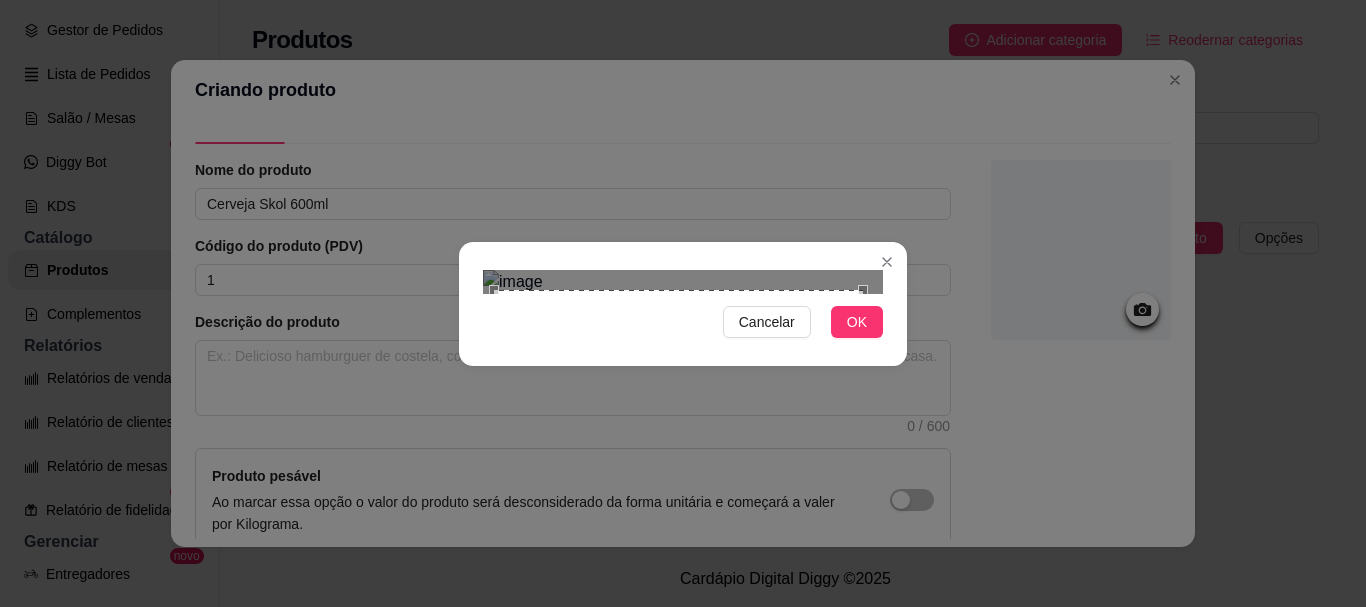 click at bounding box center [678, 474] 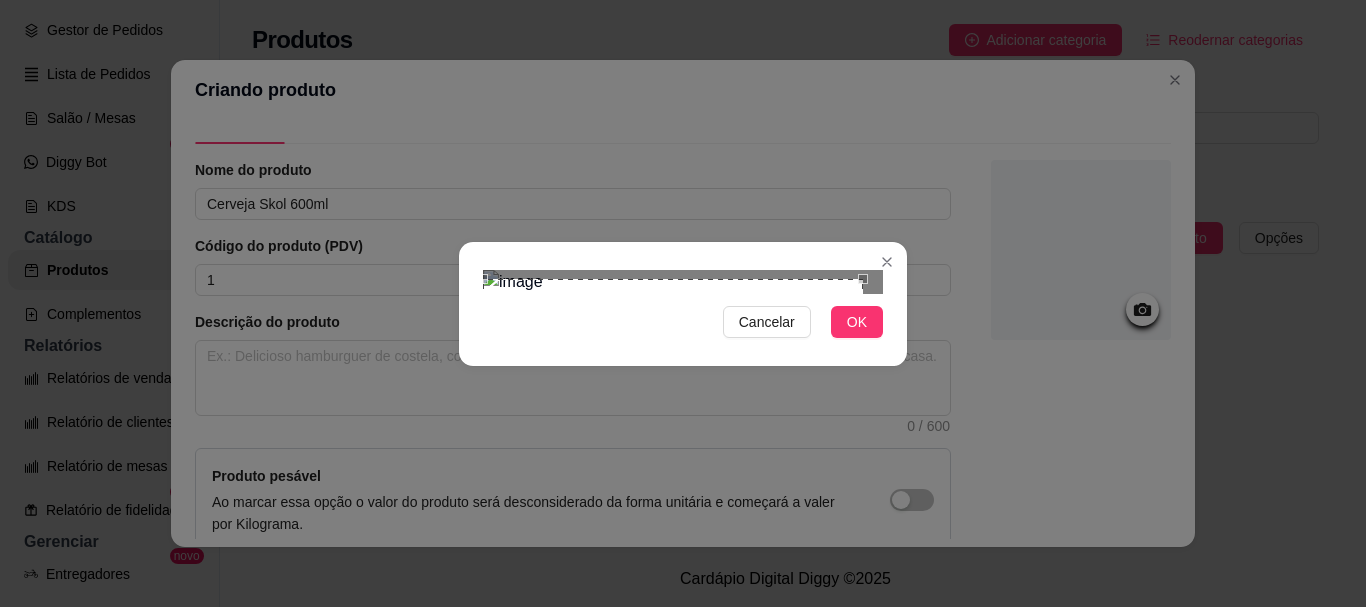 click on "Cancelar OK" at bounding box center (683, 304) 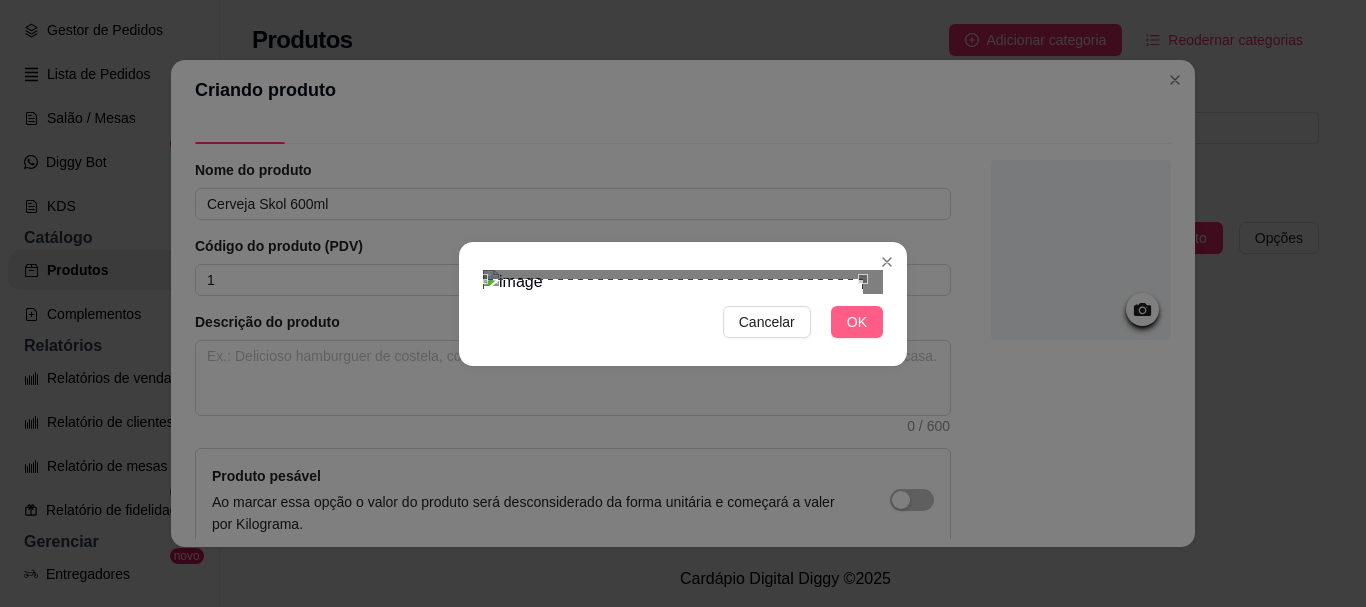 click on "OK" at bounding box center (857, 322) 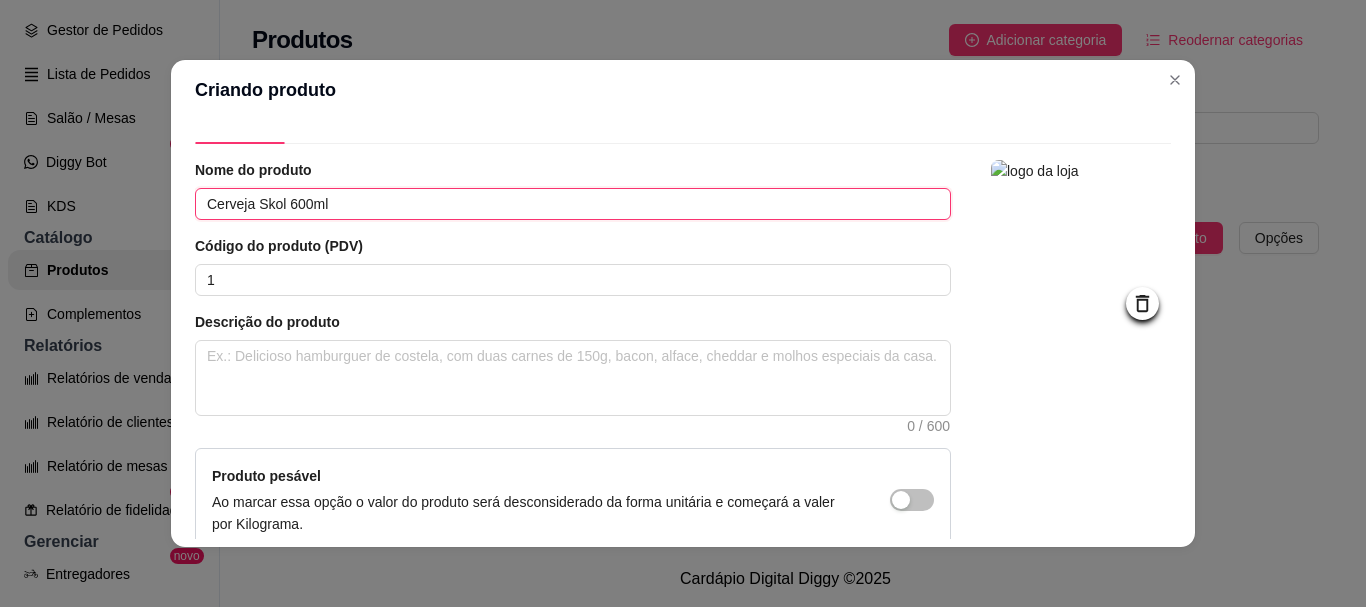 click on "Cerveja Skol 600ml" at bounding box center (573, 204) 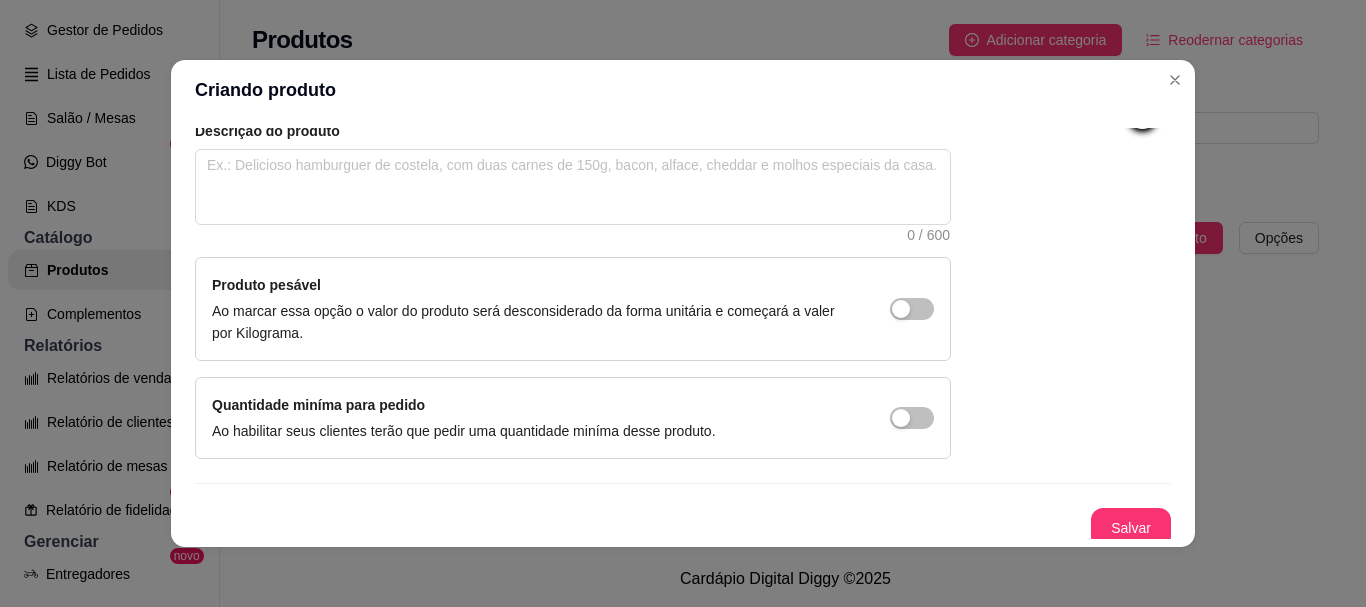 scroll, scrollTop: 241, scrollLeft: 0, axis: vertical 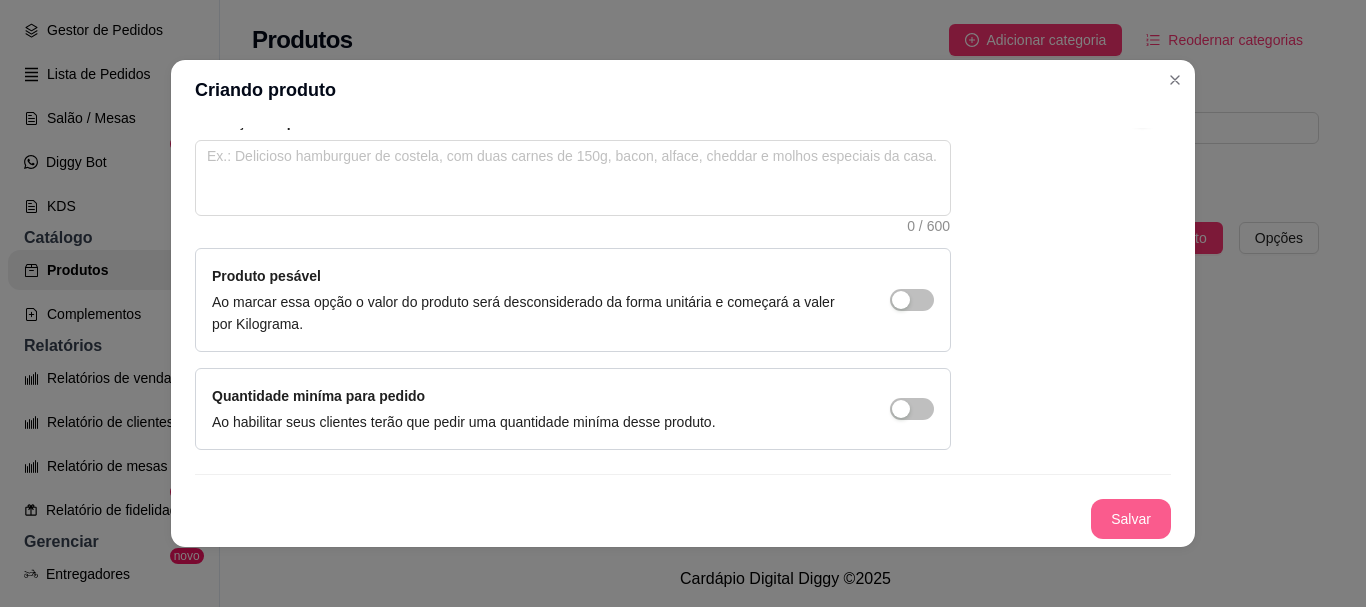 type on "Cerveja Heineken 600ml" 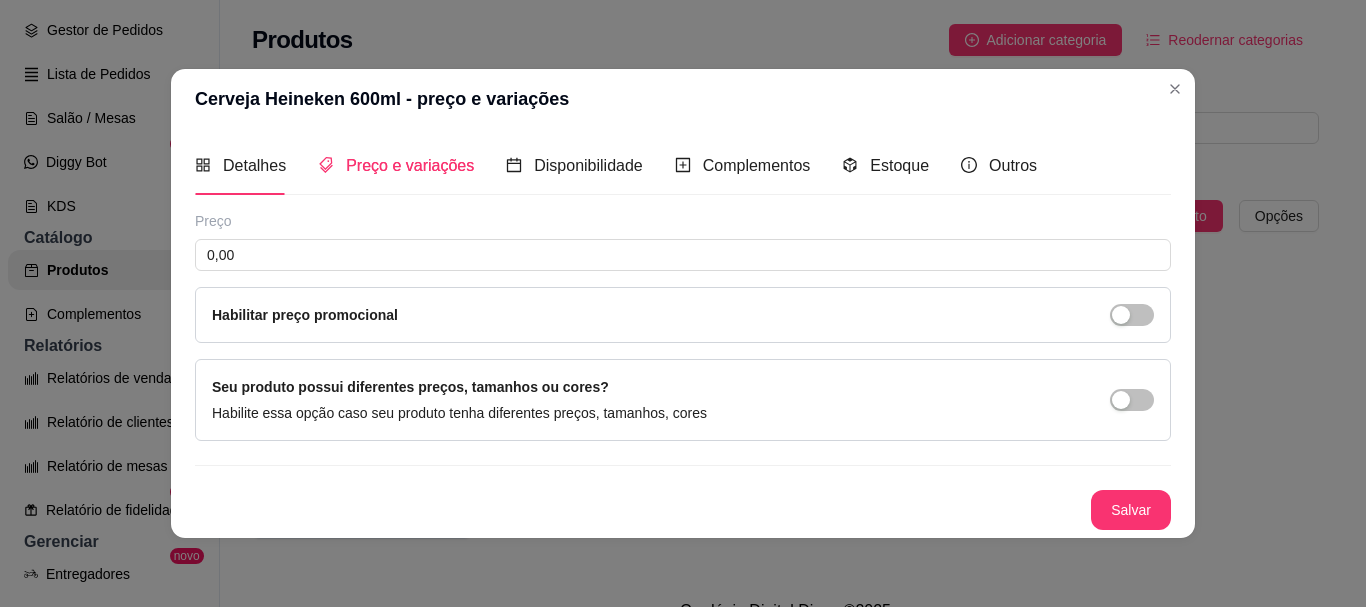 type 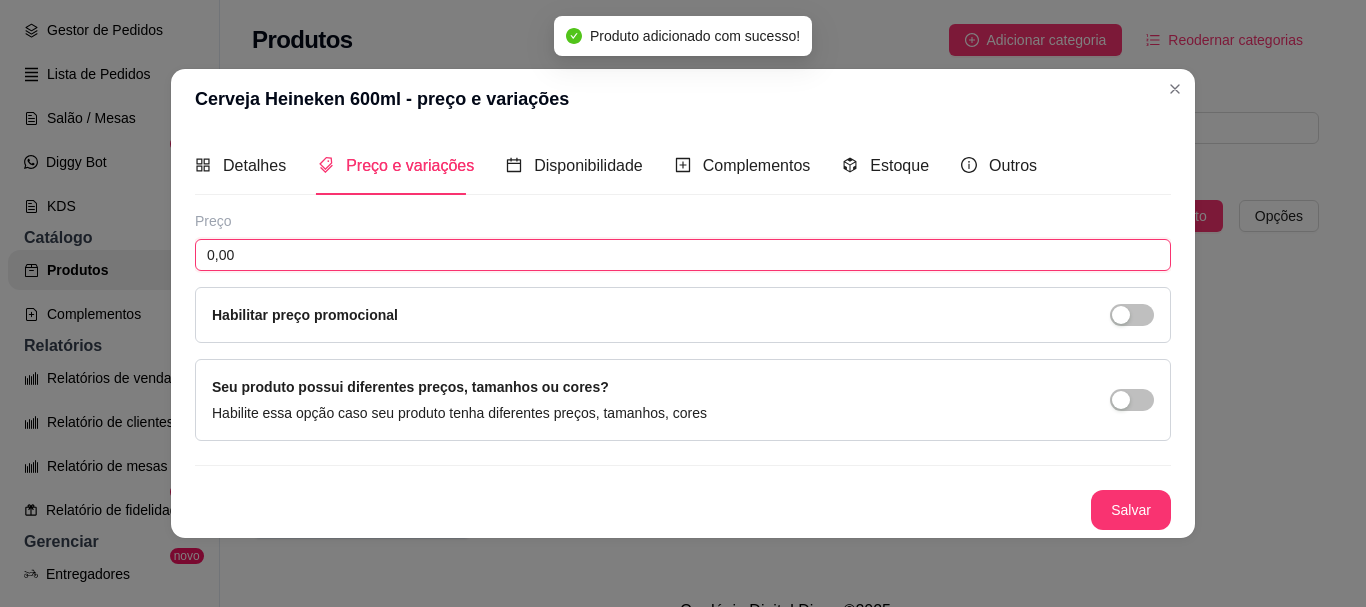 click on "0,00" at bounding box center (683, 255) 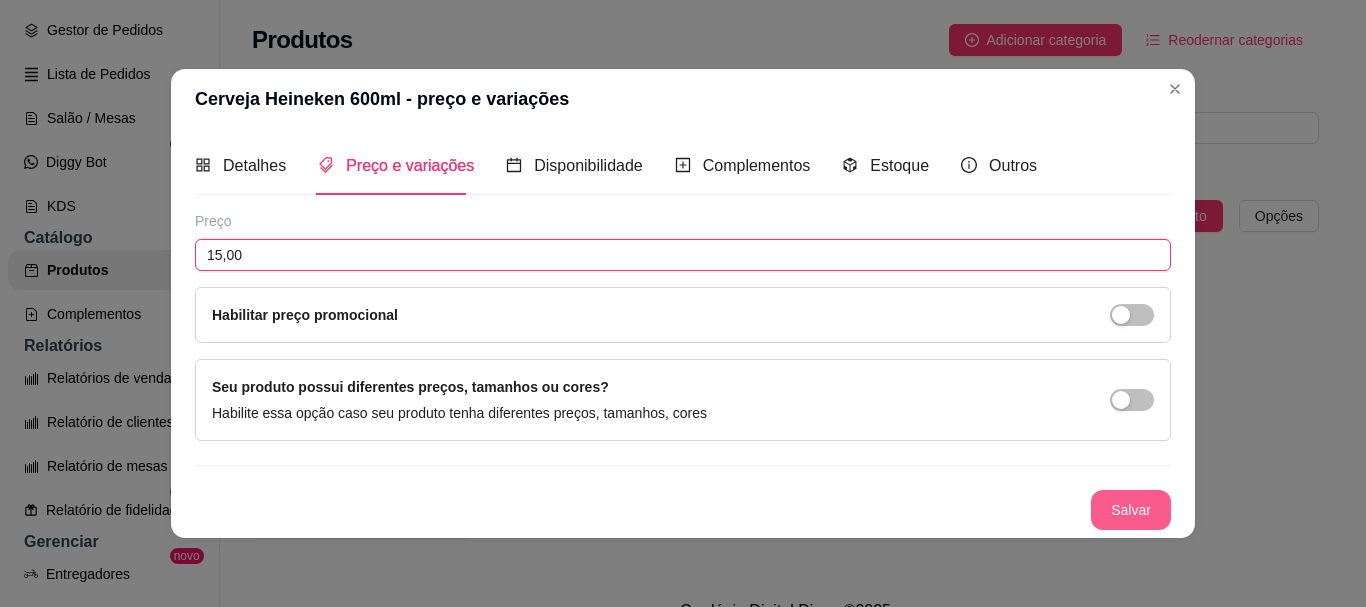 type on "15,00" 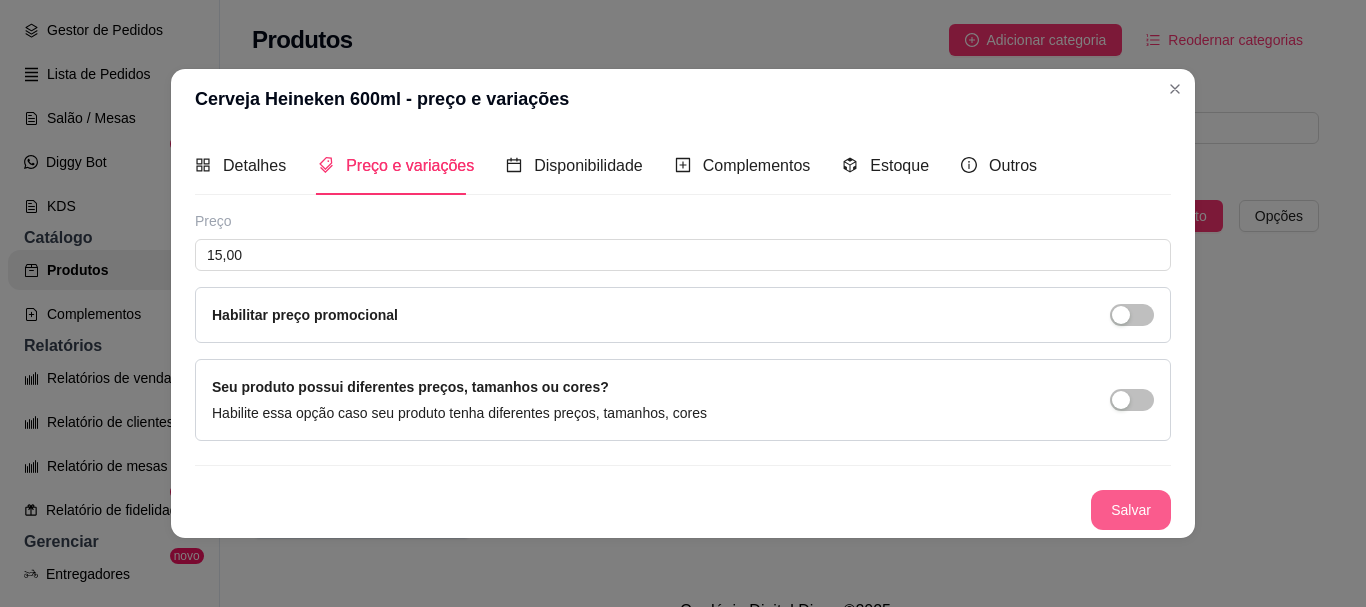 click on "Salvar" at bounding box center [1131, 510] 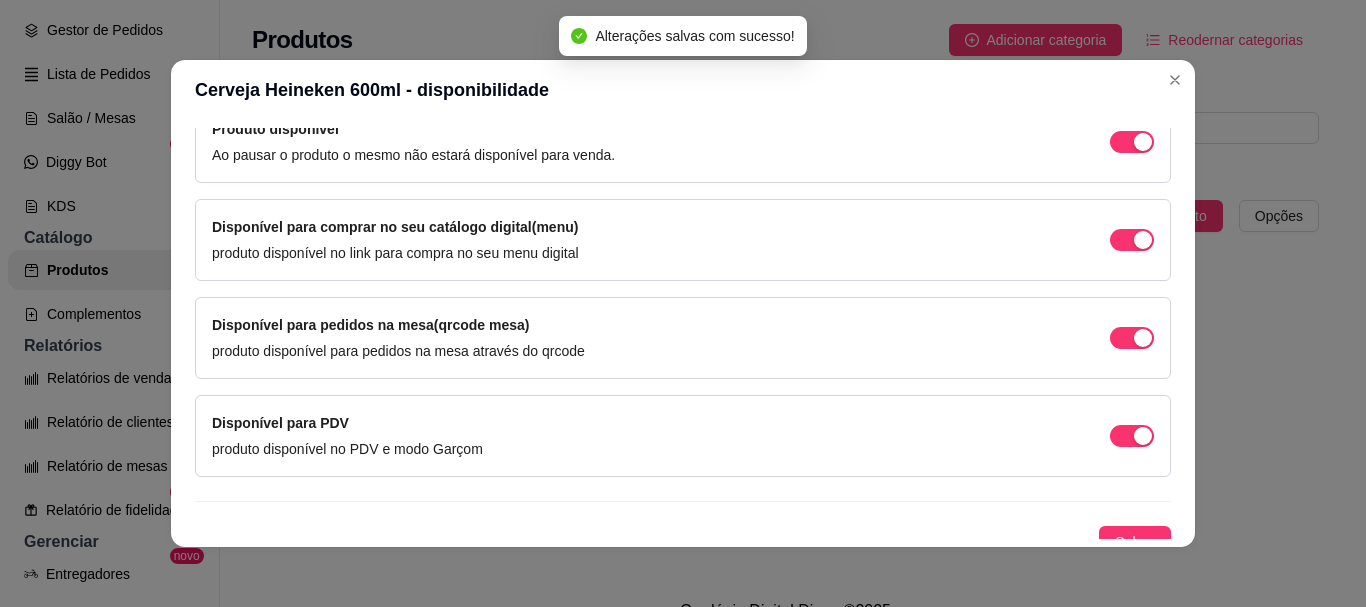 scroll, scrollTop: 239, scrollLeft: 0, axis: vertical 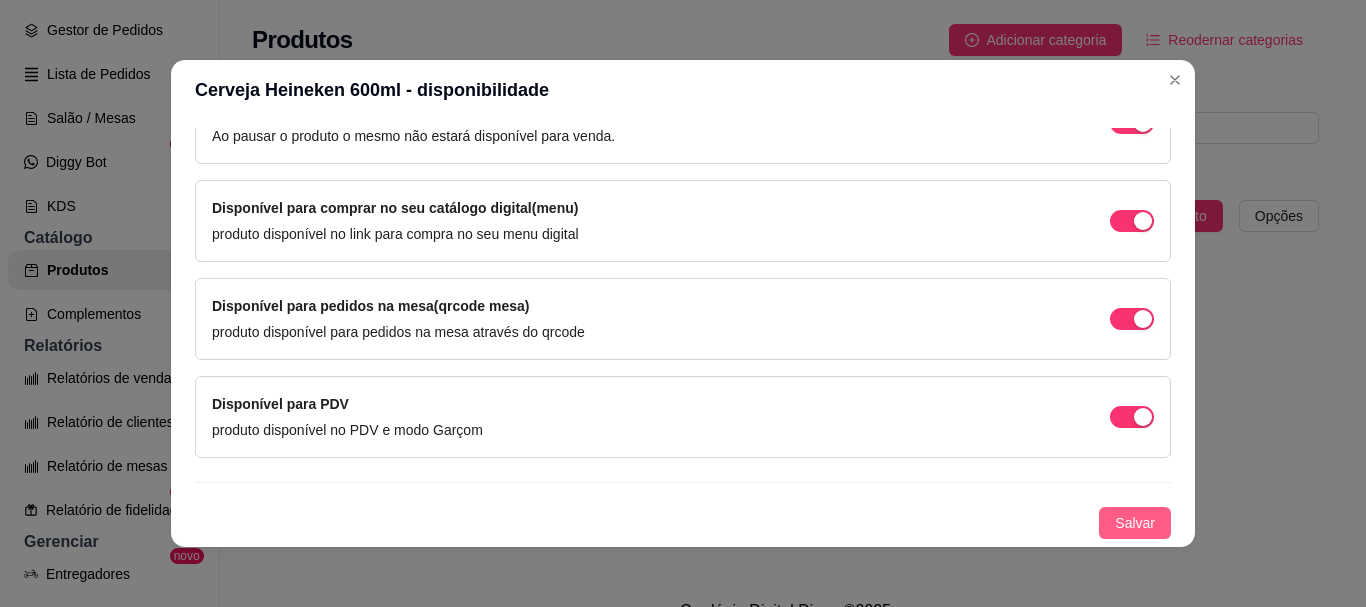 click on "Salvar" at bounding box center (1135, 523) 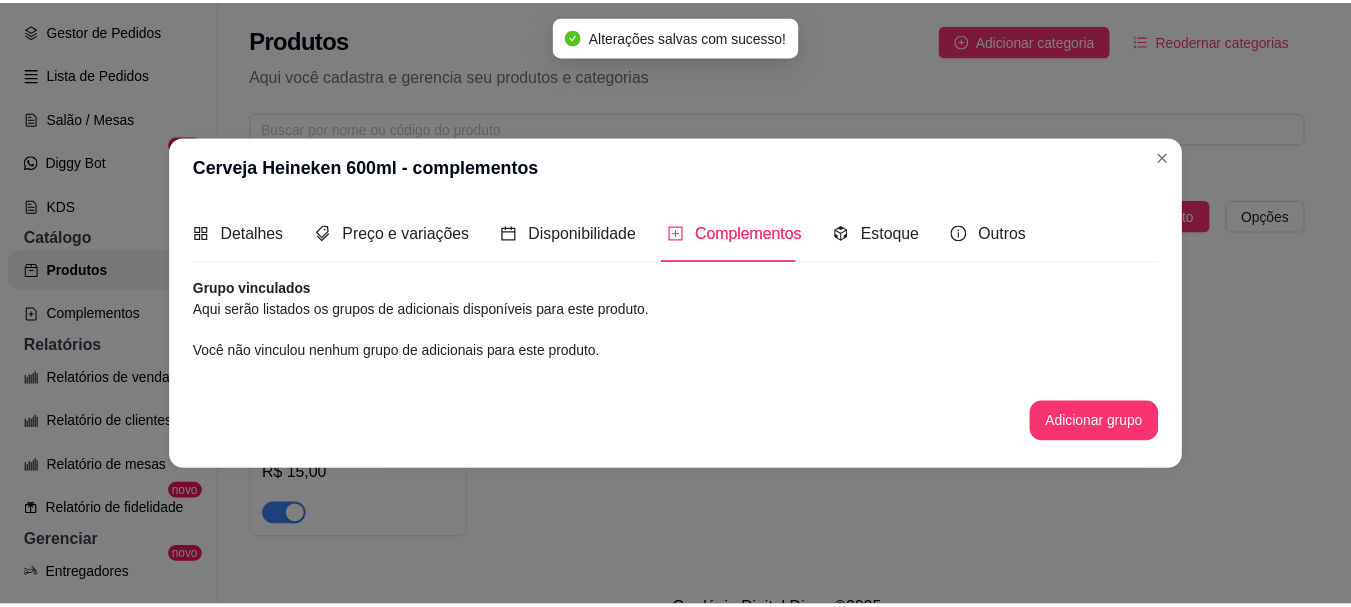 scroll, scrollTop: 0, scrollLeft: 0, axis: both 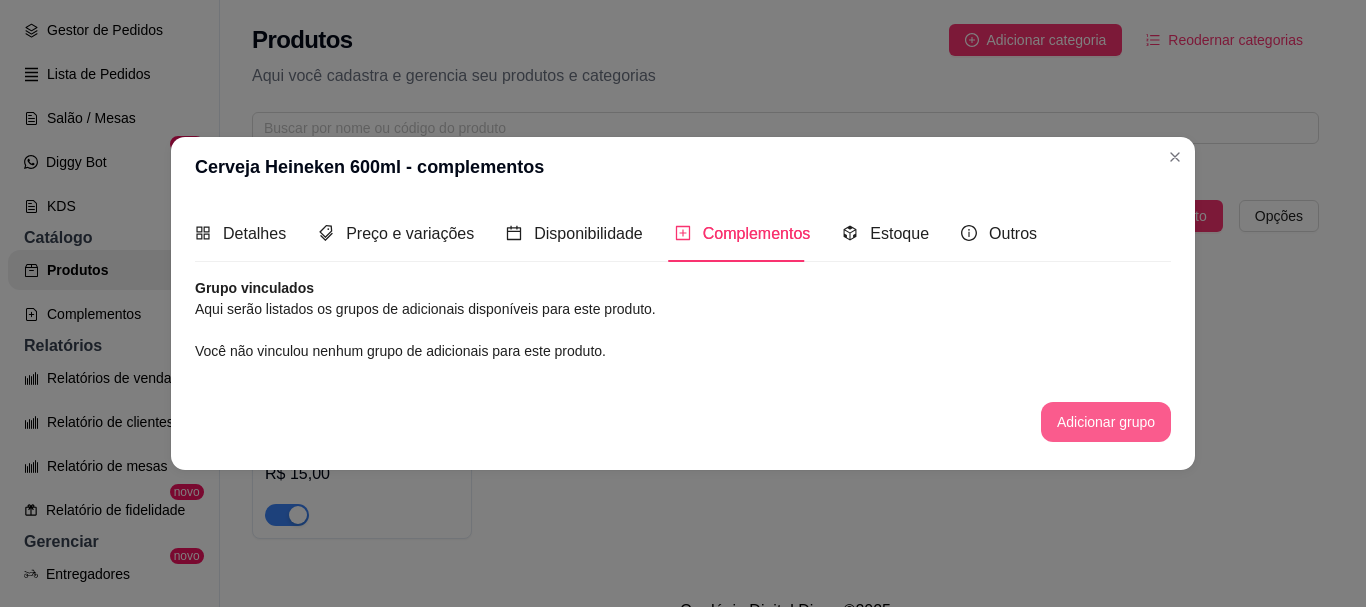 click on "Adicionar grupo" at bounding box center [1106, 422] 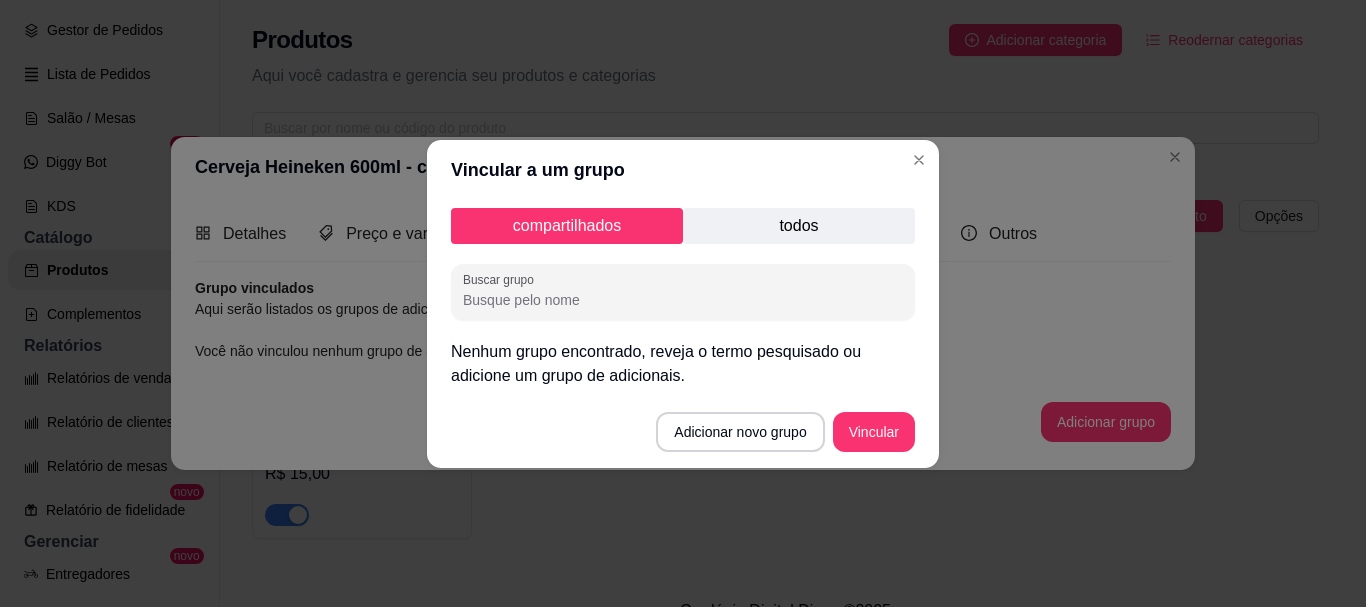 click on "todos" at bounding box center (799, 226) 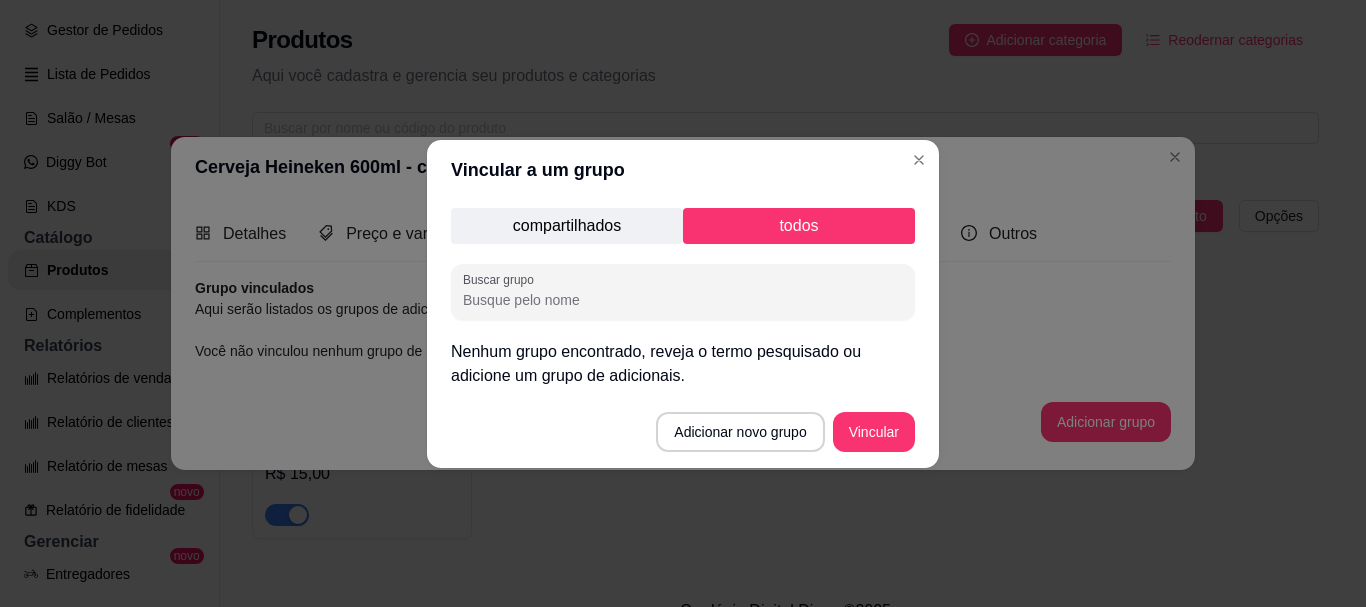 click on "compartilhados" at bounding box center (567, 226) 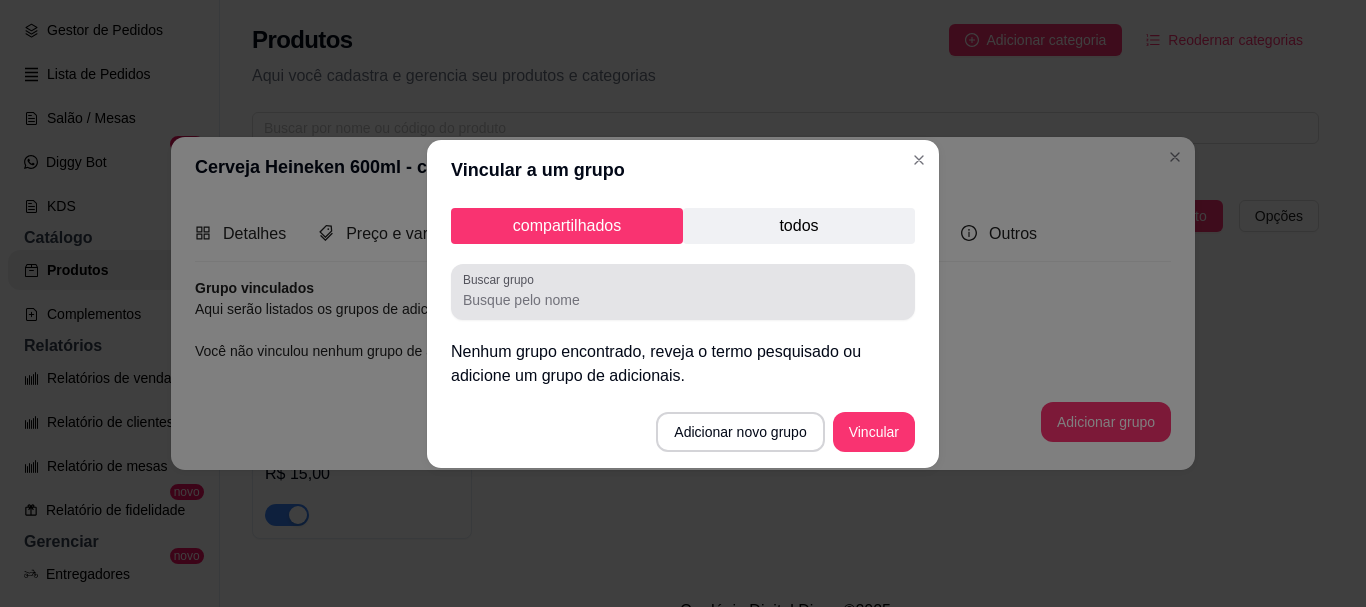 click on "Buscar grupo" at bounding box center [683, 300] 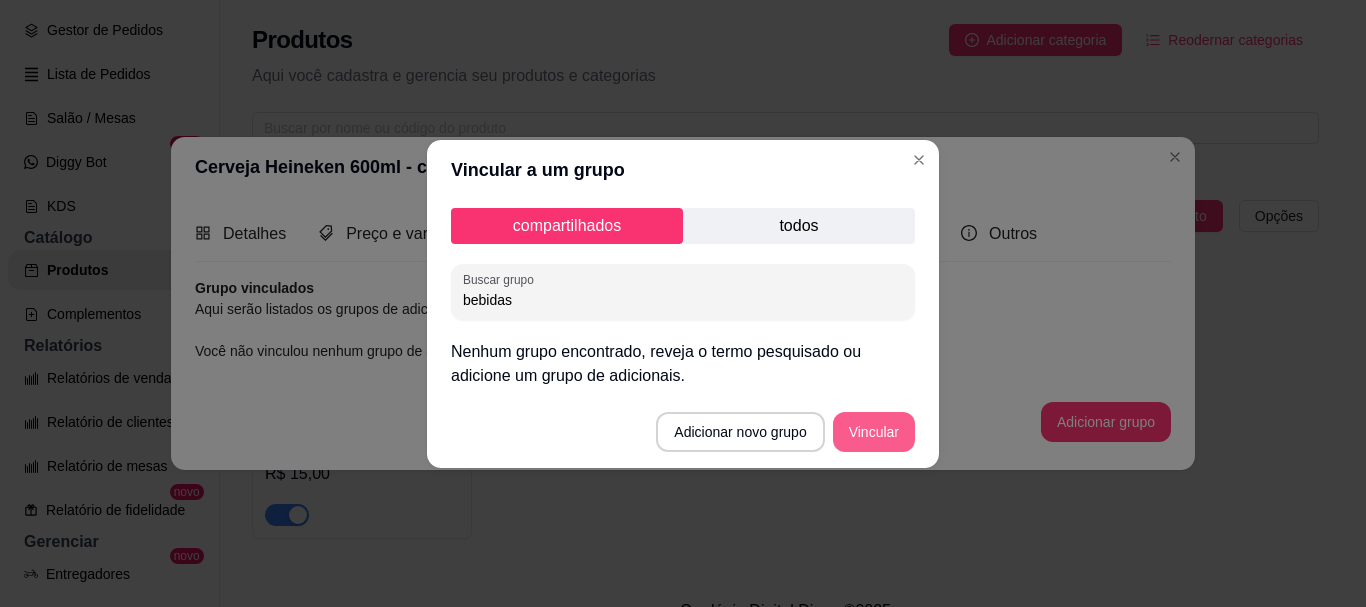 type on "bebidas" 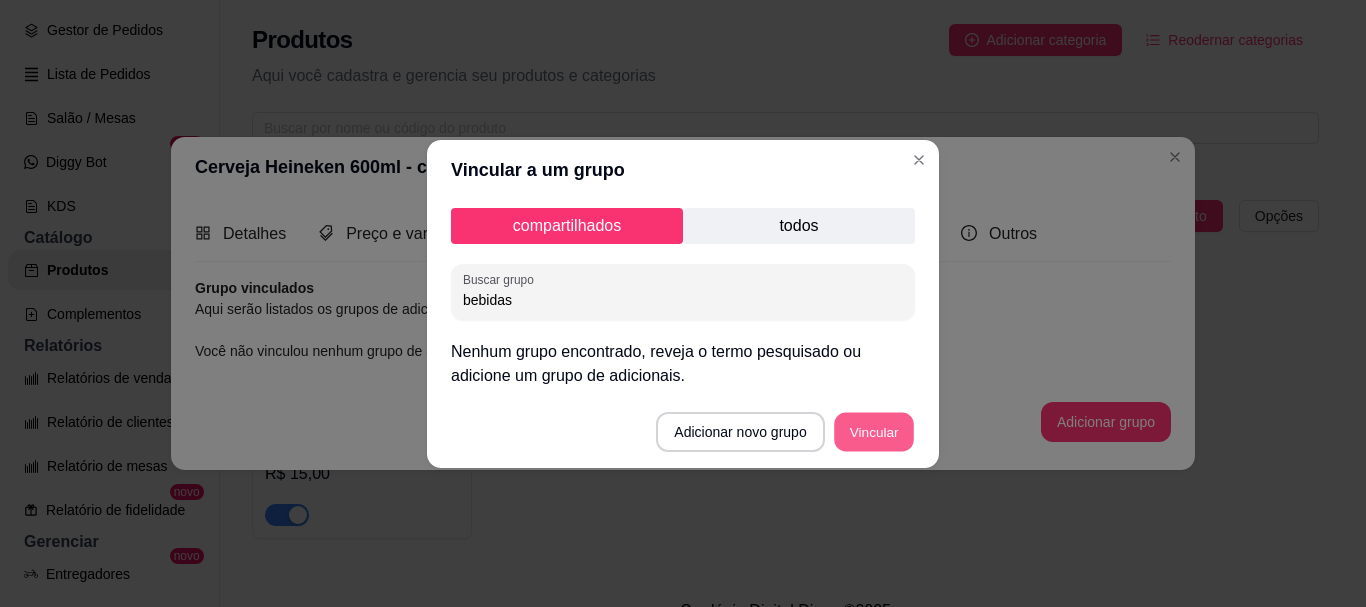 click on "Vincular" at bounding box center (874, 431) 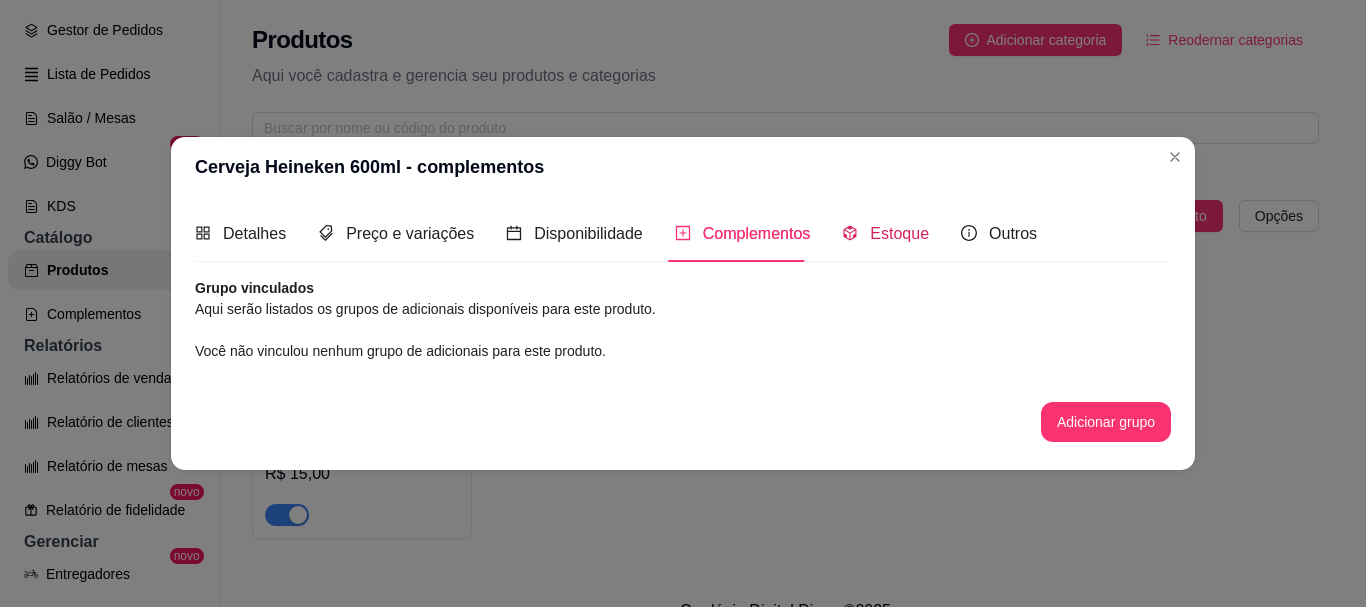 click on "Estoque" at bounding box center [899, 233] 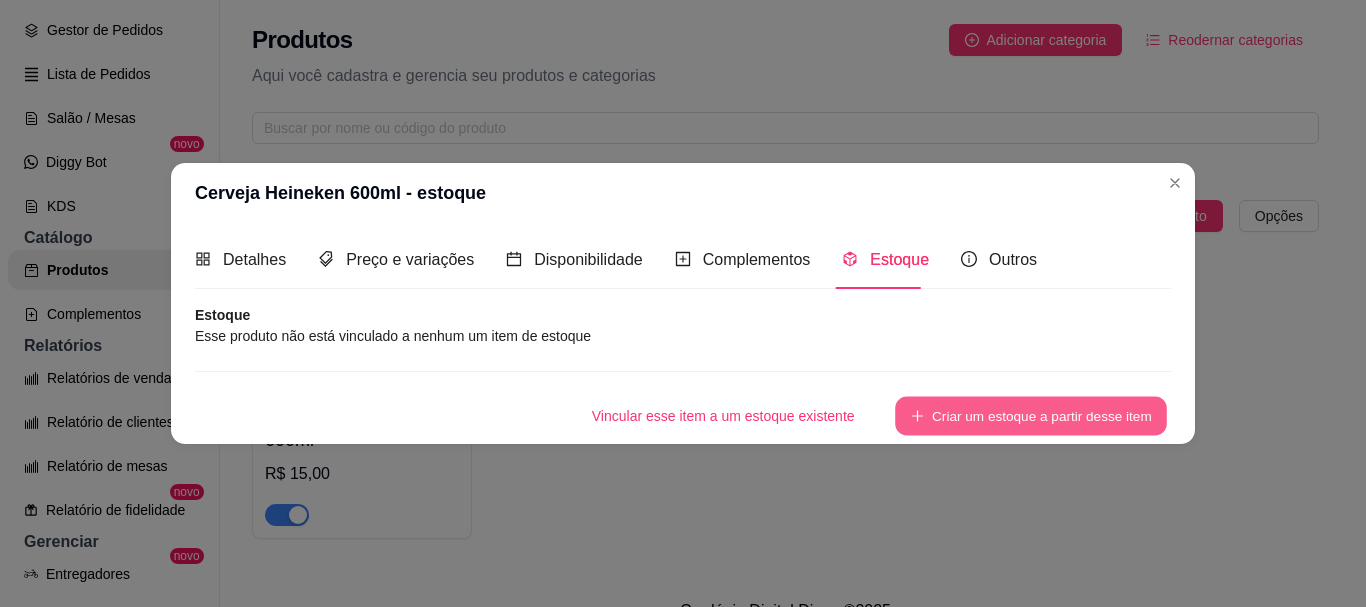 click on "Criar um estoque a partir desse item" at bounding box center [1031, 415] 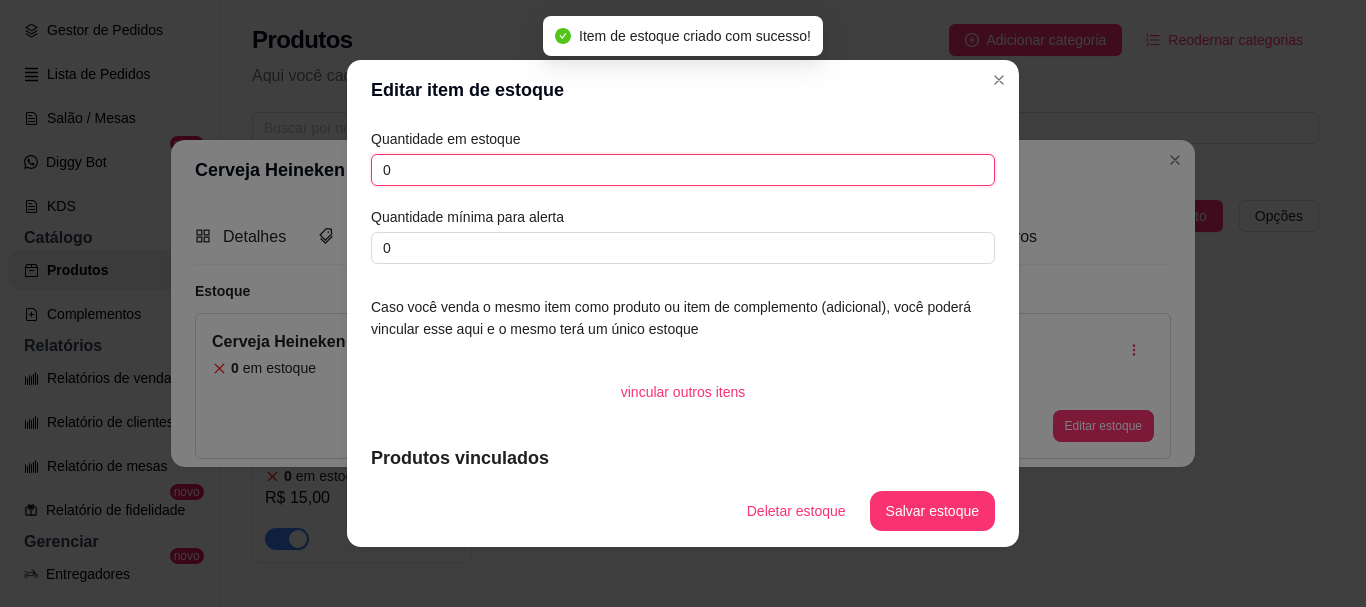 click on "0" at bounding box center [683, 170] 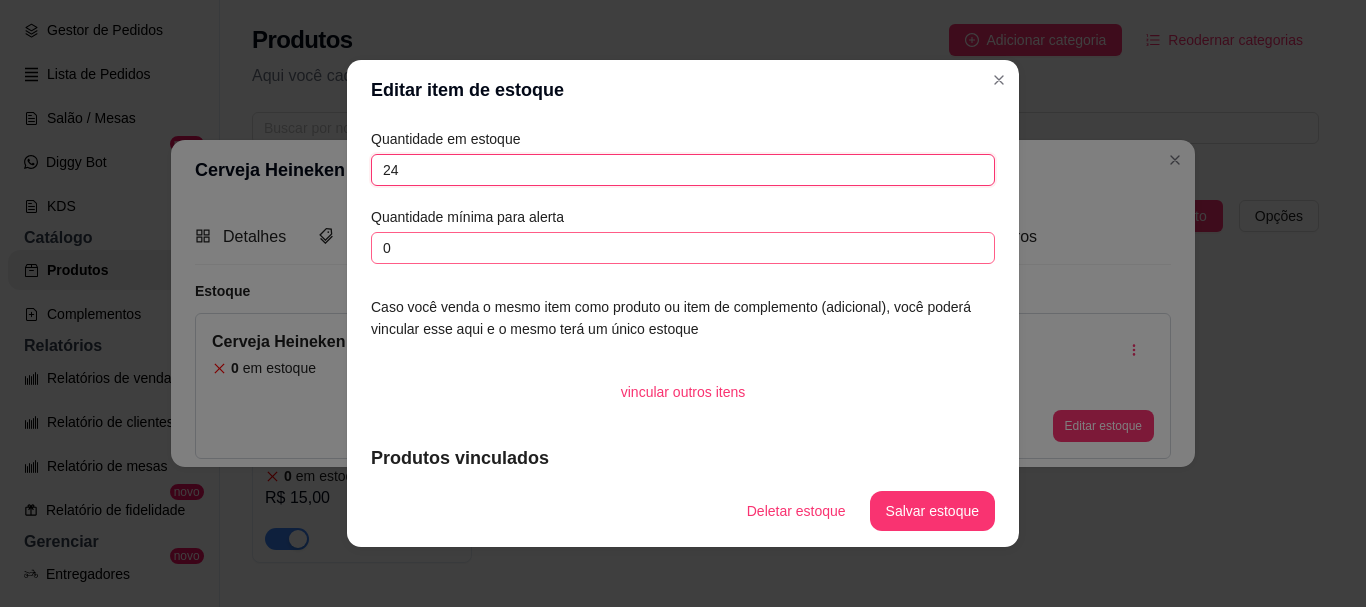 type on "24" 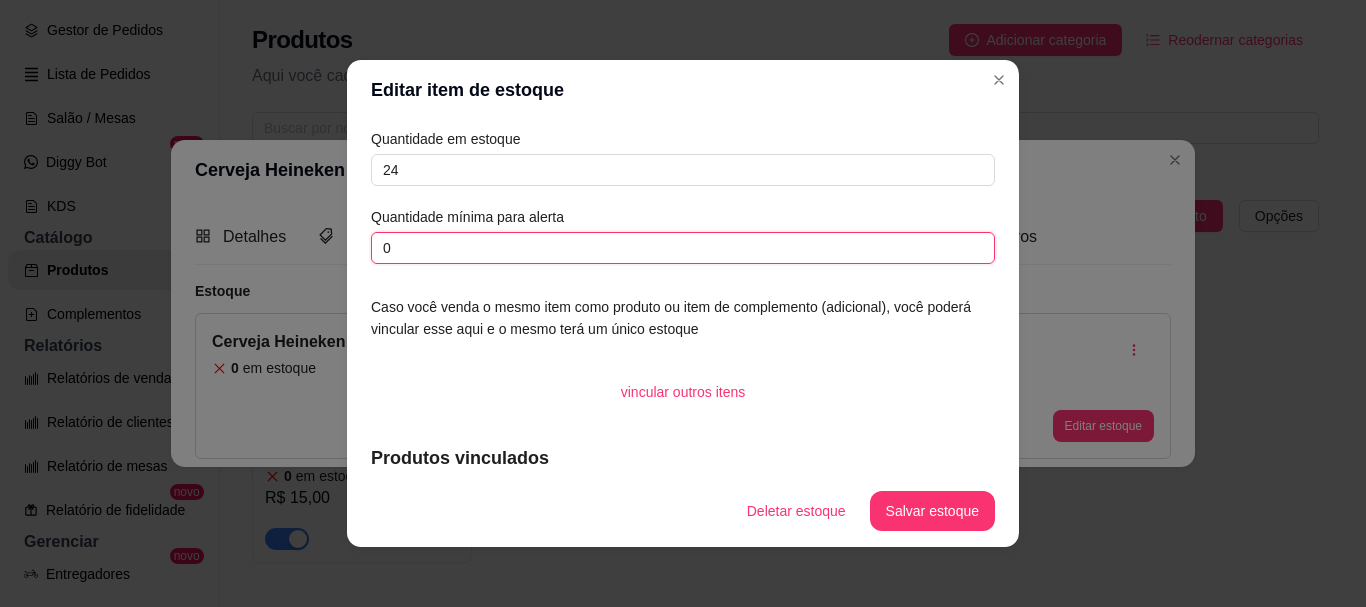 click on "0" at bounding box center [683, 248] 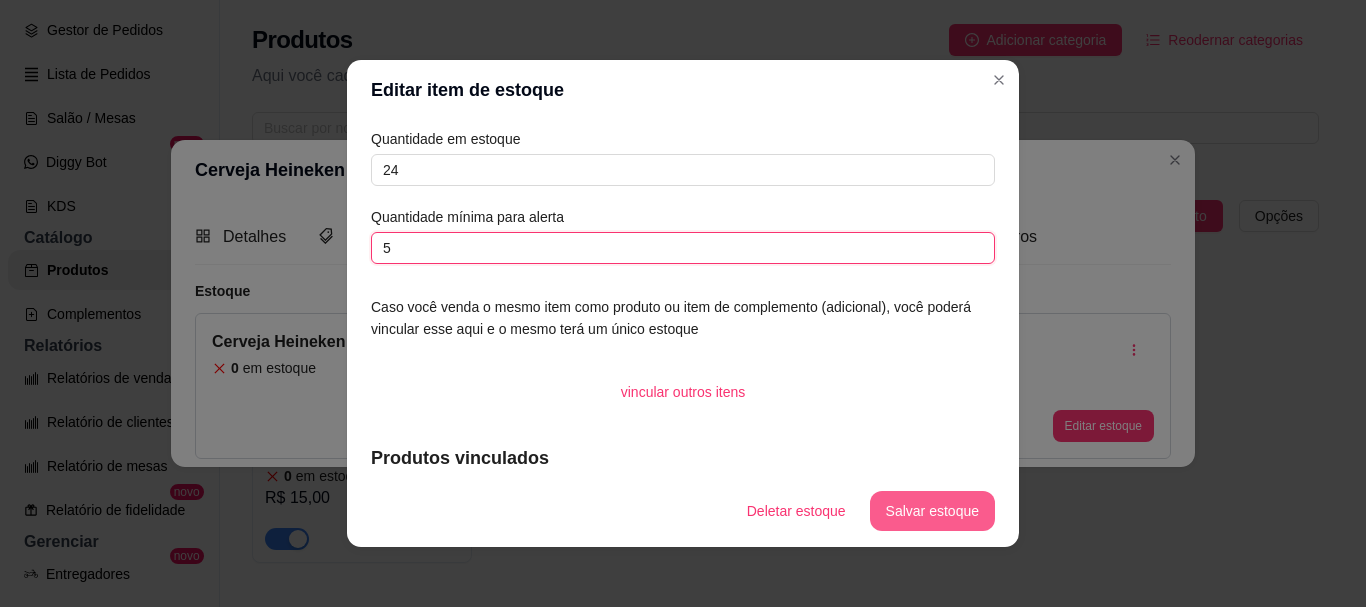 type on "5" 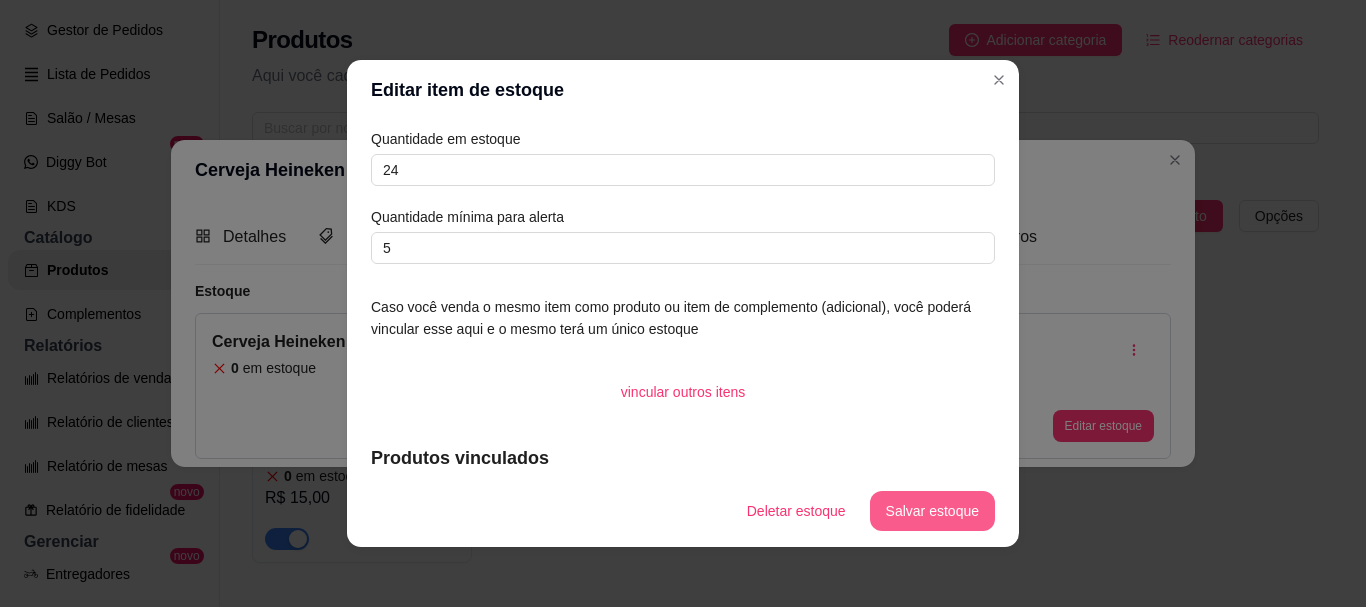 click on "Salvar estoque" at bounding box center [932, 511] 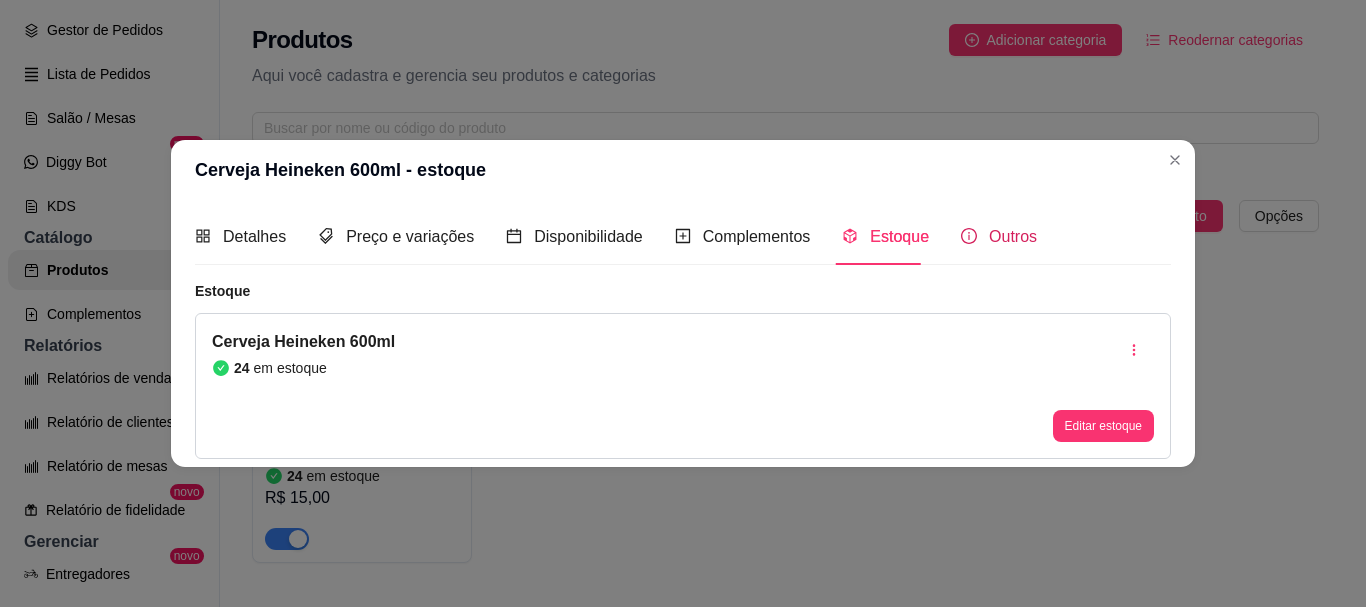 click on "Outros" at bounding box center (1013, 236) 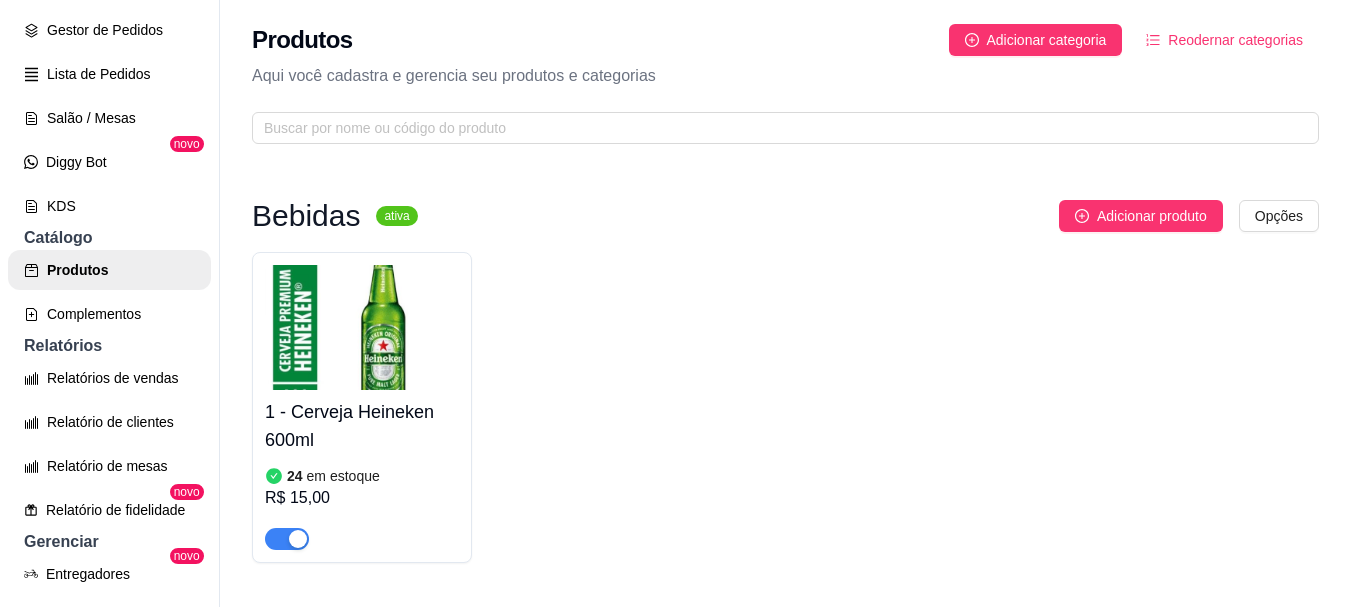 scroll, scrollTop: 72, scrollLeft: 0, axis: vertical 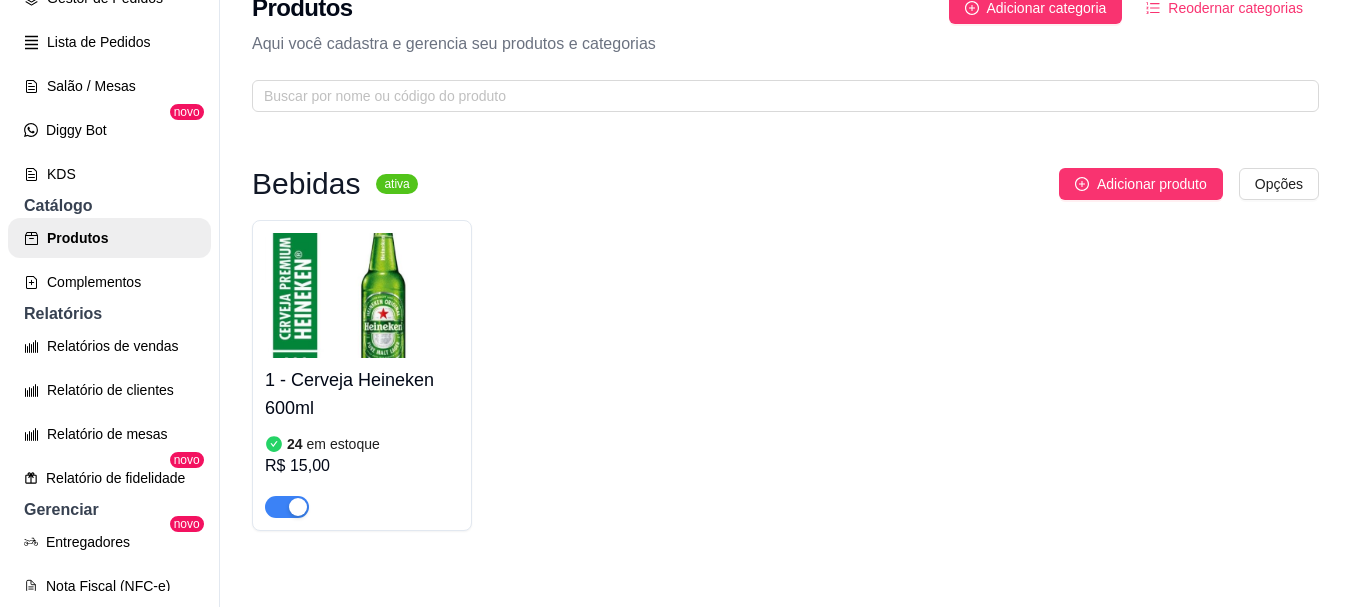 click at bounding box center [287, 507] 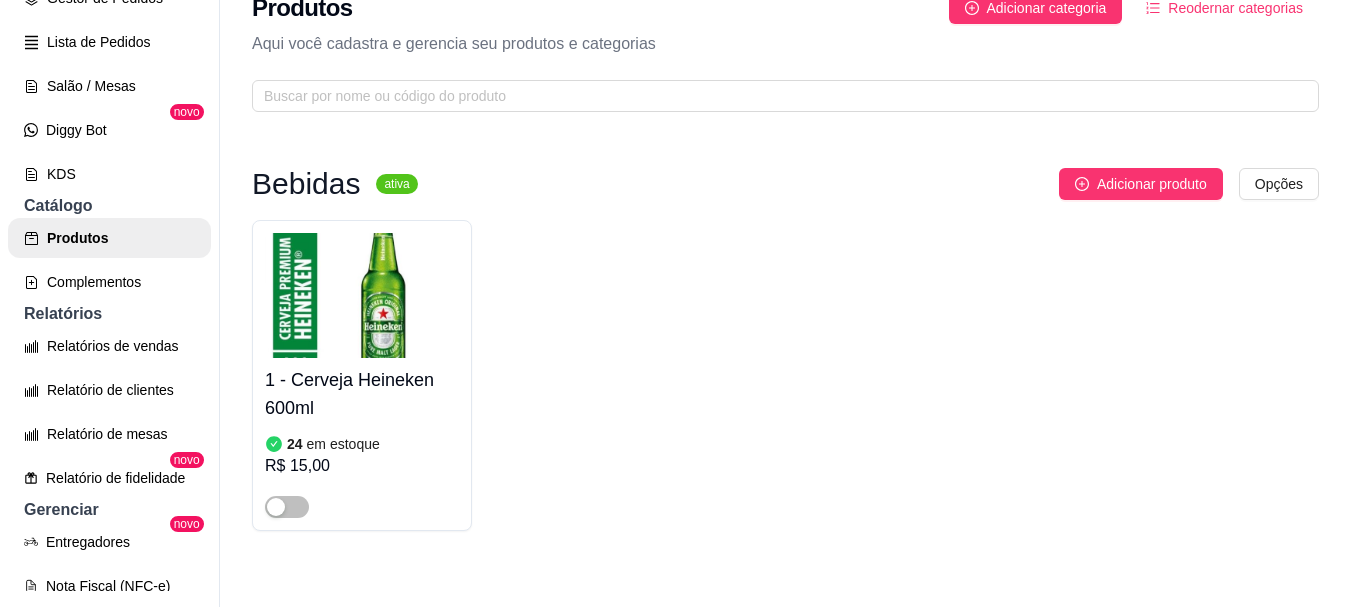 click at bounding box center (362, 498) 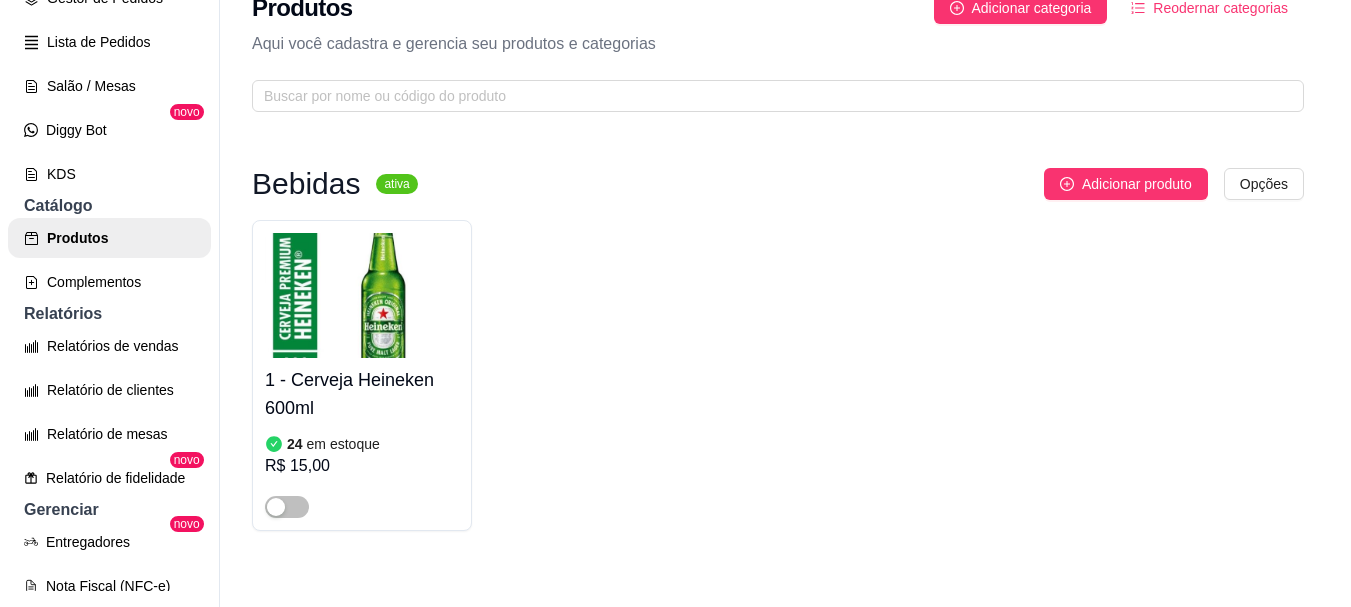 type 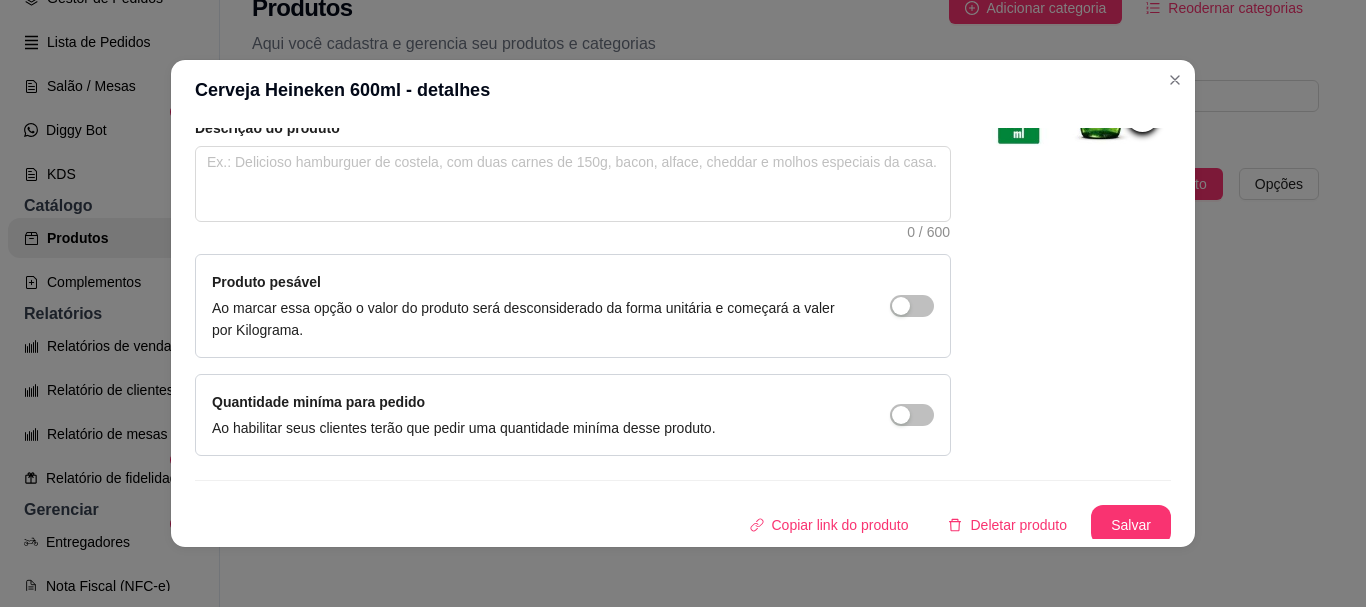 scroll, scrollTop: 241, scrollLeft: 0, axis: vertical 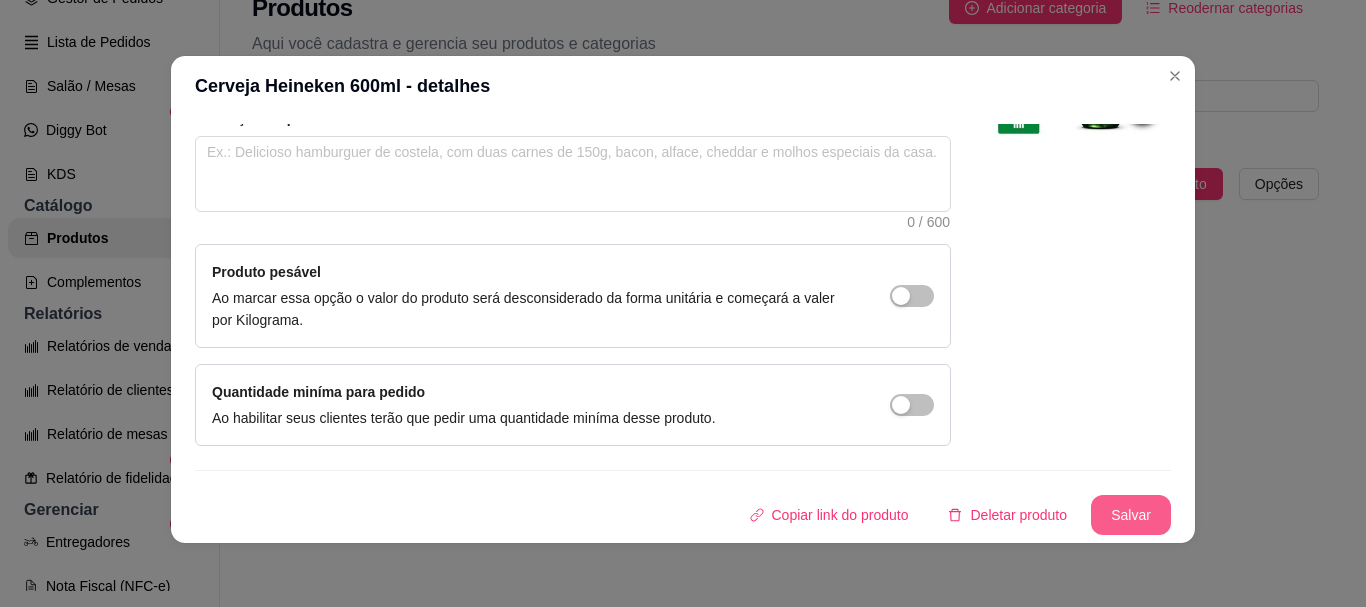 click on "Salvar" at bounding box center (1131, 515) 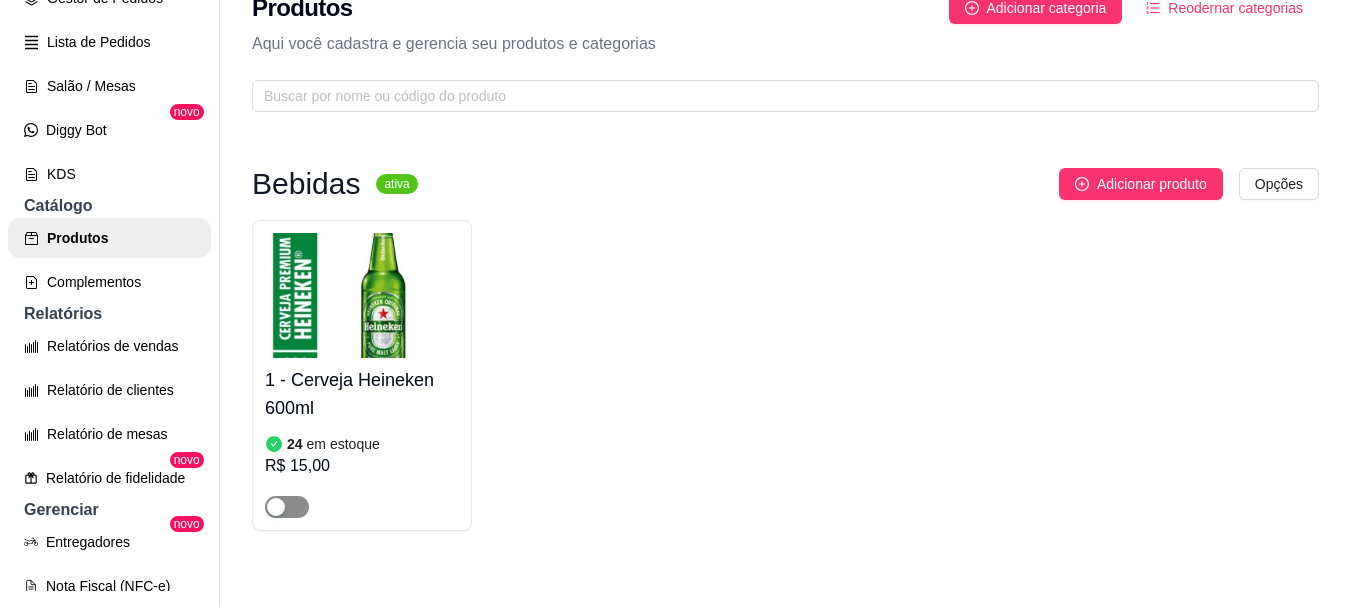 click at bounding box center [287, 507] 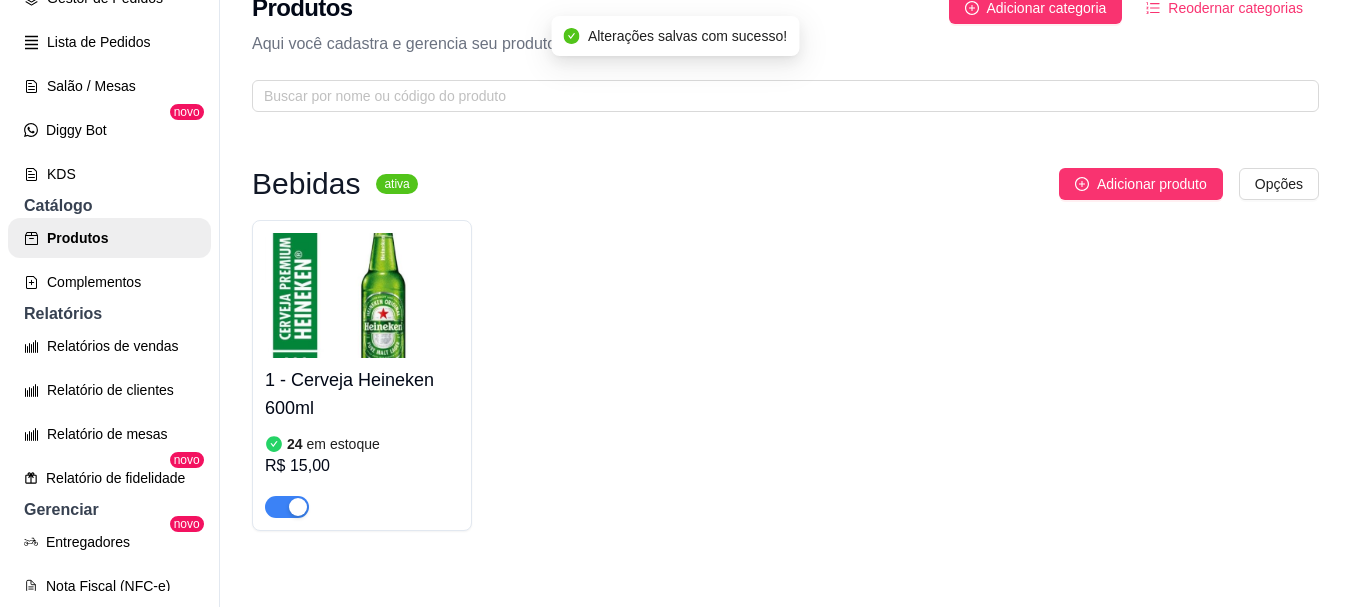 scroll, scrollTop: 0, scrollLeft: 0, axis: both 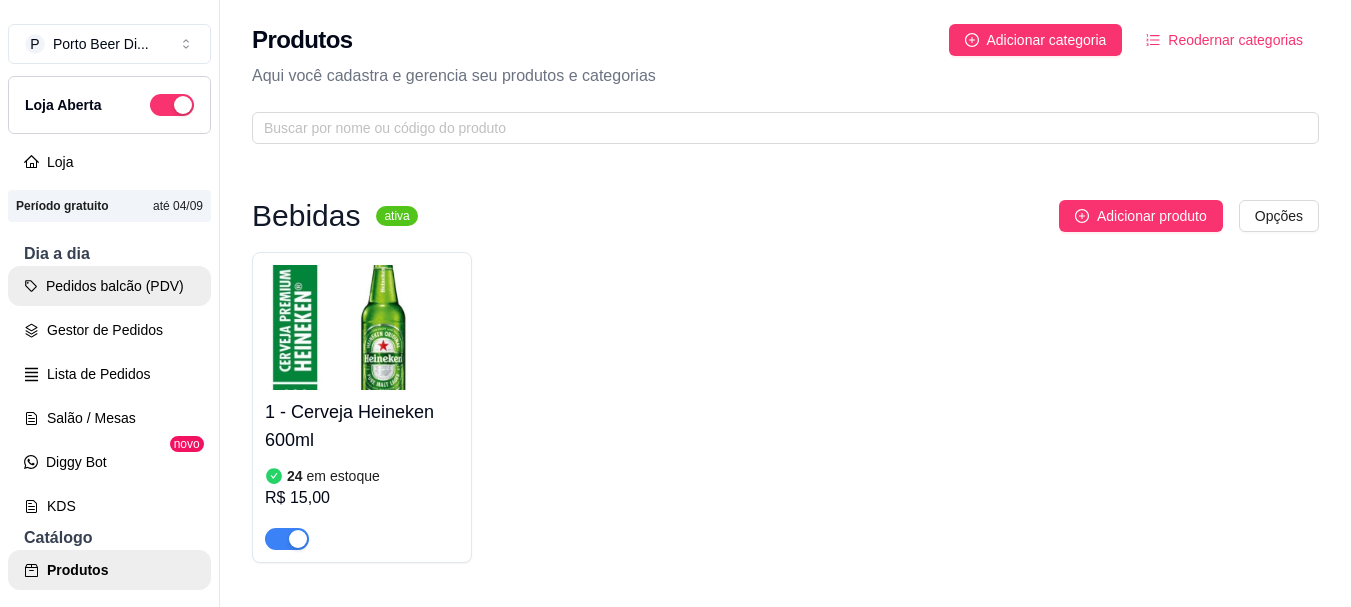 click on "Pedidos balcão (PDV)" at bounding box center [109, 286] 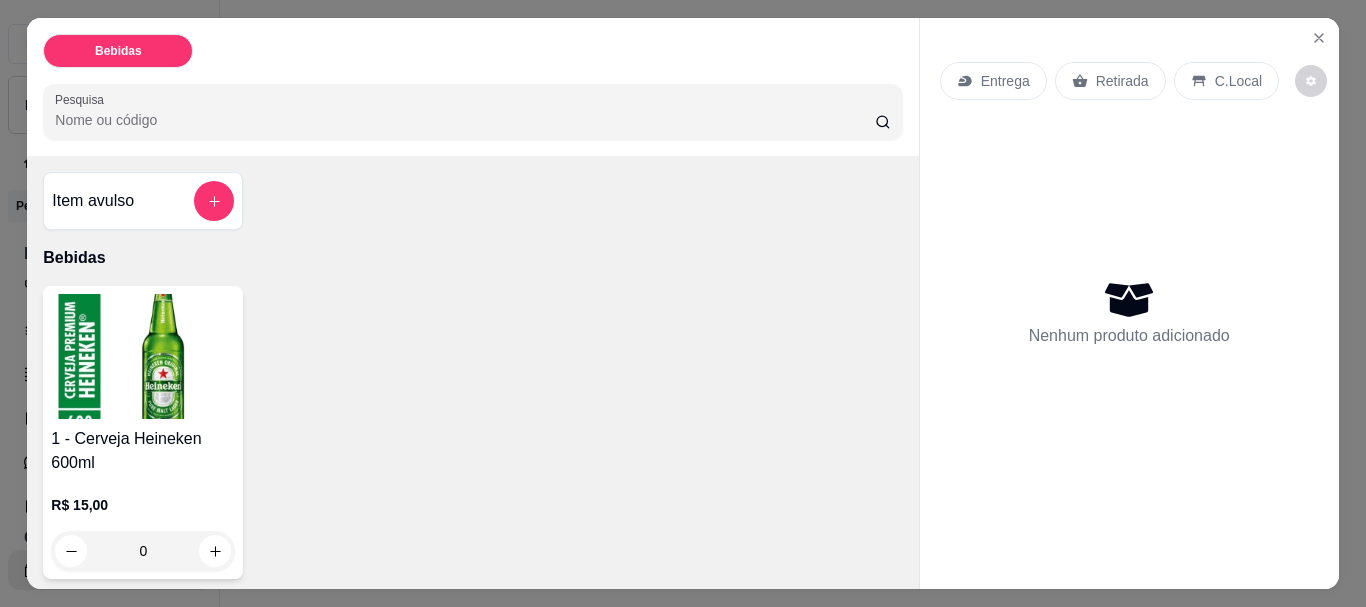 scroll, scrollTop: 6, scrollLeft: 0, axis: vertical 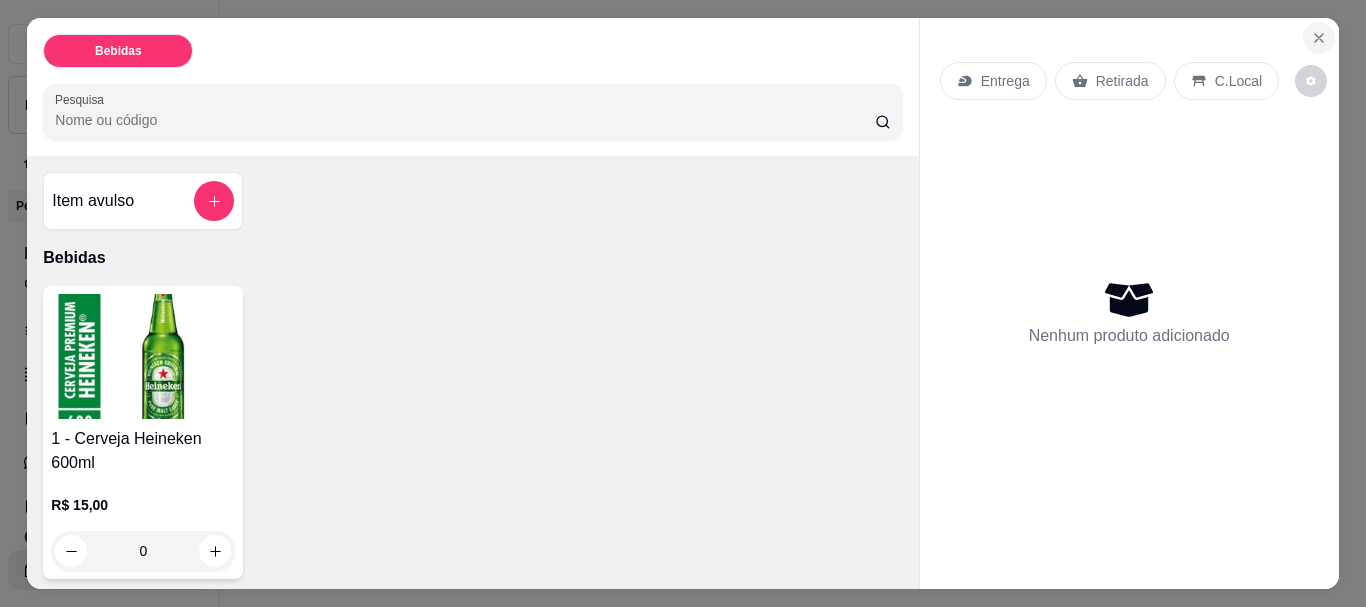 click 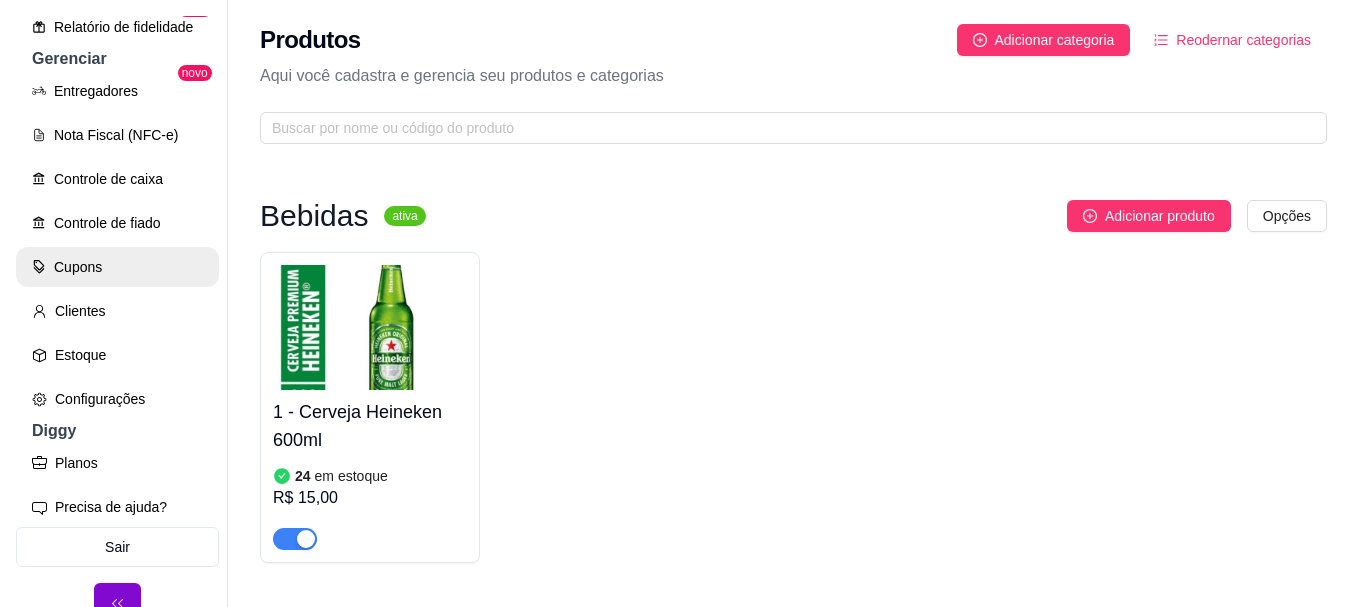 scroll, scrollTop: 807, scrollLeft: 0, axis: vertical 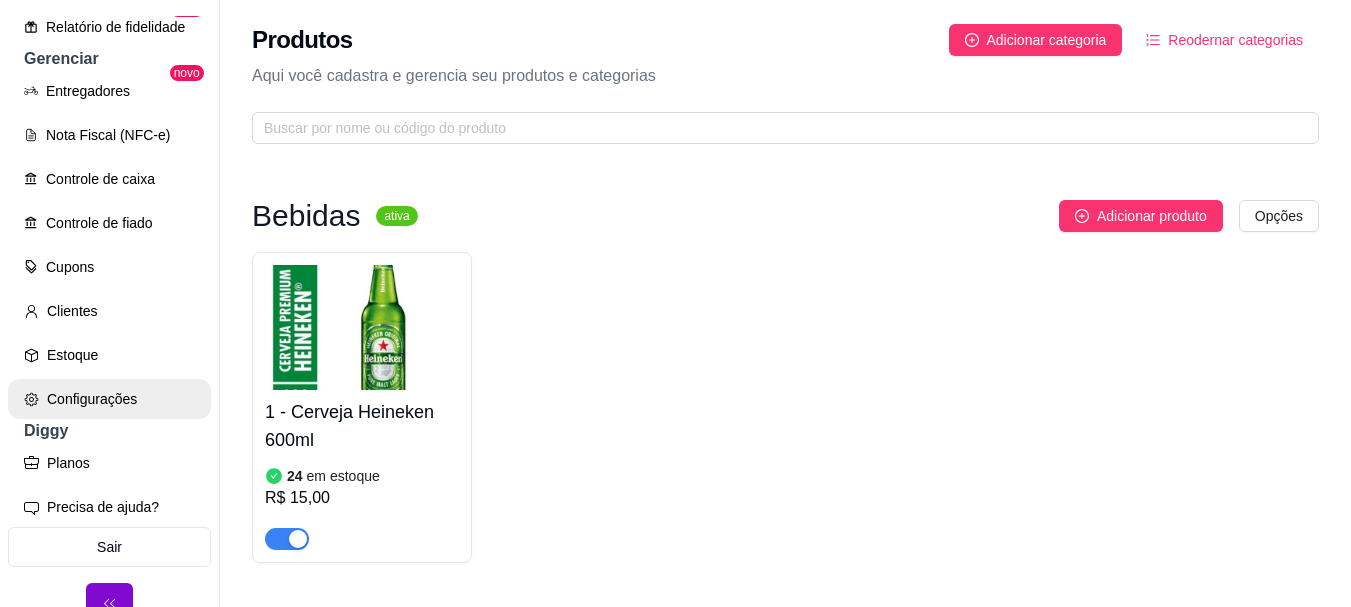 click on "Configurações" at bounding box center (109, 399) 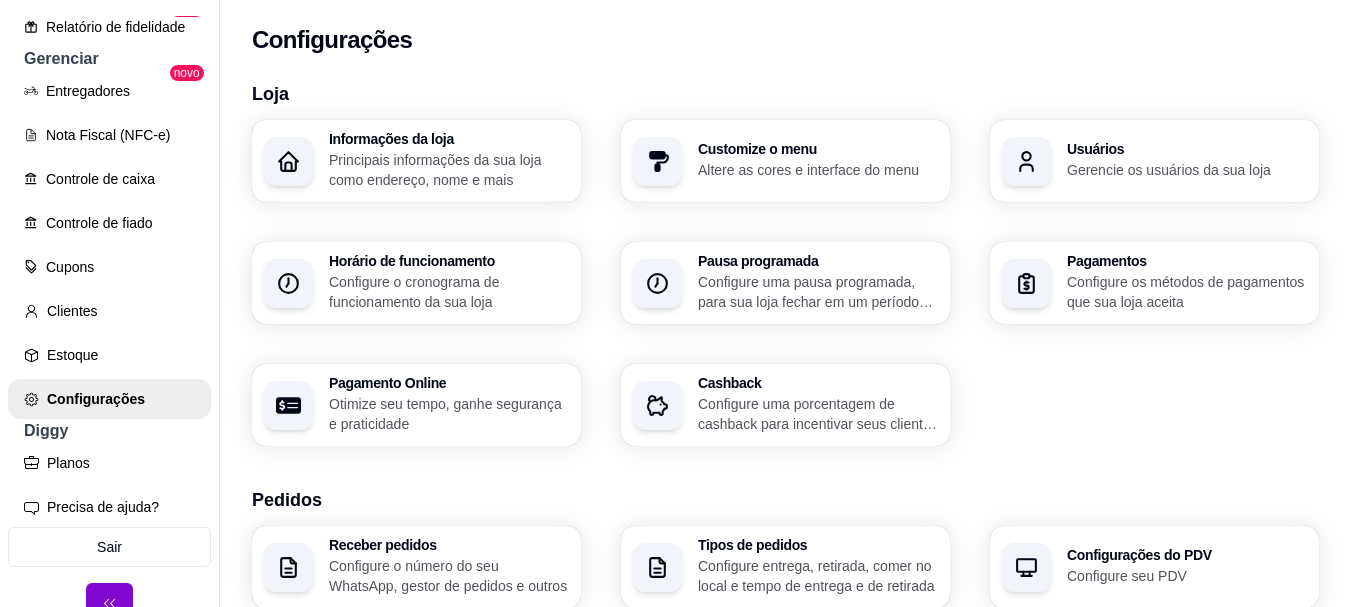 click on "Principais informações da sua loja como endereço, nome e mais" at bounding box center [449, 170] 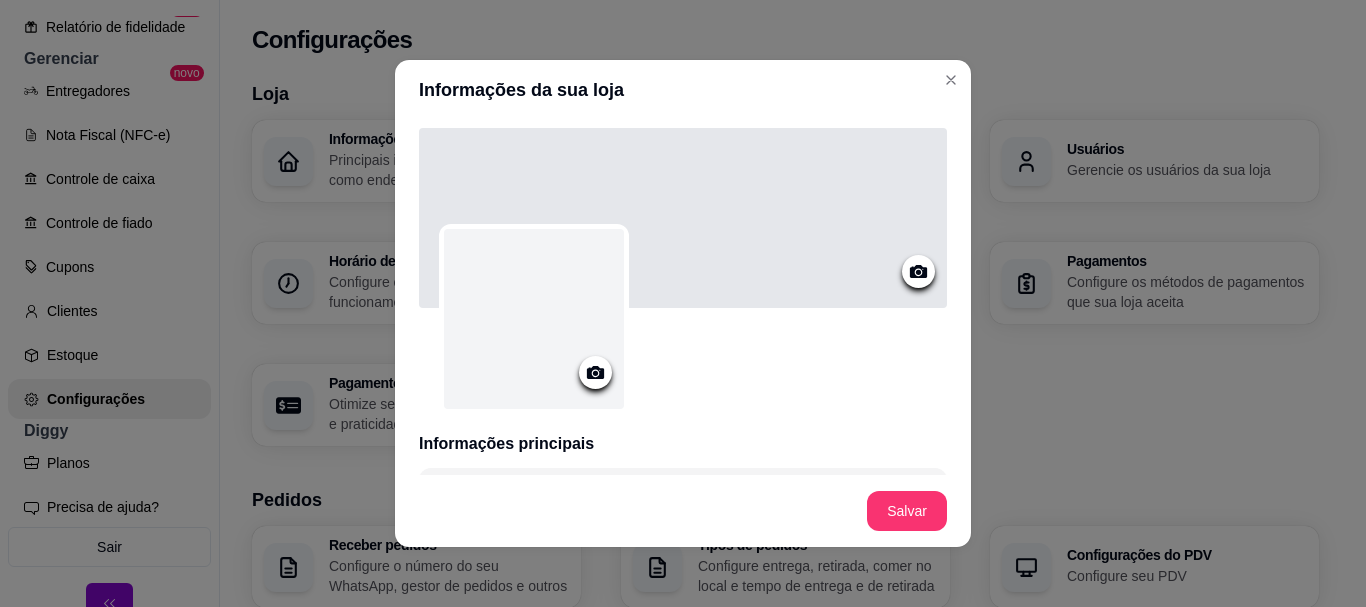 click 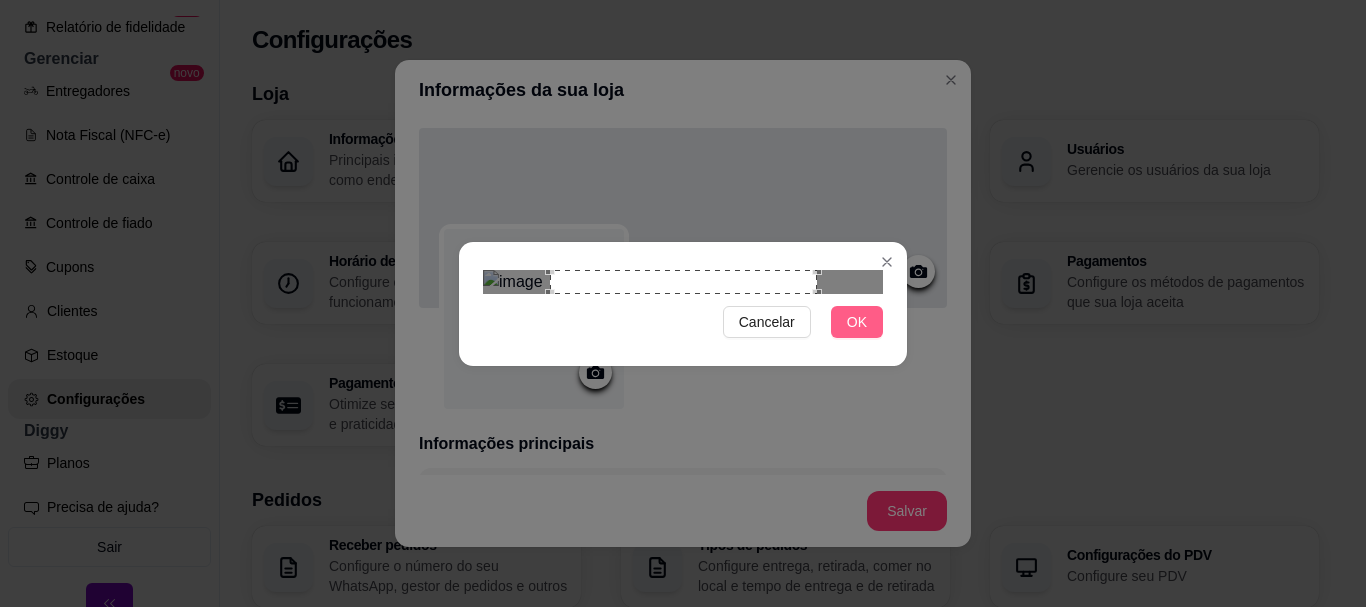 click on "OK" at bounding box center (857, 322) 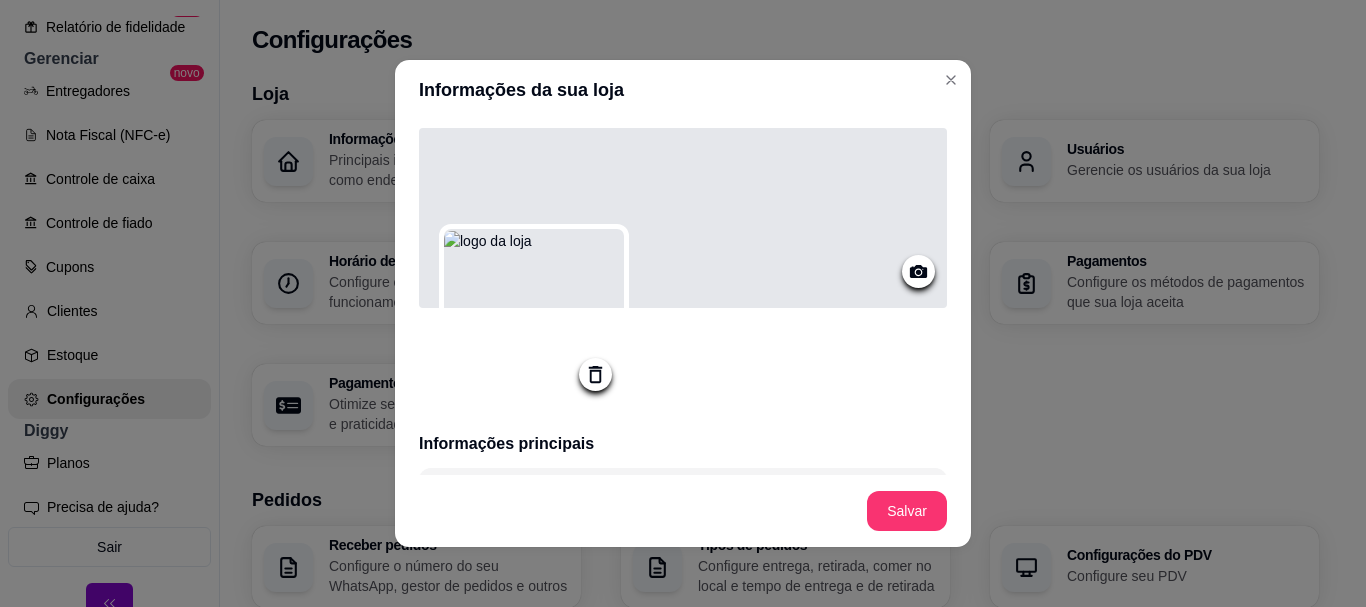 click 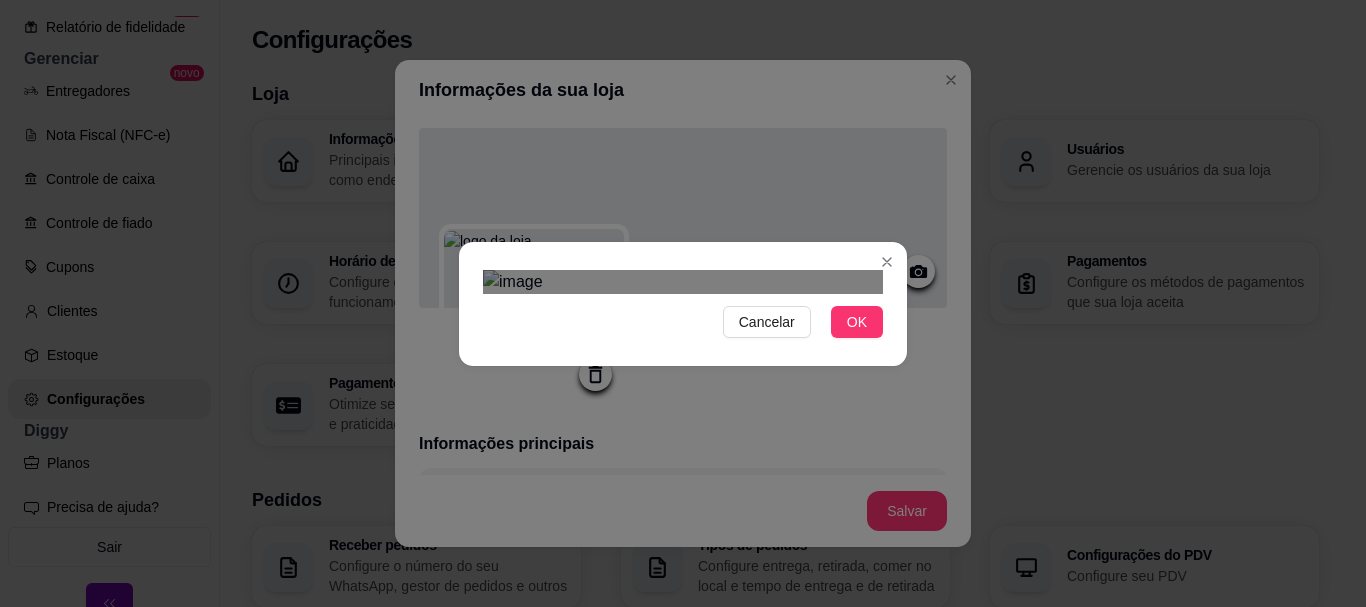 click on "Cancelar OK" at bounding box center [683, 303] 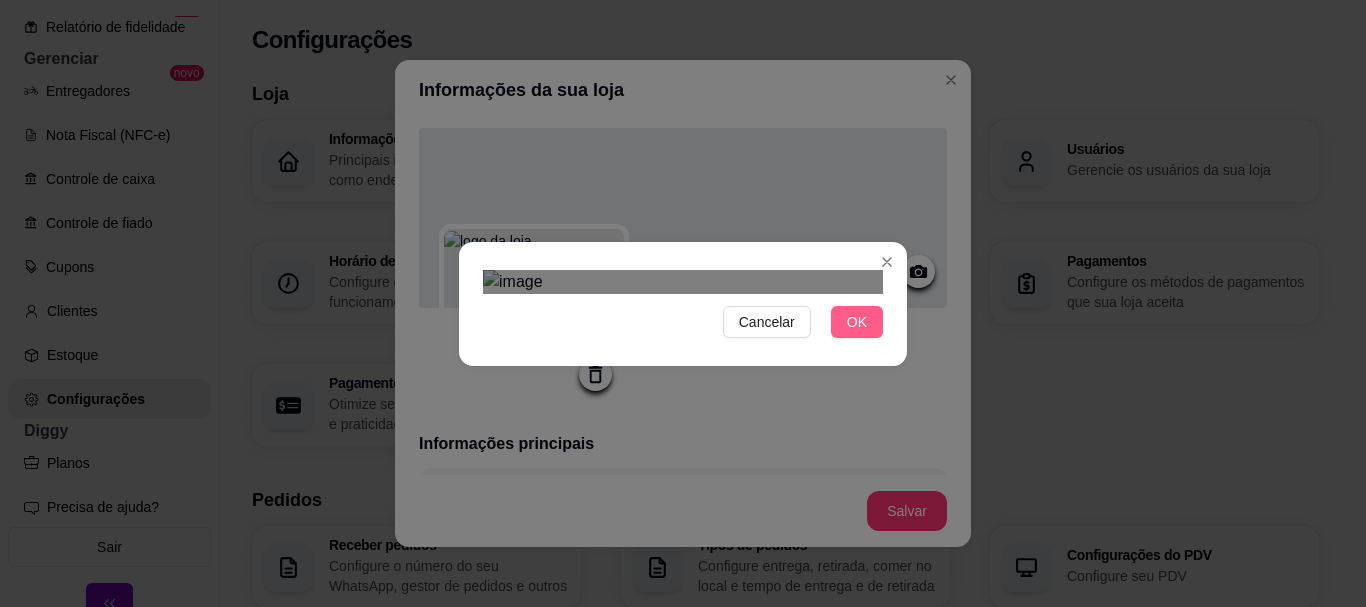click on "OK" at bounding box center (857, 322) 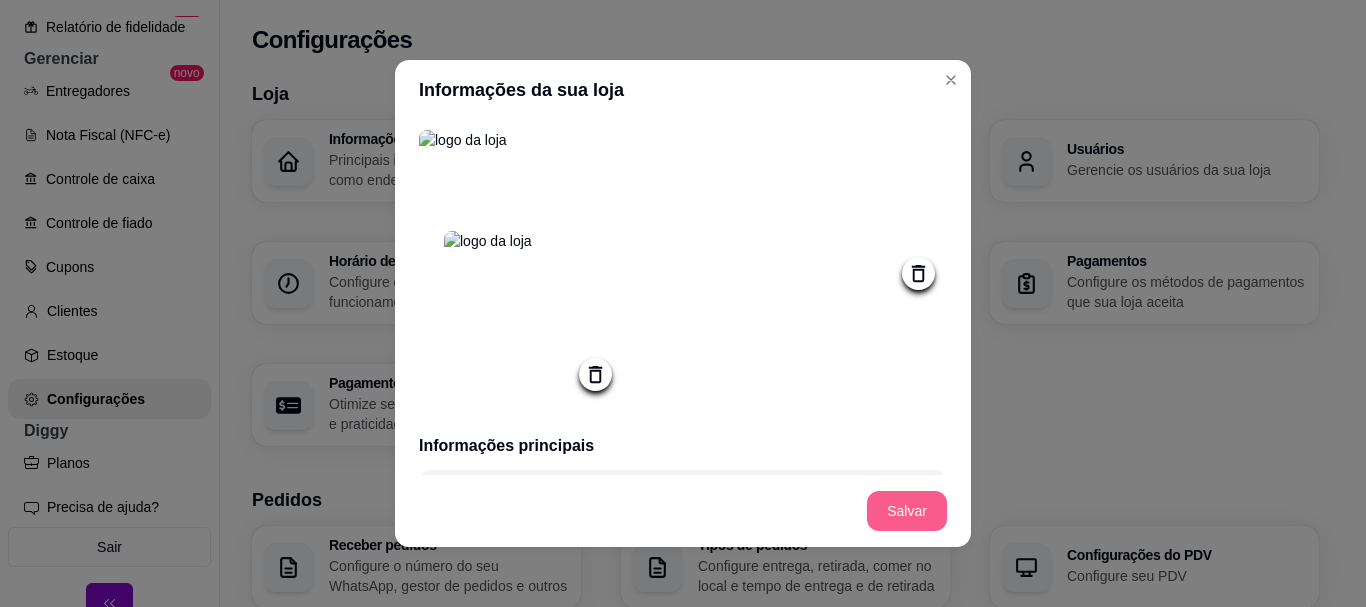 click on "Salvar" at bounding box center (907, 511) 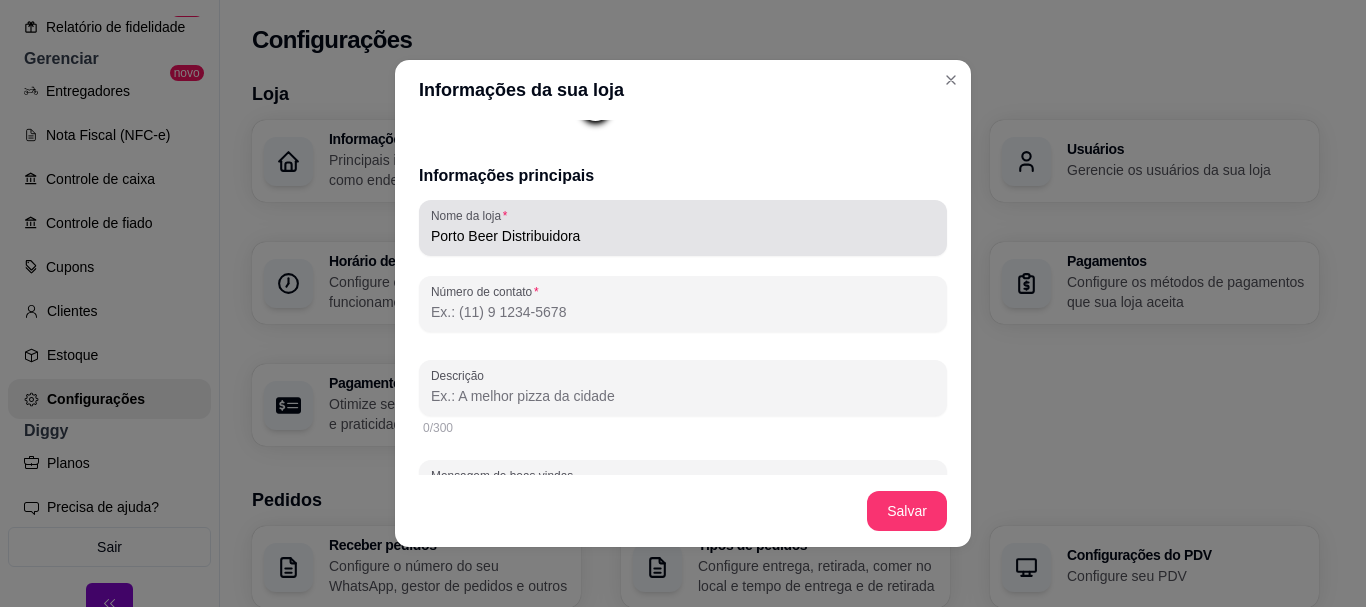 scroll, scrollTop: 300, scrollLeft: 0, axis: vertical 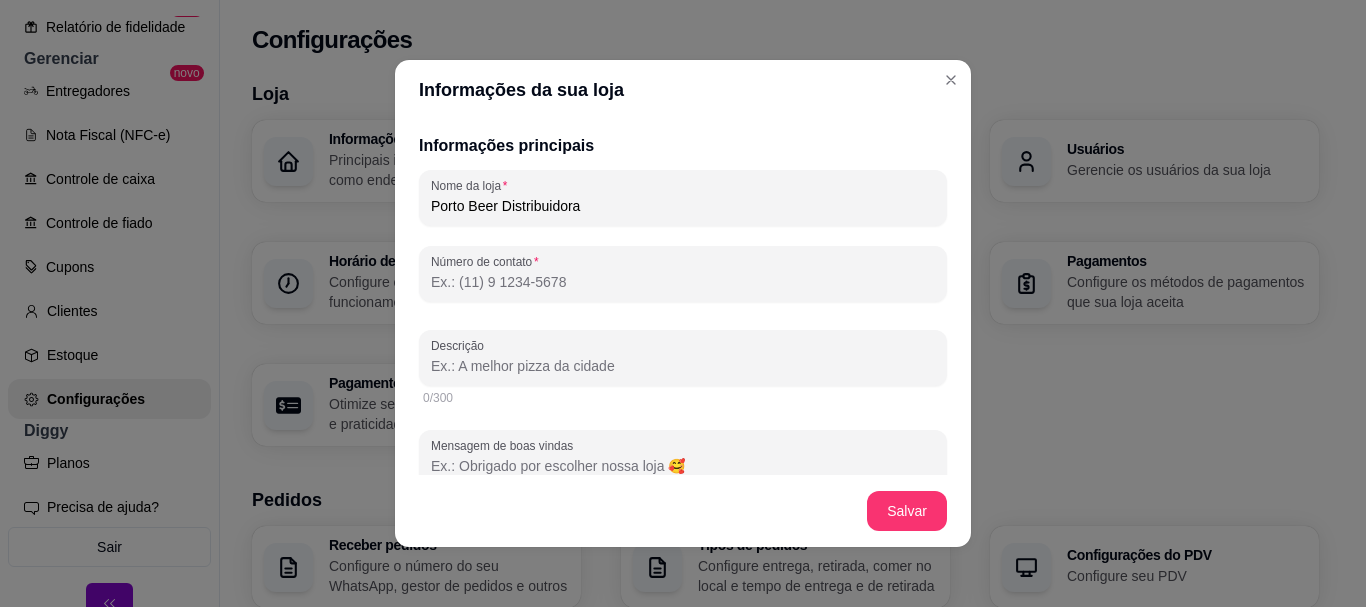 click on "Número de contato" at bounding box center [683, 282] 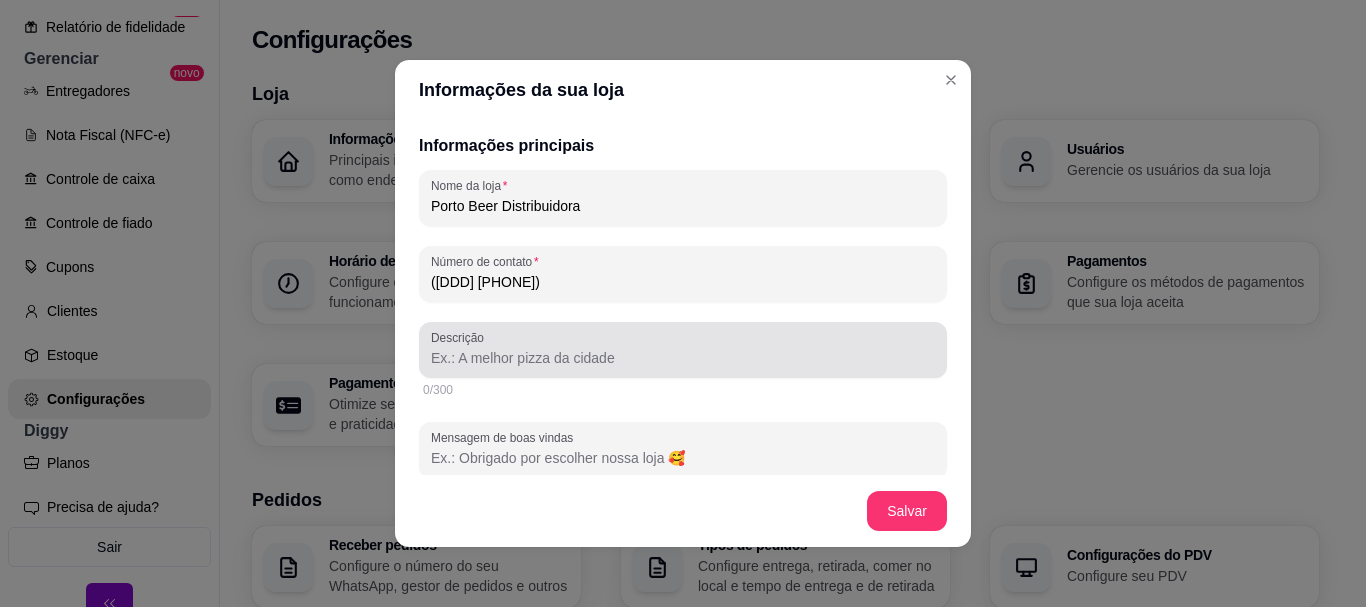 type on "([DDD] [PHONE])" 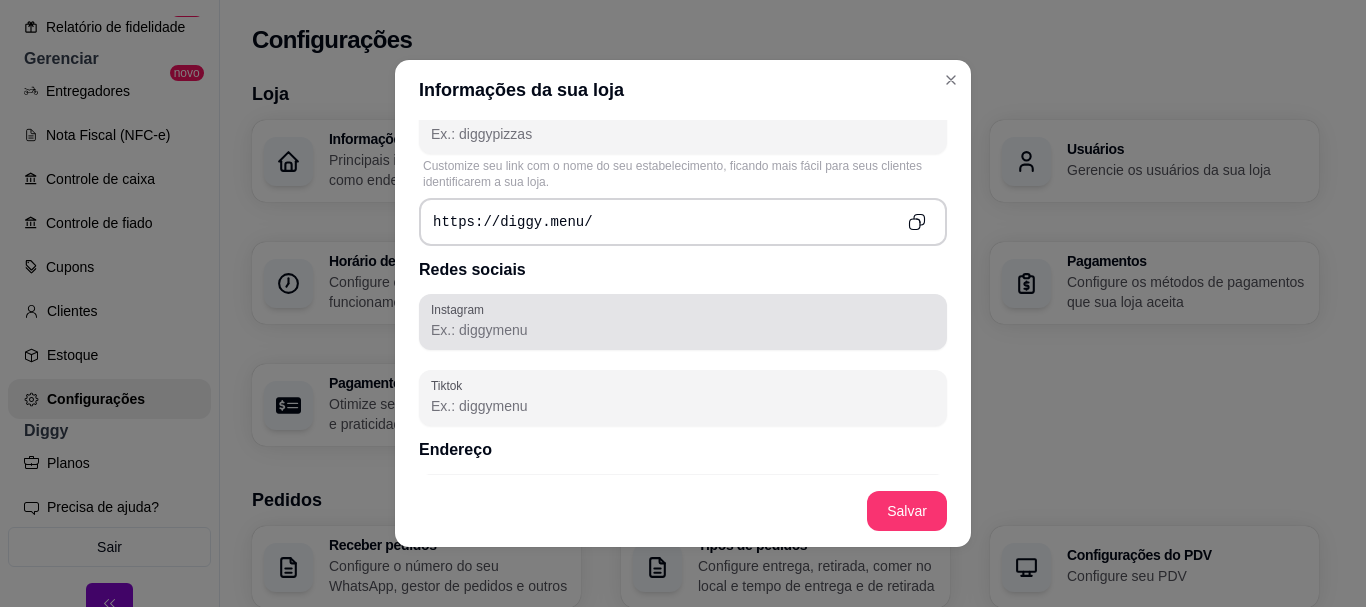 scroll, scrollTop: 900, scrollLeft: 0, axis: vertical 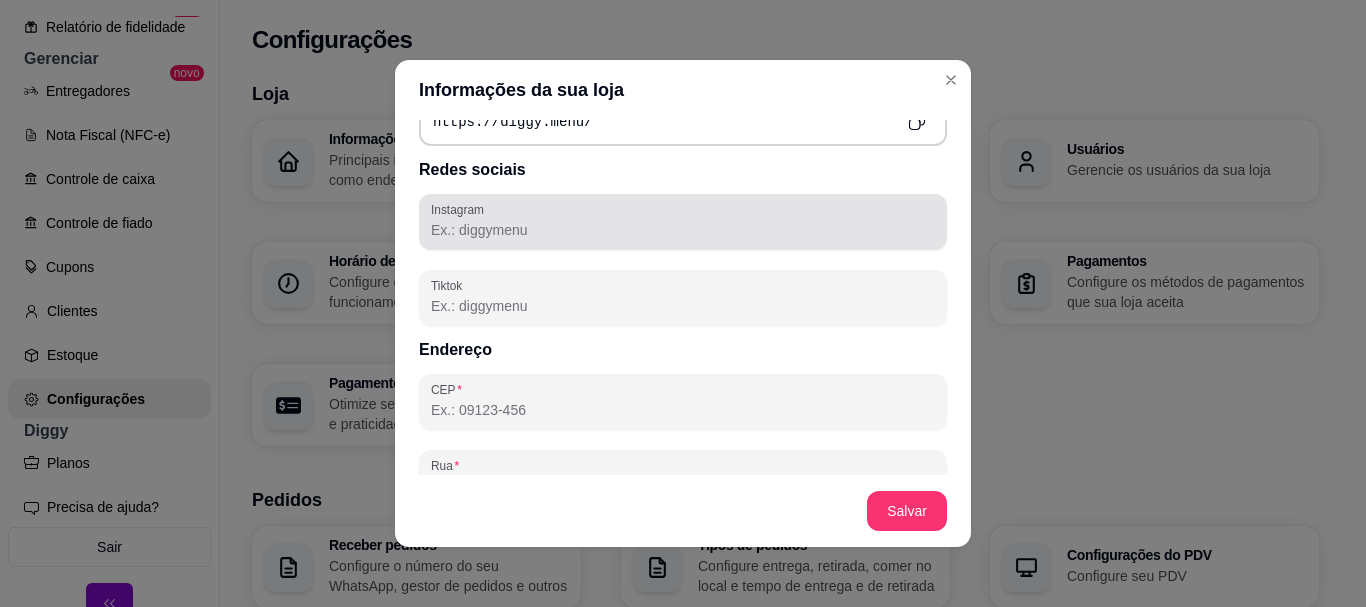 click on "Instagram" at bounding box center [683, 230] 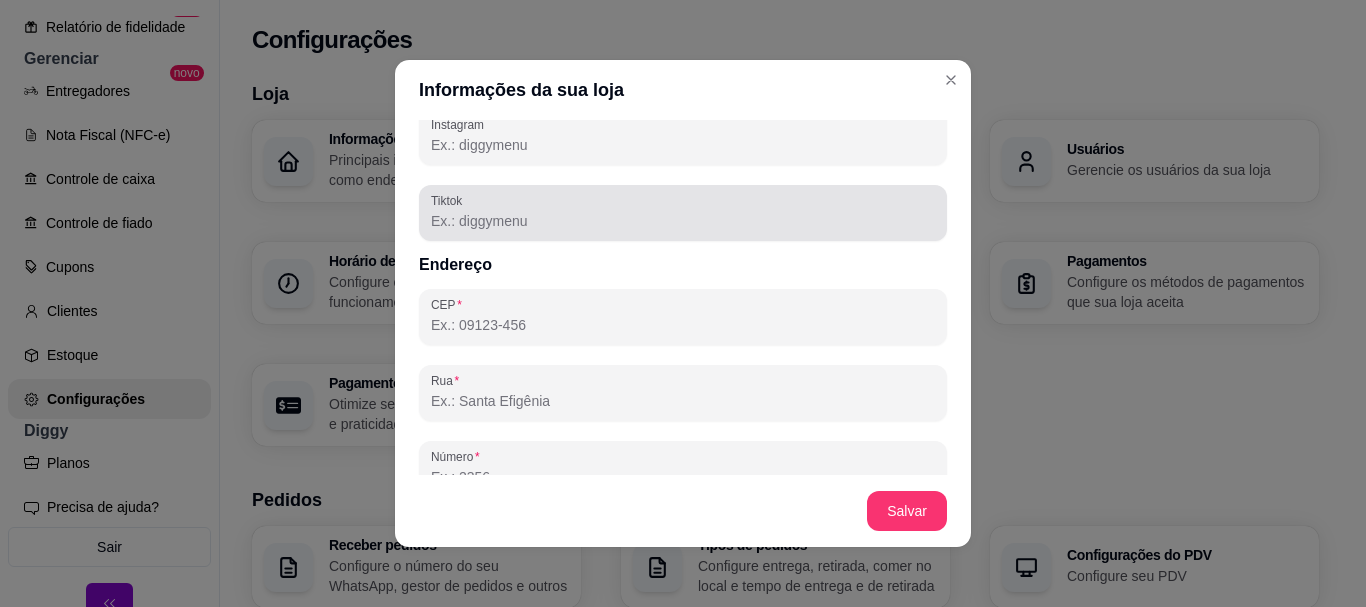 scroll, scrollTop: 1100, scrollLeft: 0, axis: vertical 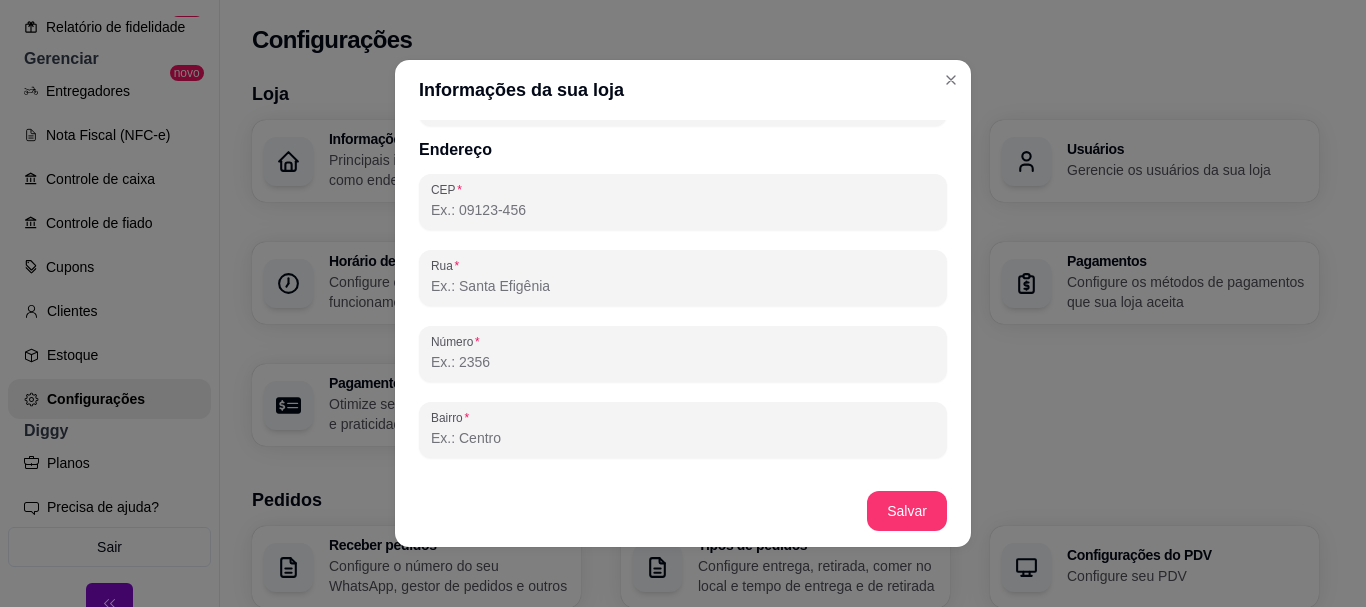 click on "CEP" at bounding box center [683, 210] 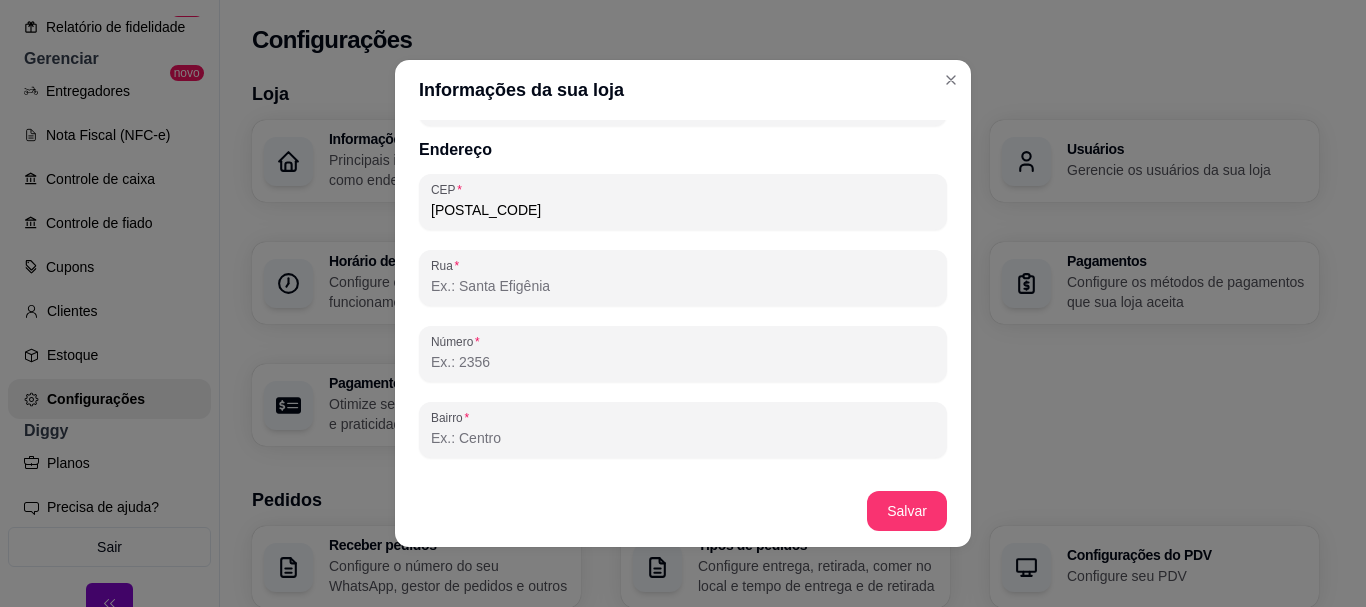 type on "[POSTAL_CODE]" 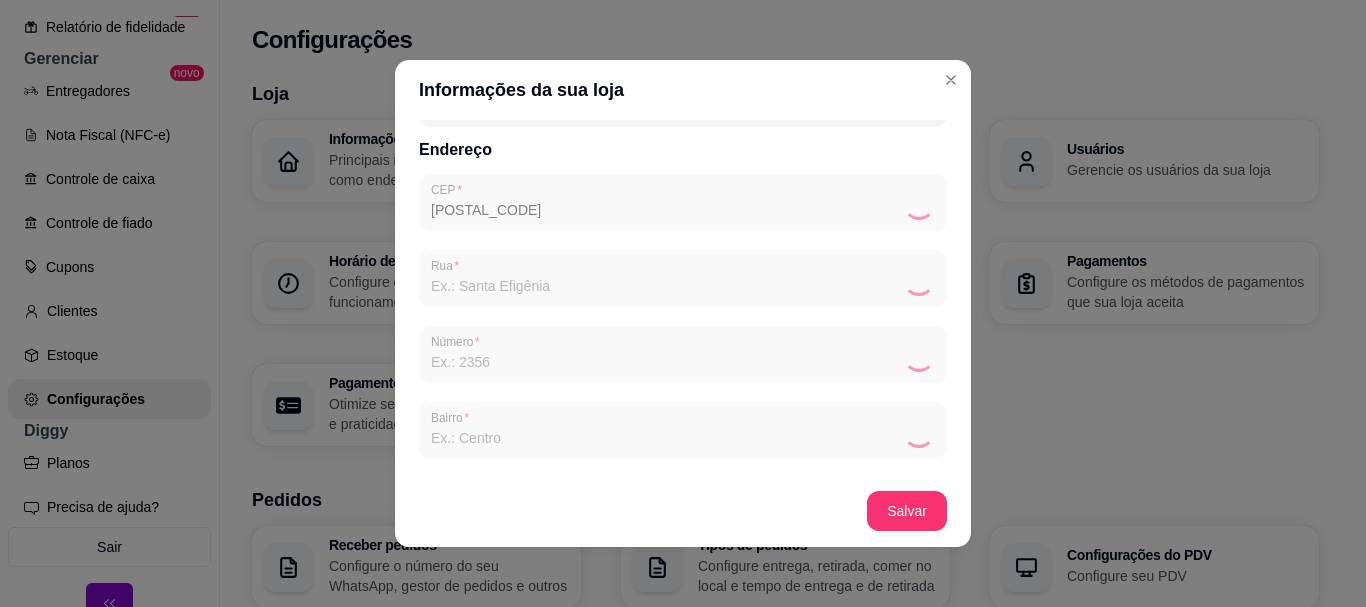 type on "[CITY]" 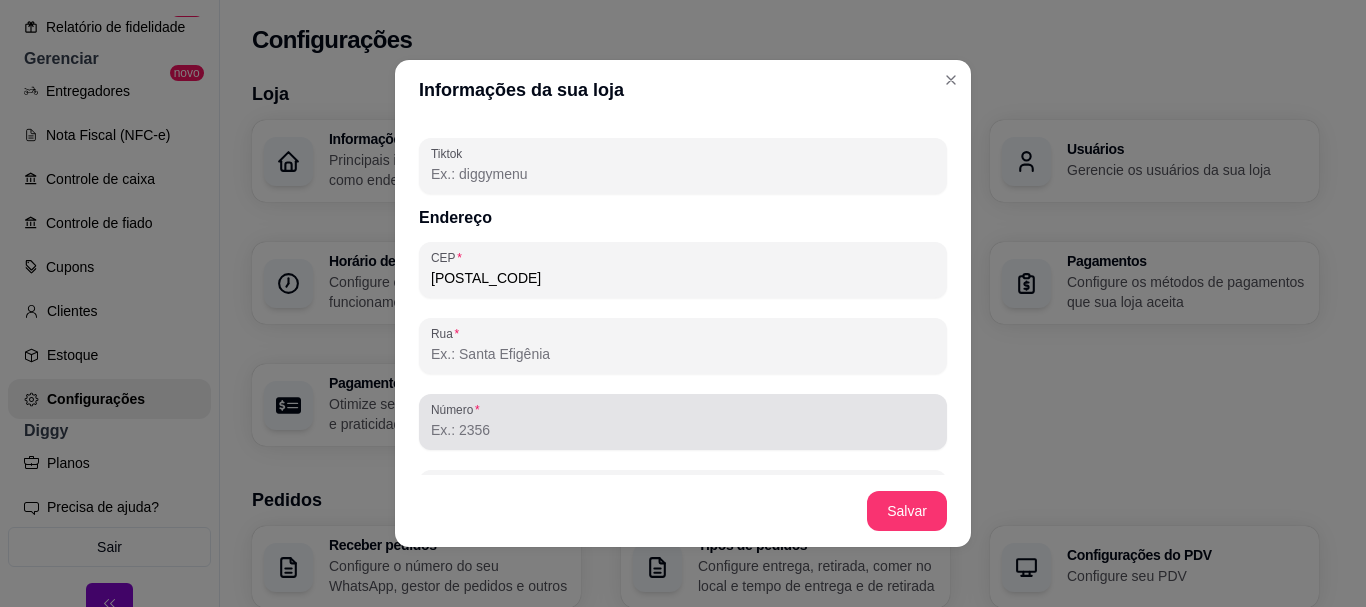 scroll, scrollTop: 1023, scrollLeft: 0, axis: vertical 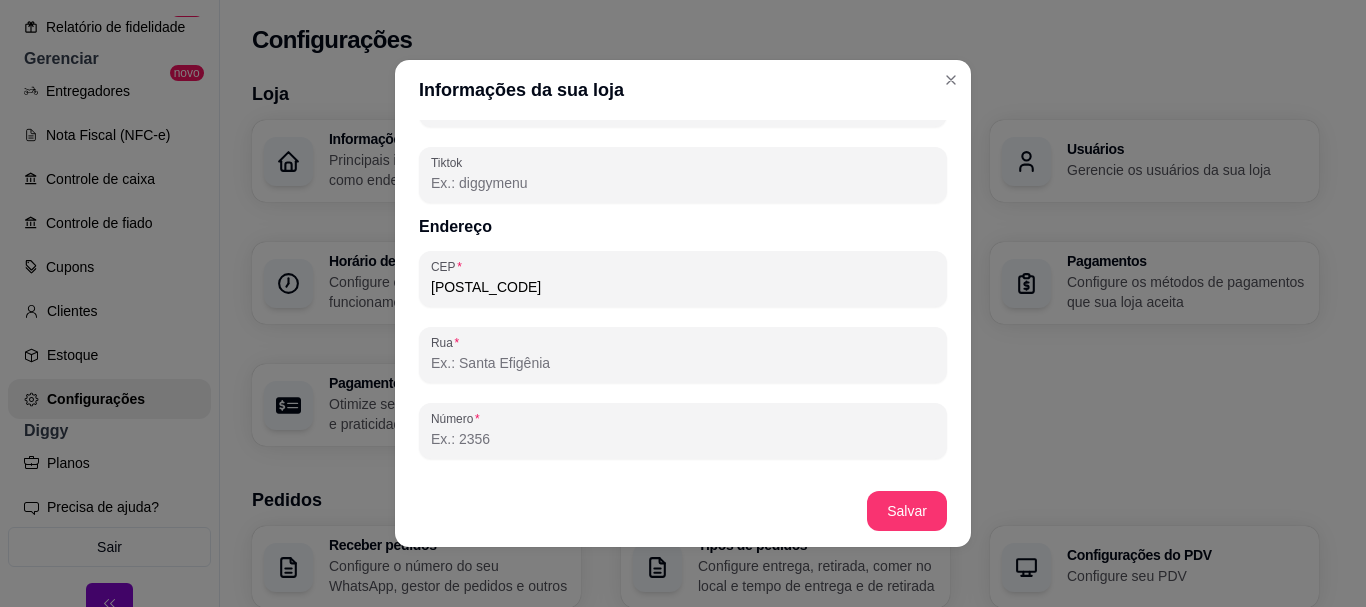 click on "Rua" at bounding box center (683, 363) 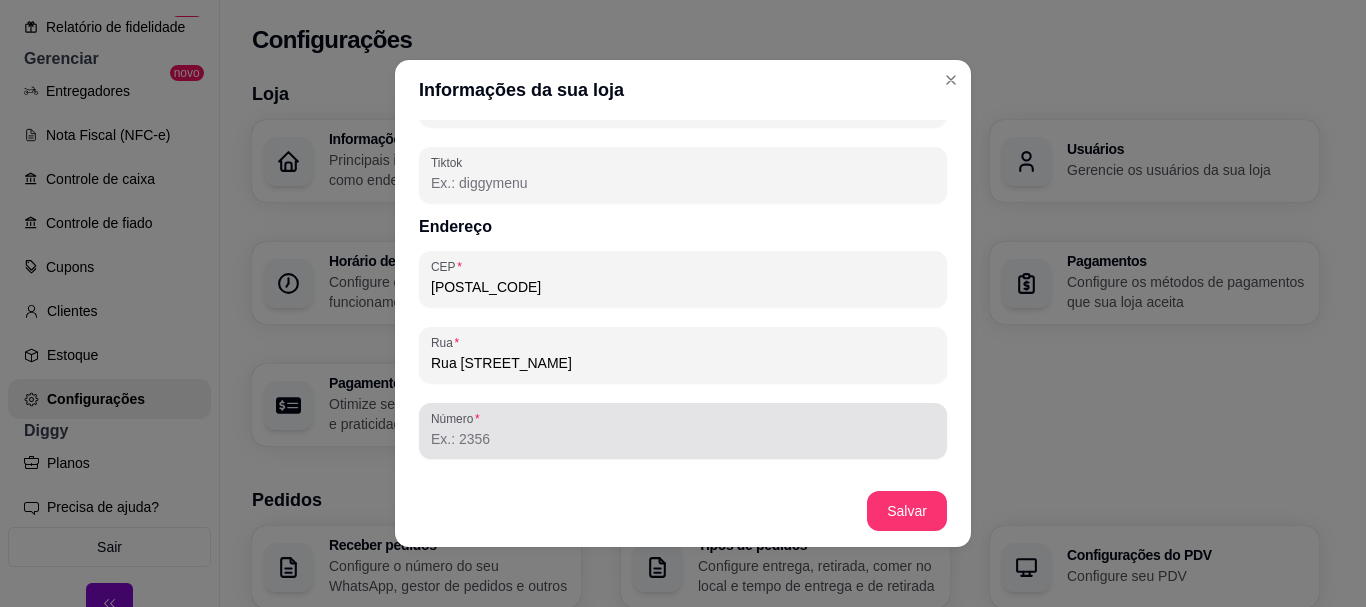 type on "Rua [STREET_NAME]" 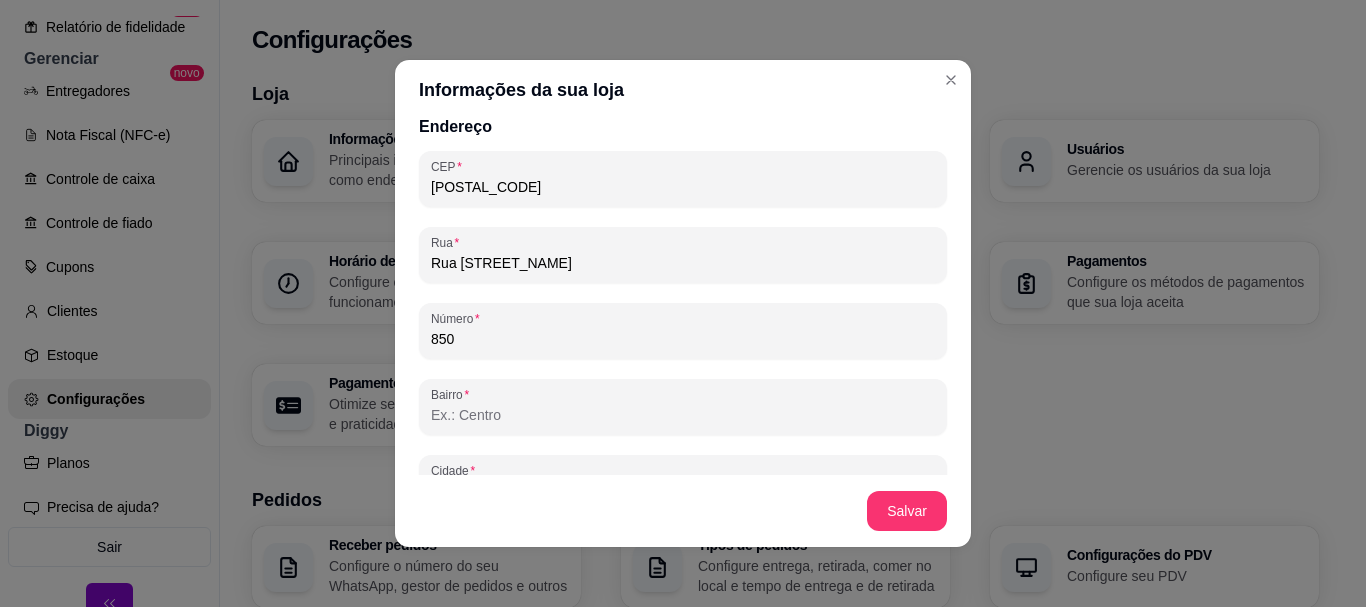 scroll, scrollTop: 1223, scrollLeft: 0, axis: vertical 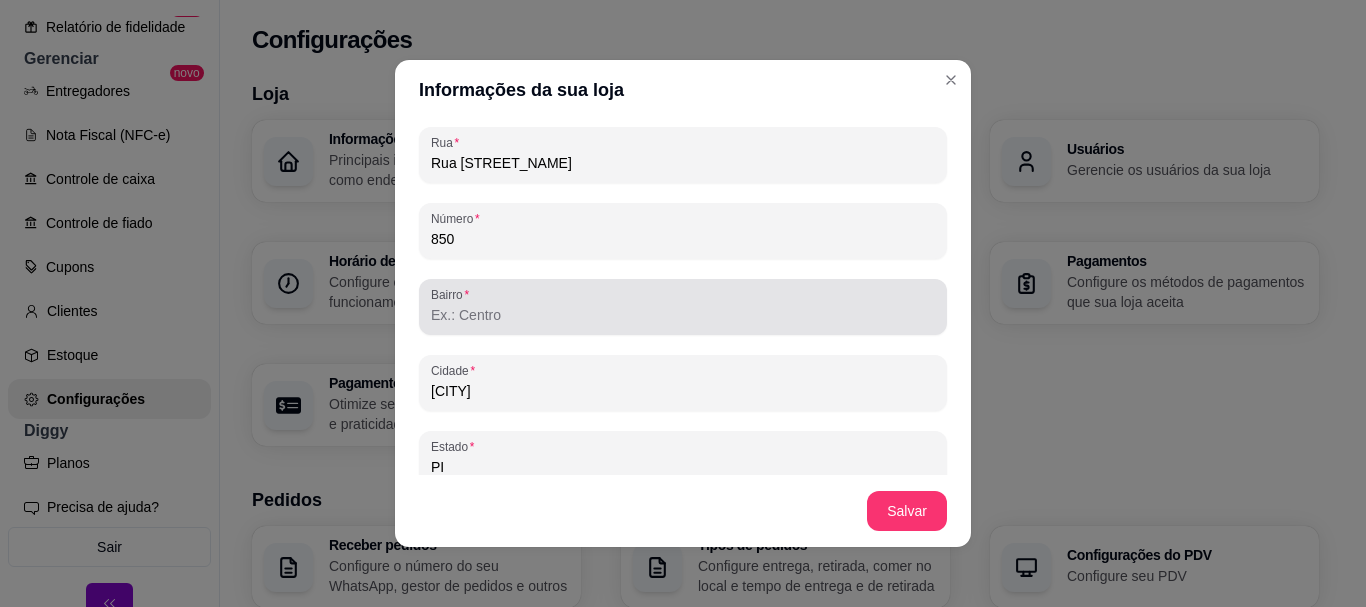 type on "850" 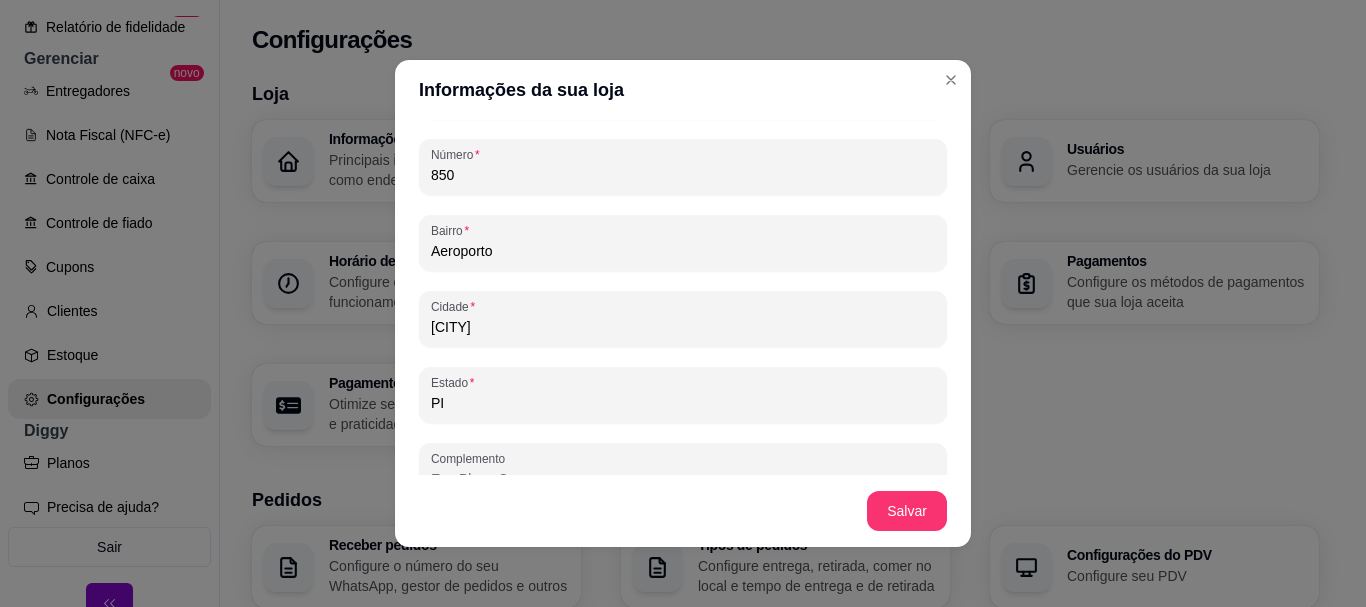 scroll, scrollTop: 1323, scrollLeft: 0, axis: vertical 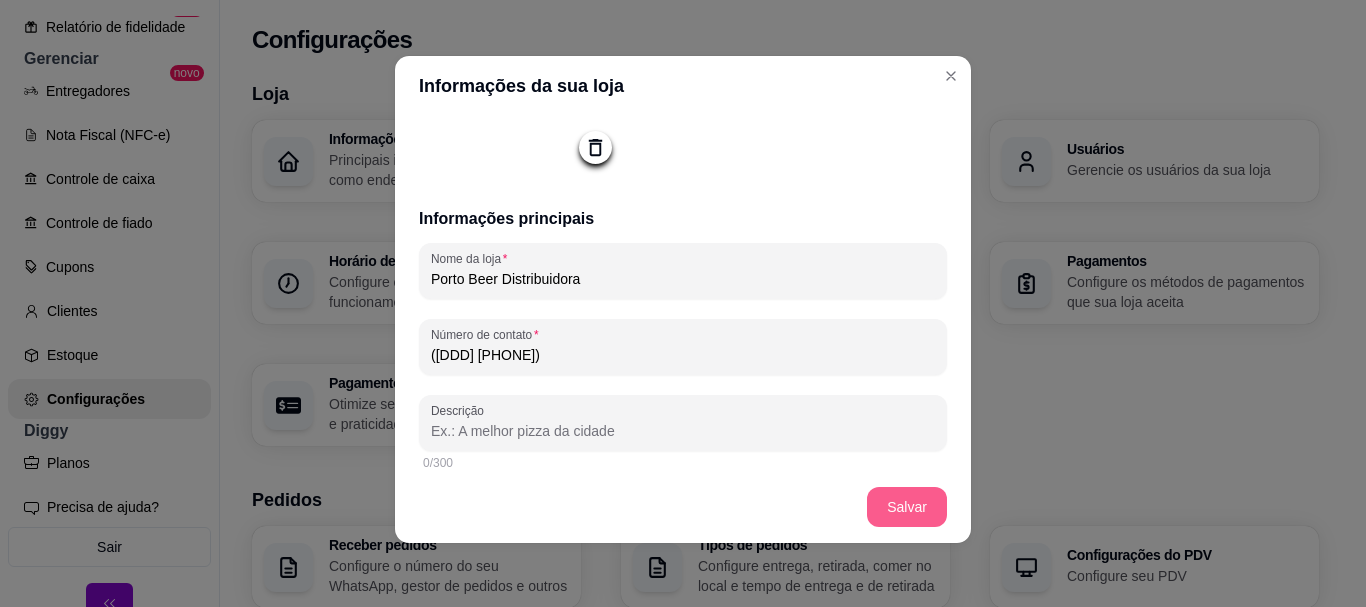 type on "Aeroporto" 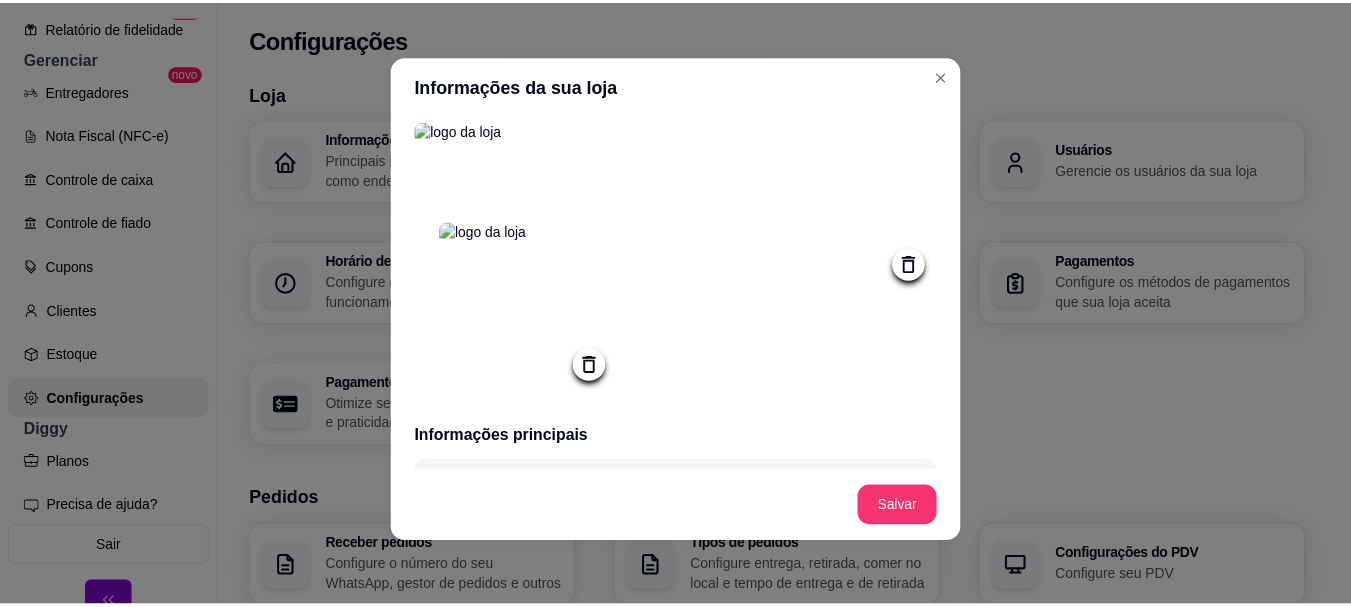 scroll, scrollTop: 0, scrollLeft: 0, axis: both 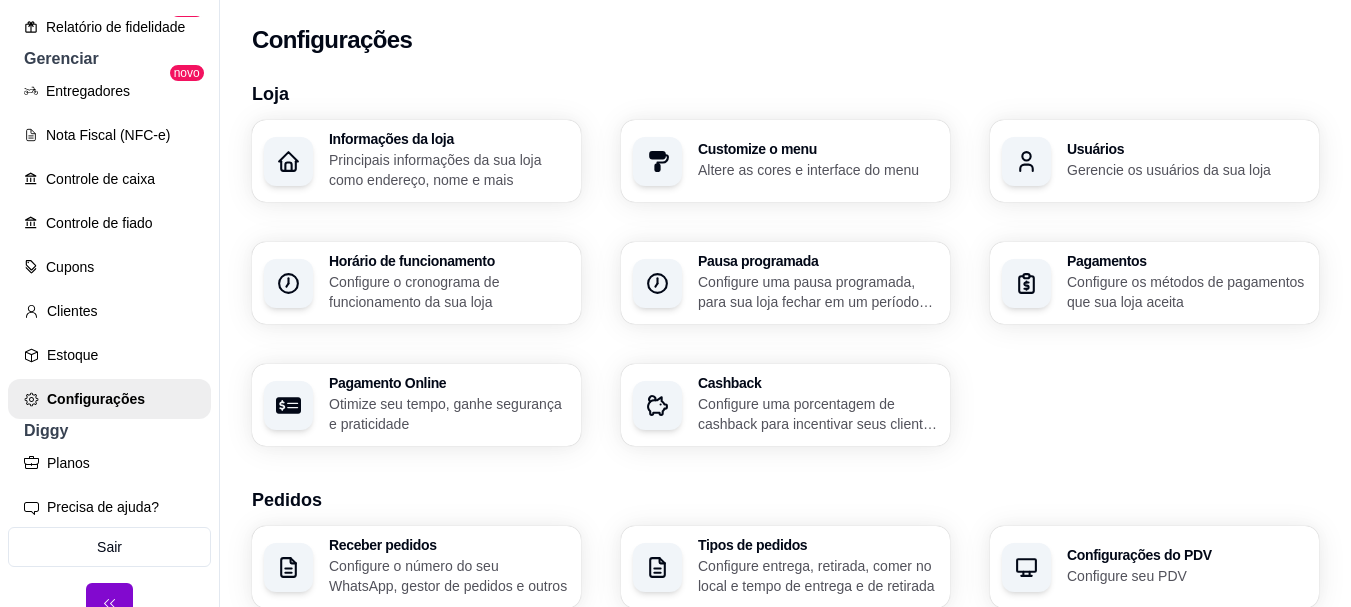 click on "Altere as cores e interface do menu" at bounding box center (818, 170) 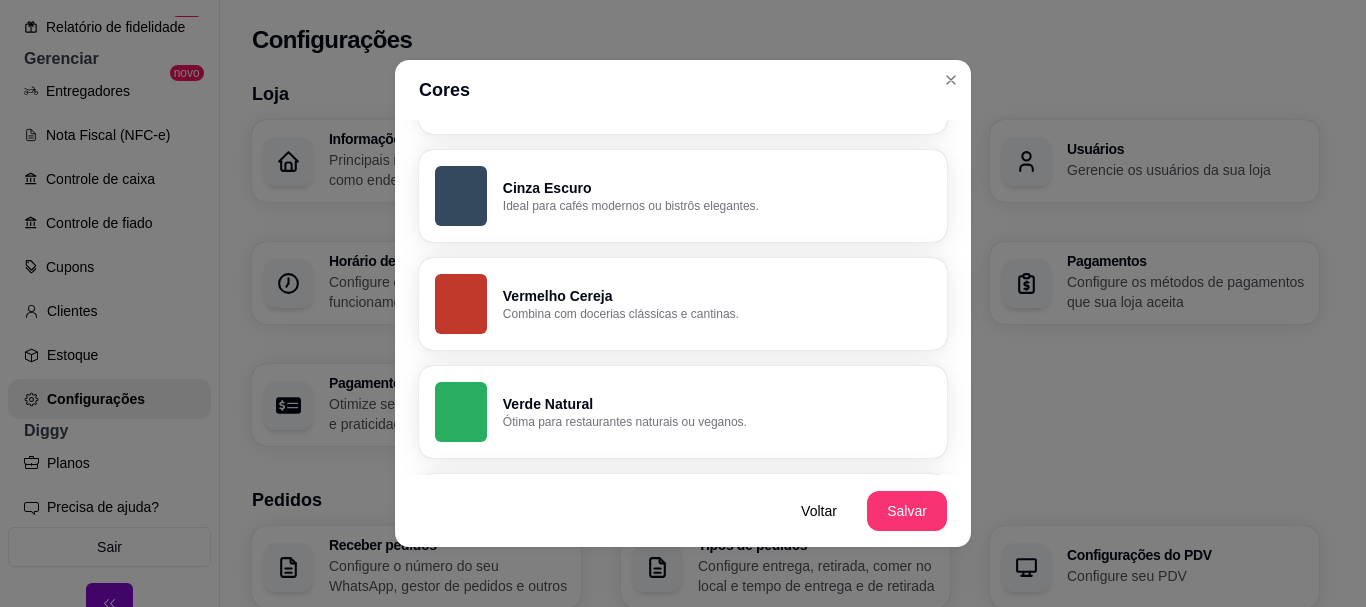 scroll, scrollTop: 400, scrollLeft: 0, axis: vertical 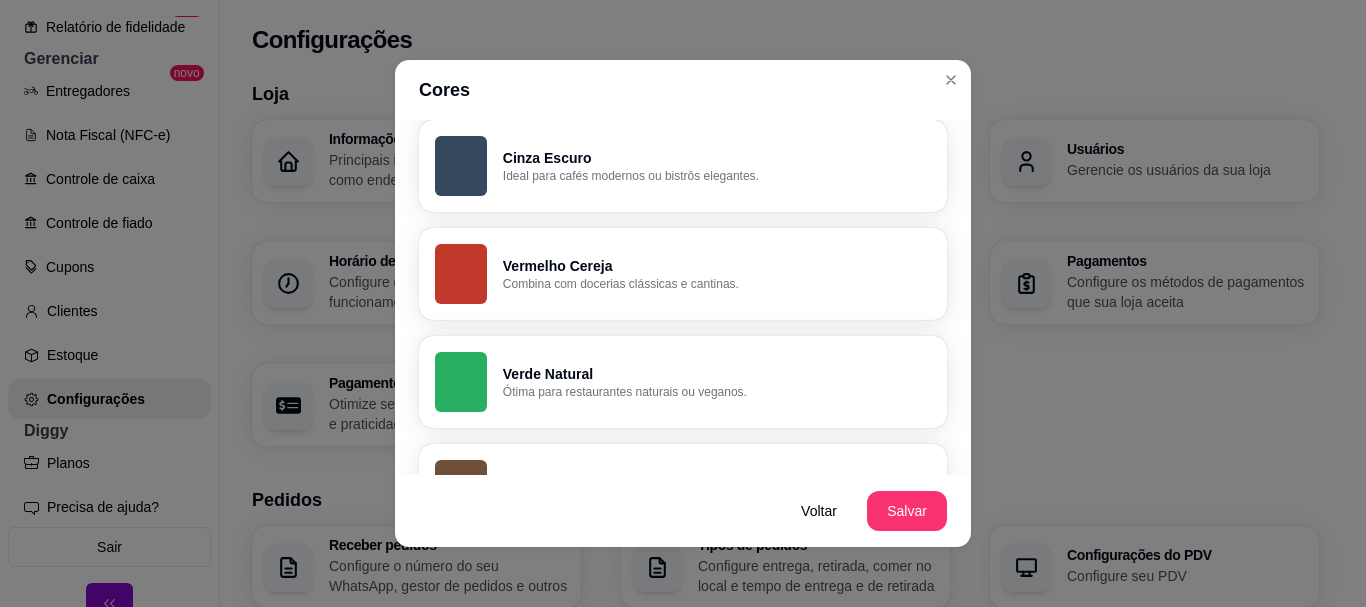 click at bounding box center (461, 166) 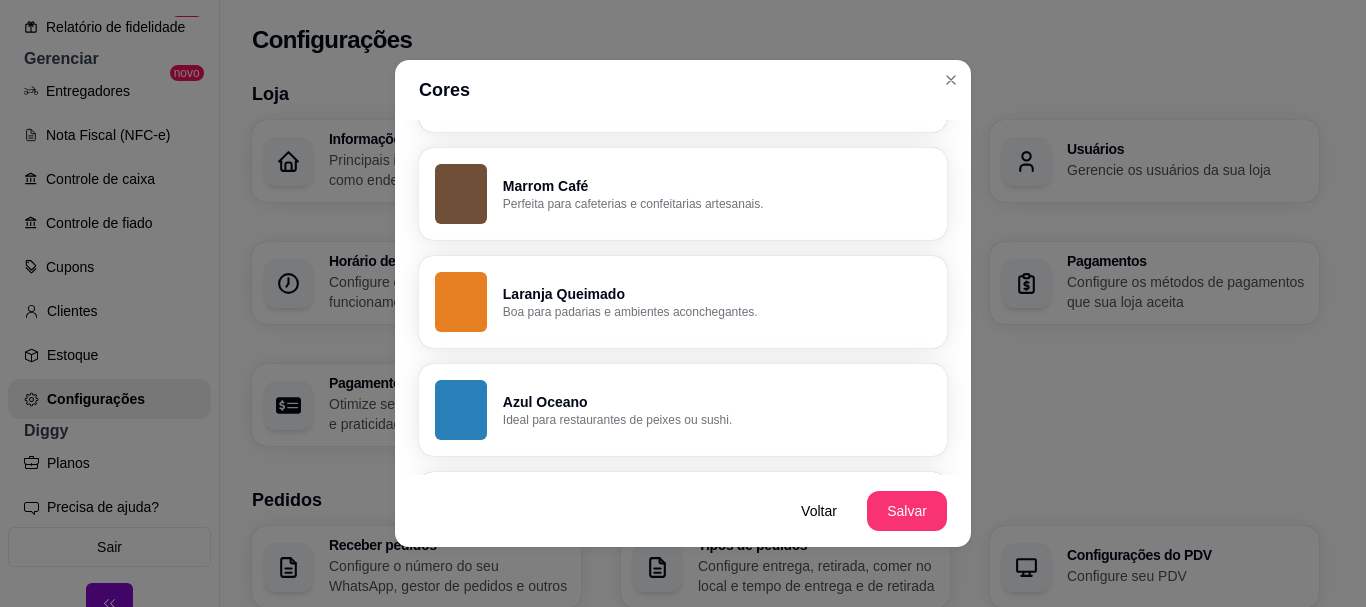 scroll, scrollTop: 800, scrollLeft: 0, axis: vertical 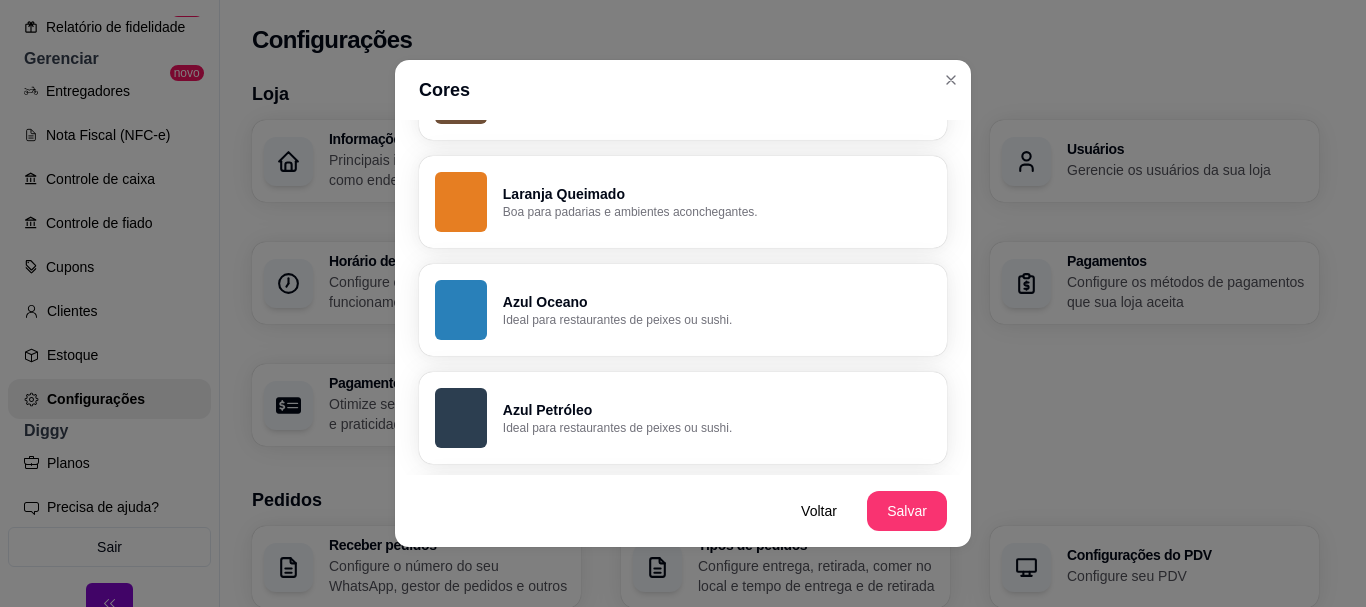 click at bounding box center (461, 202) 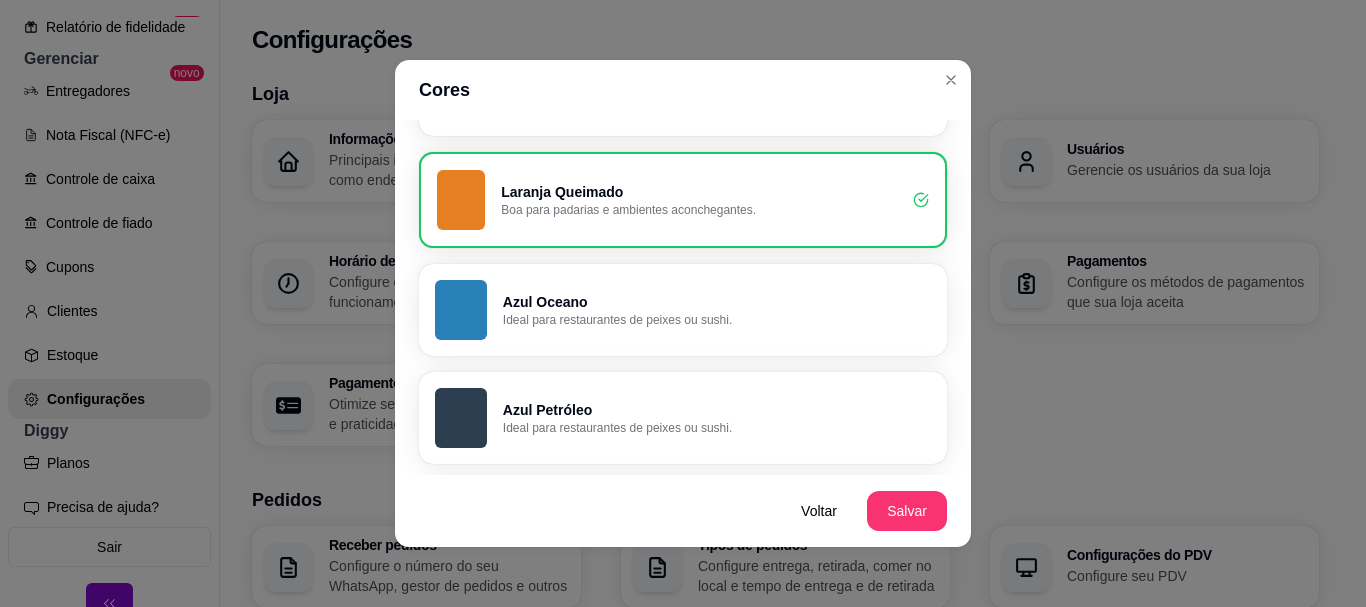 scroll, scrollTop: 796, scrollLeft: 0, axis: vertical 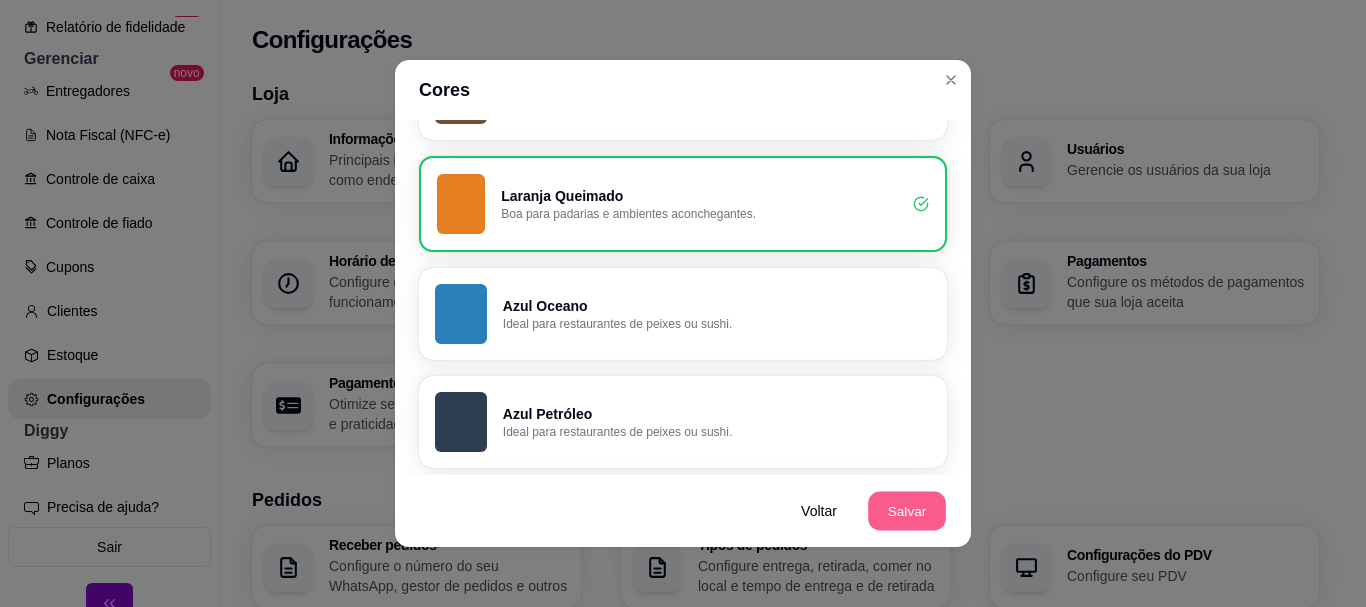 click on "Salvar" at bounding box center [907, 511] 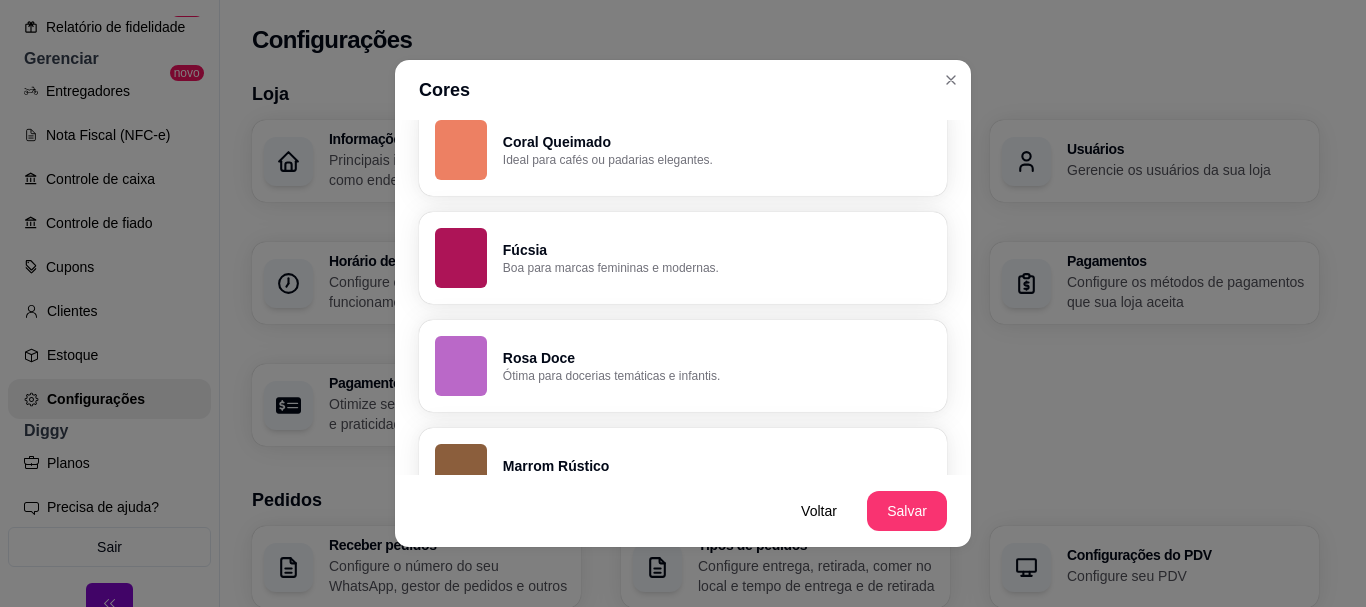 scroll, scrollTop: 1553, scrollLeft: 0, axis: vertical 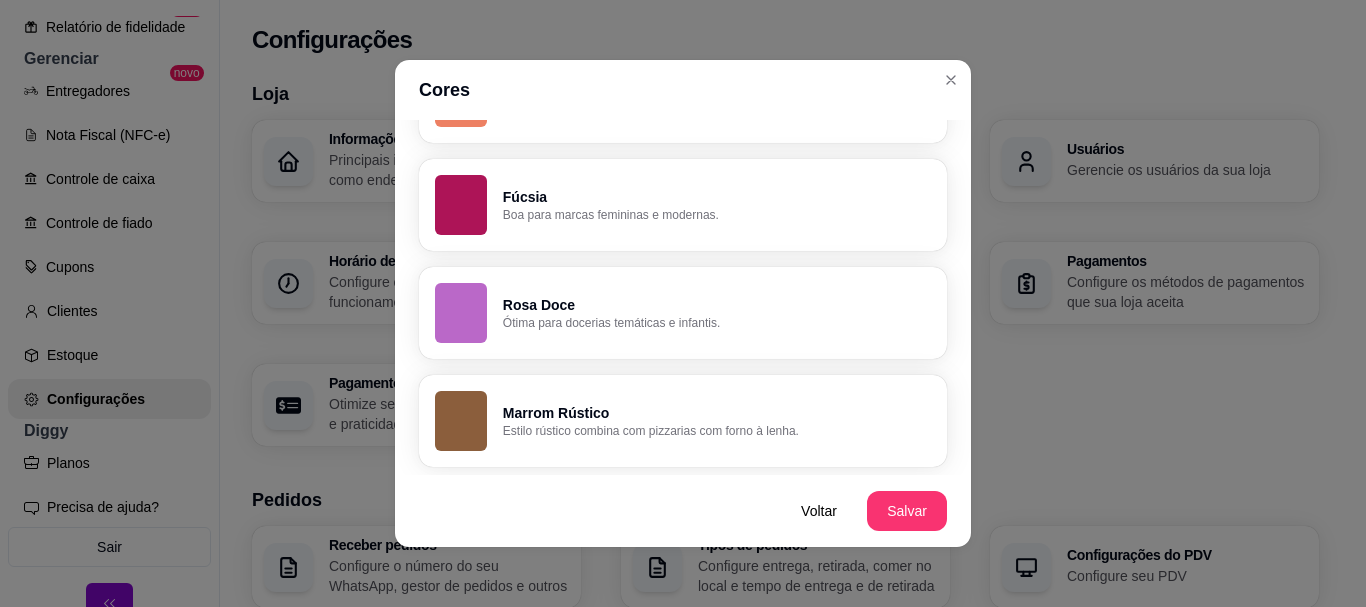 click at bounding box center (461, 421) 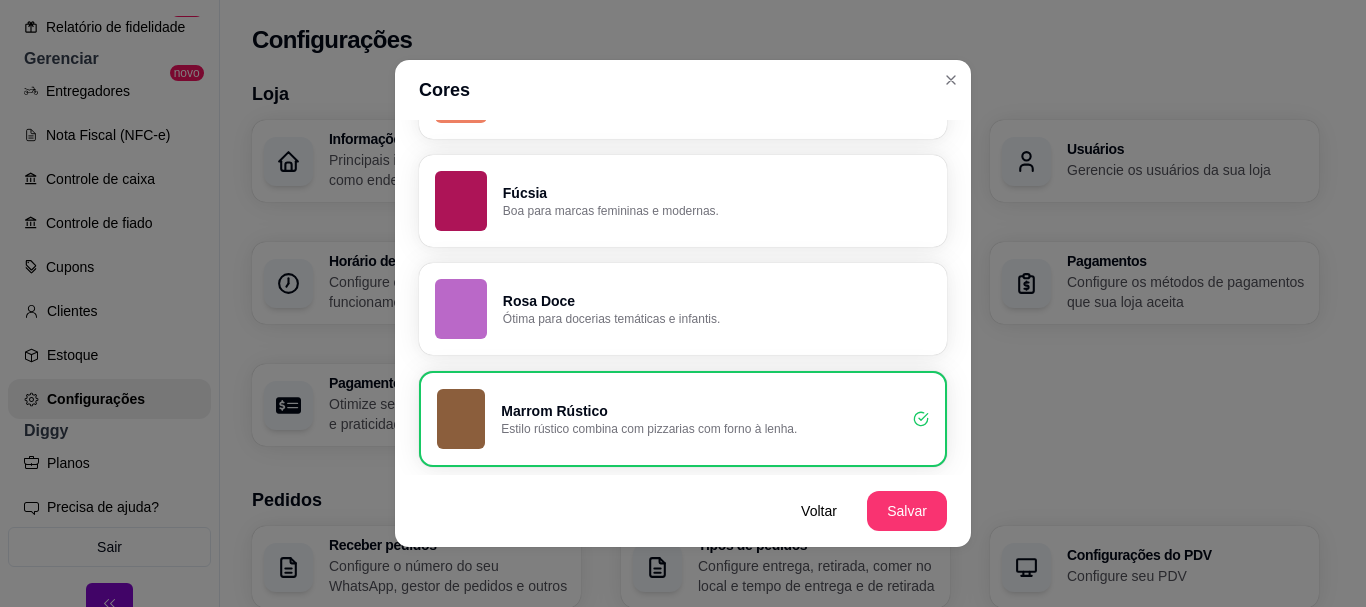 scroll, scrollTop: 1549, scrollLeft: 0, axis: vertical 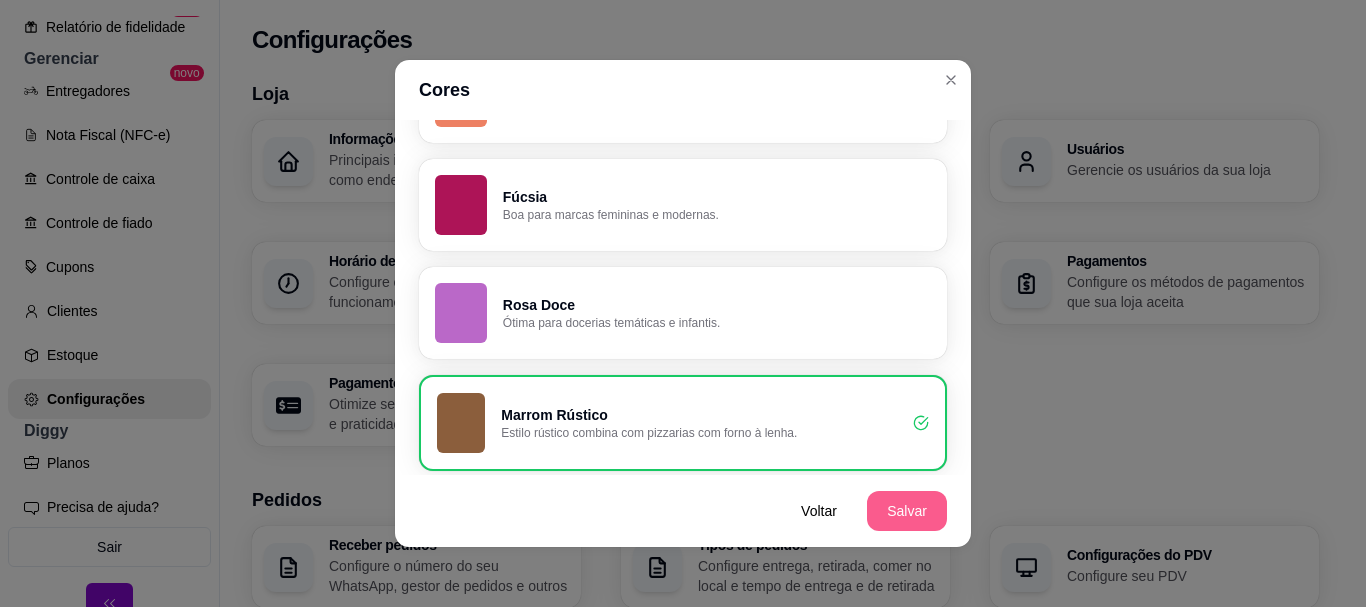 click on "Salvar" at bounding box center (907, 511) 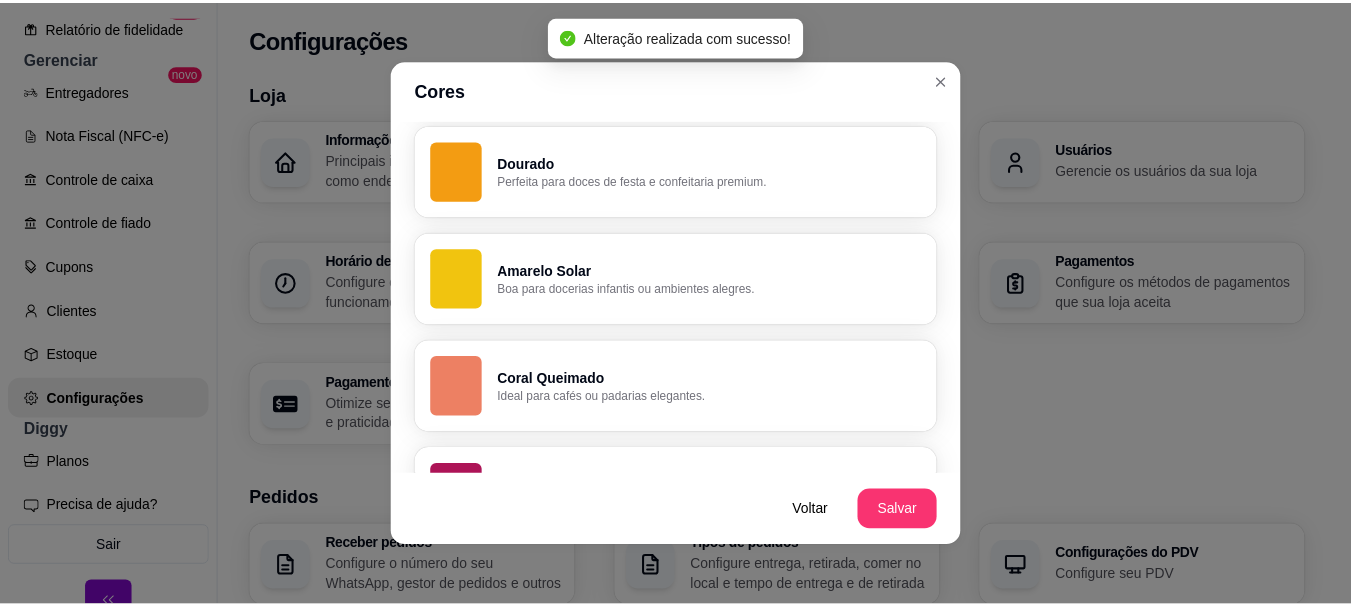 scroll, scrollTop: 1149, scrollLeft: 0, axis: vertical 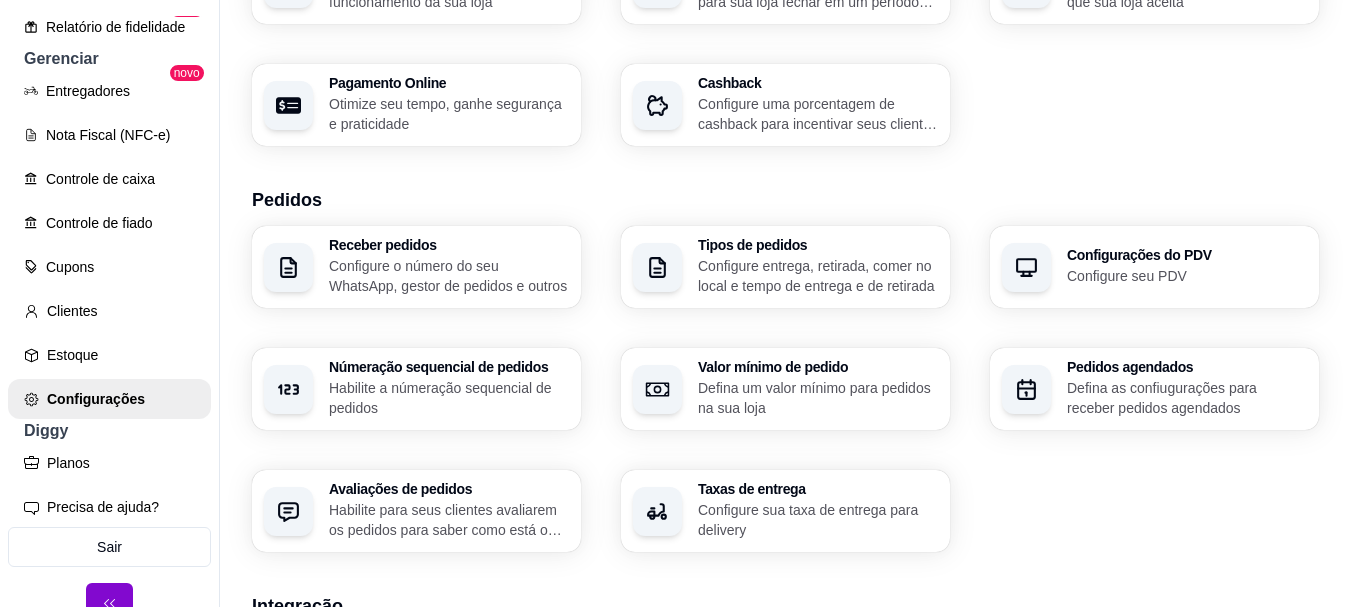 click on "Otimize seu tempo, ganhe segurança e praticidade" at bounding box center [449, 114] 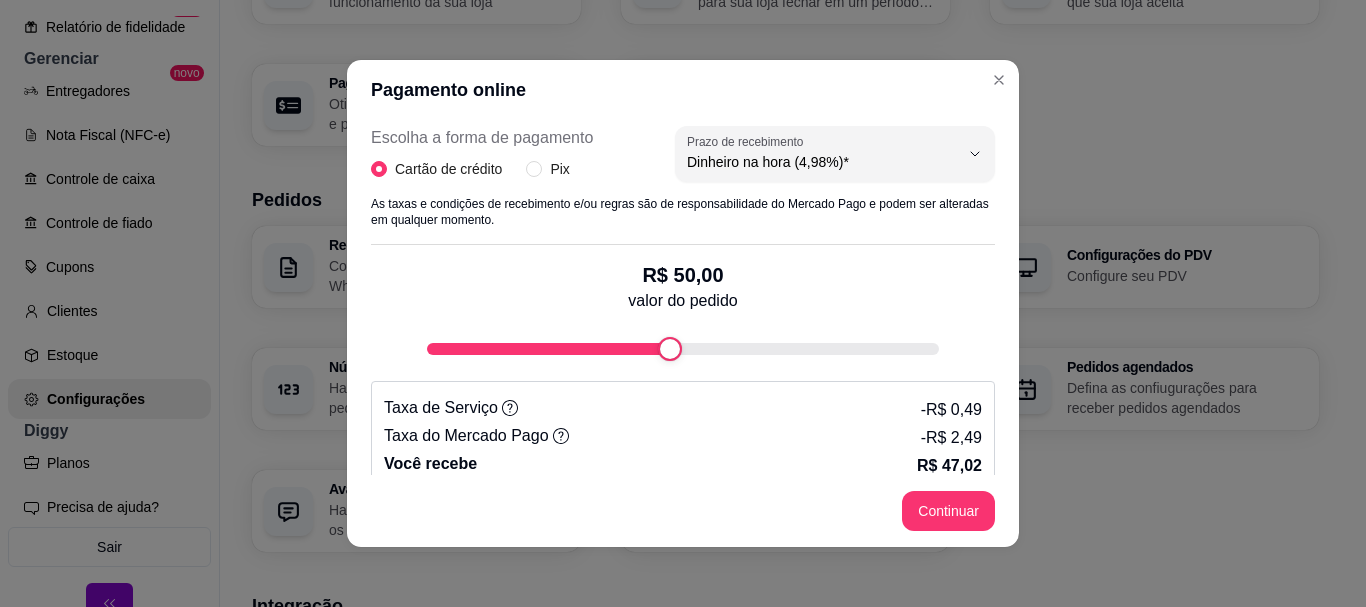 scroll, scrollTop: 450, scrollLeft: 0, axis: vertical 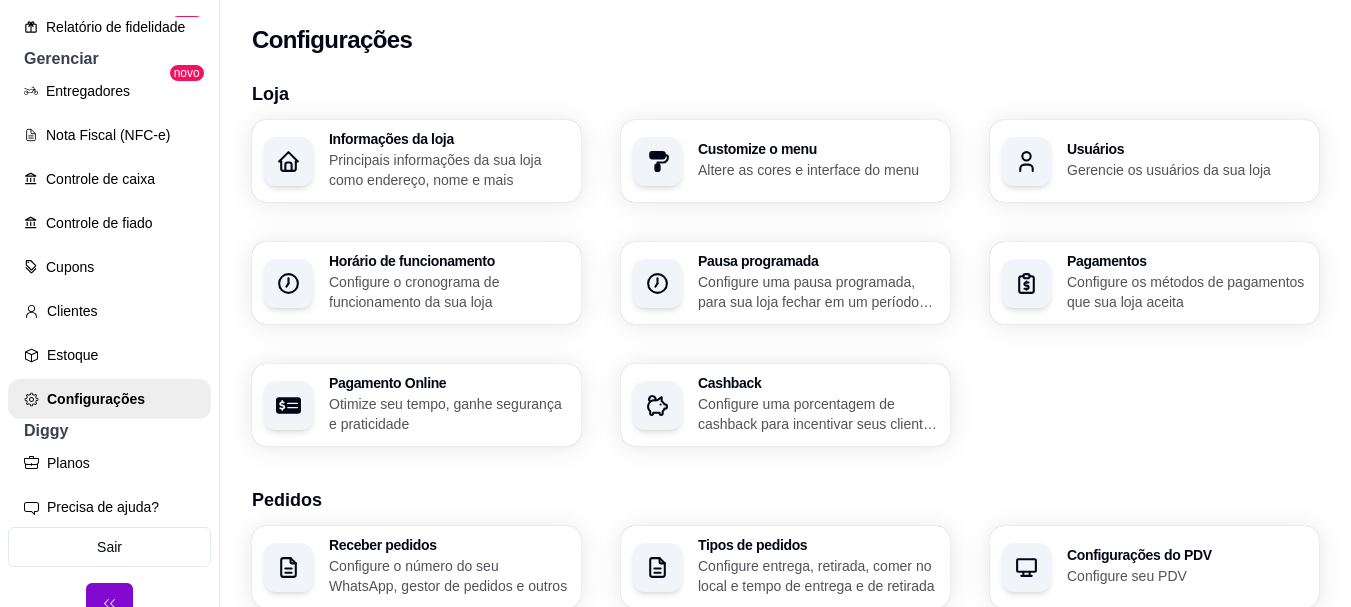click on "Usuários Gerencie os usuários da sua loja" at bounding box center (1187, 161) 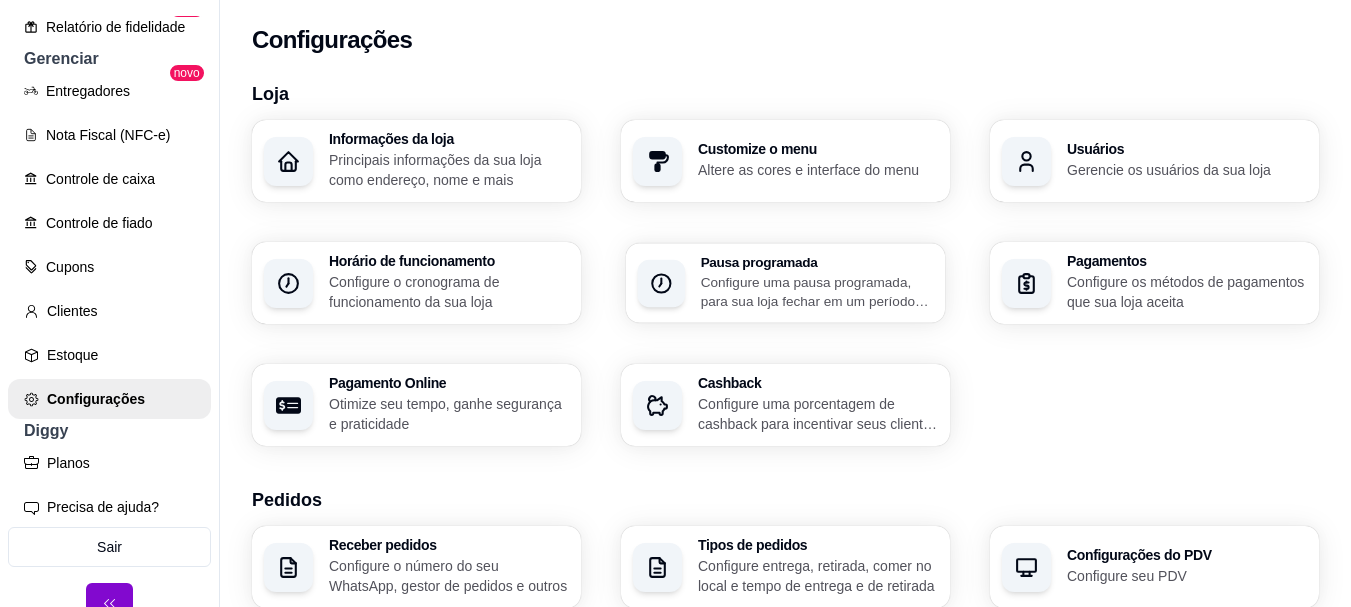 click on "Configure uma pausa programada, para sua loja fechar em um período específico" at bounding box center (817, 291) 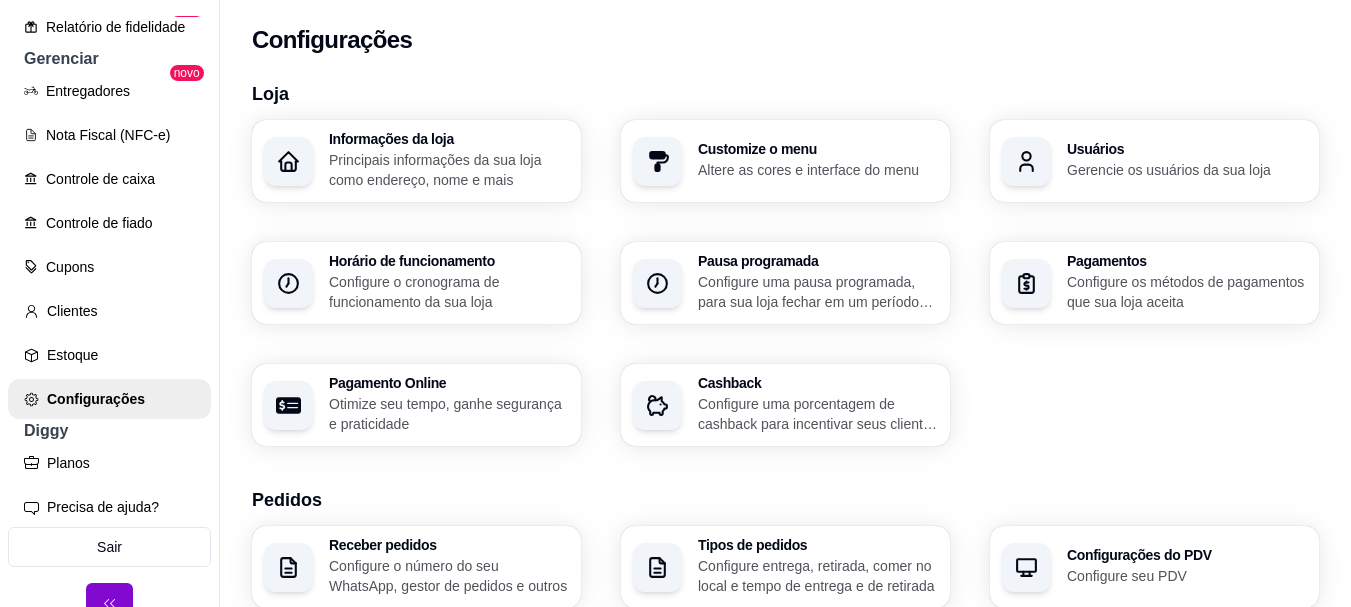 click on "Configure os métodos de pagamentos que sua loja aceita" at bounding box center [1187, 292] 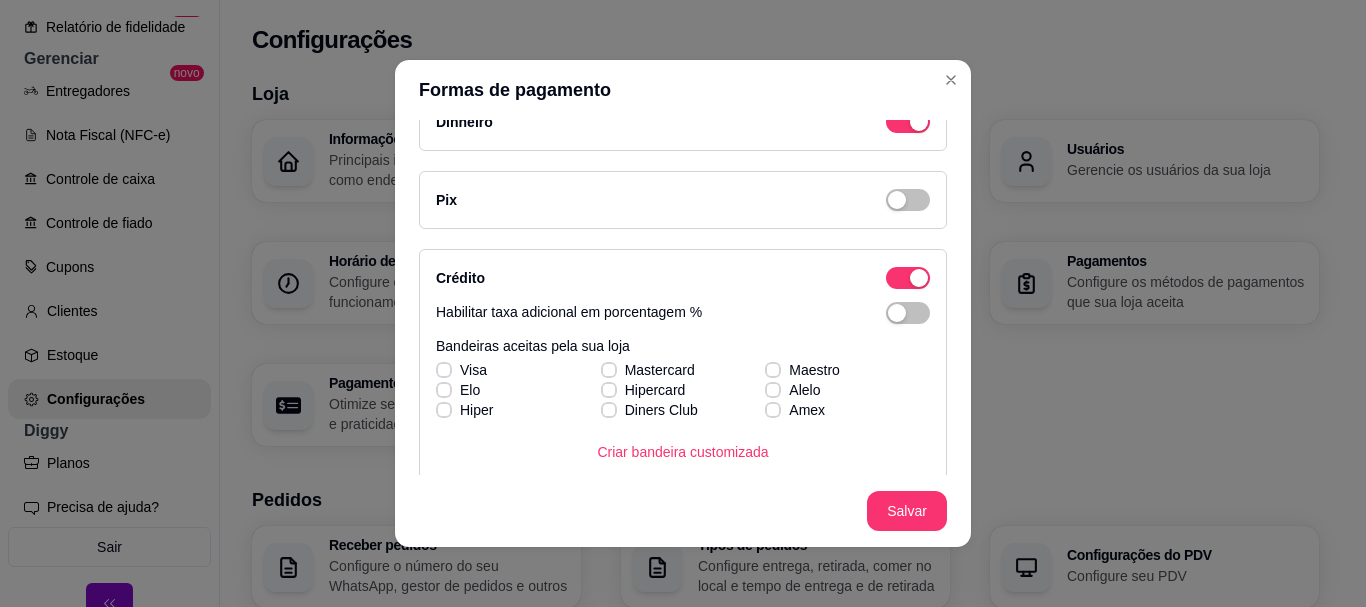 scroll, scrollTop: 0, scrollLeft: 0, axis: both 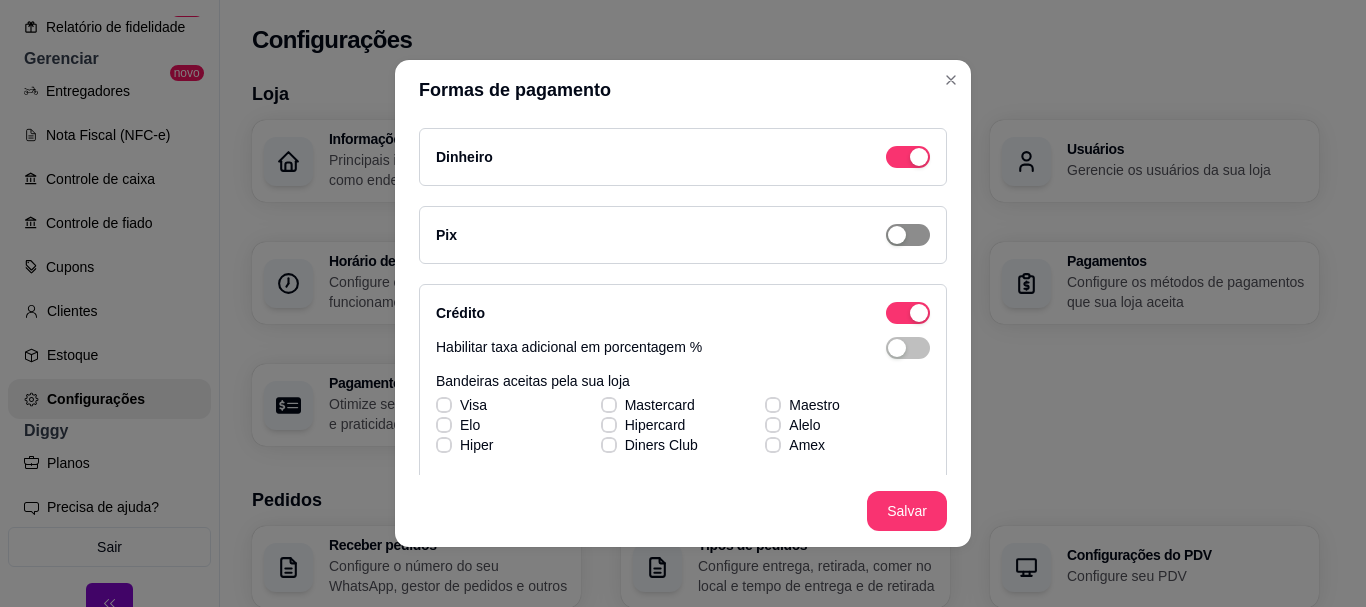 click at bounding box center (908, 157) 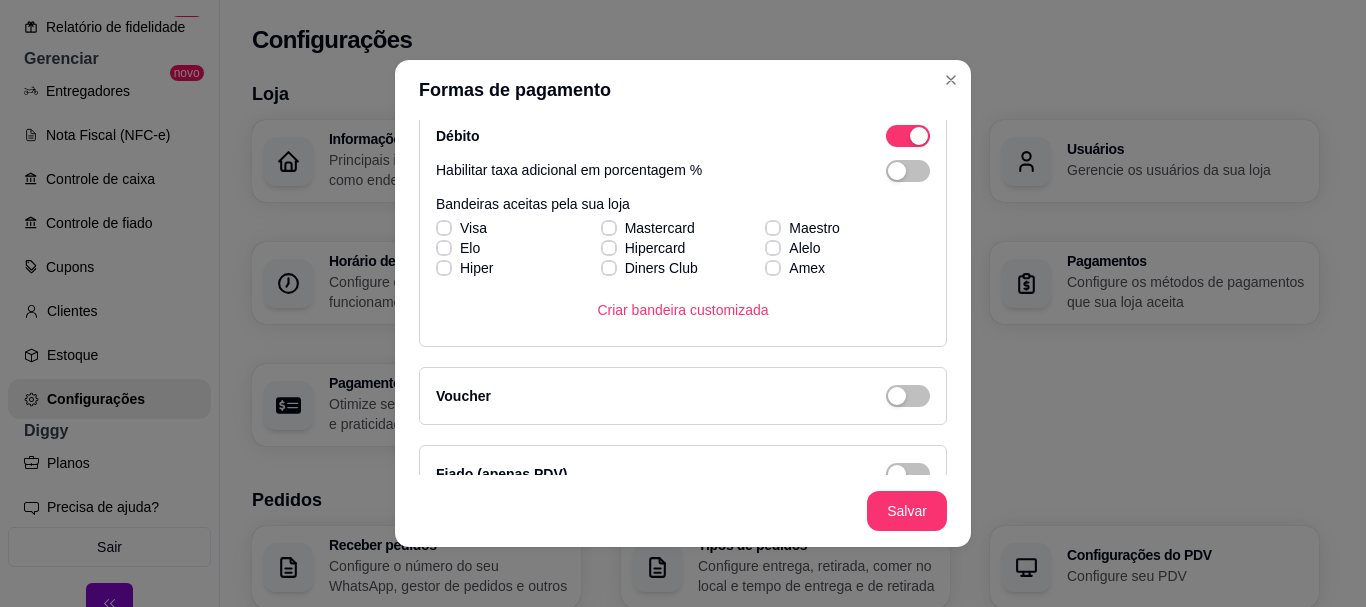 scroll, scrollTop: 673, scrollLeft: 0, axis: vertical 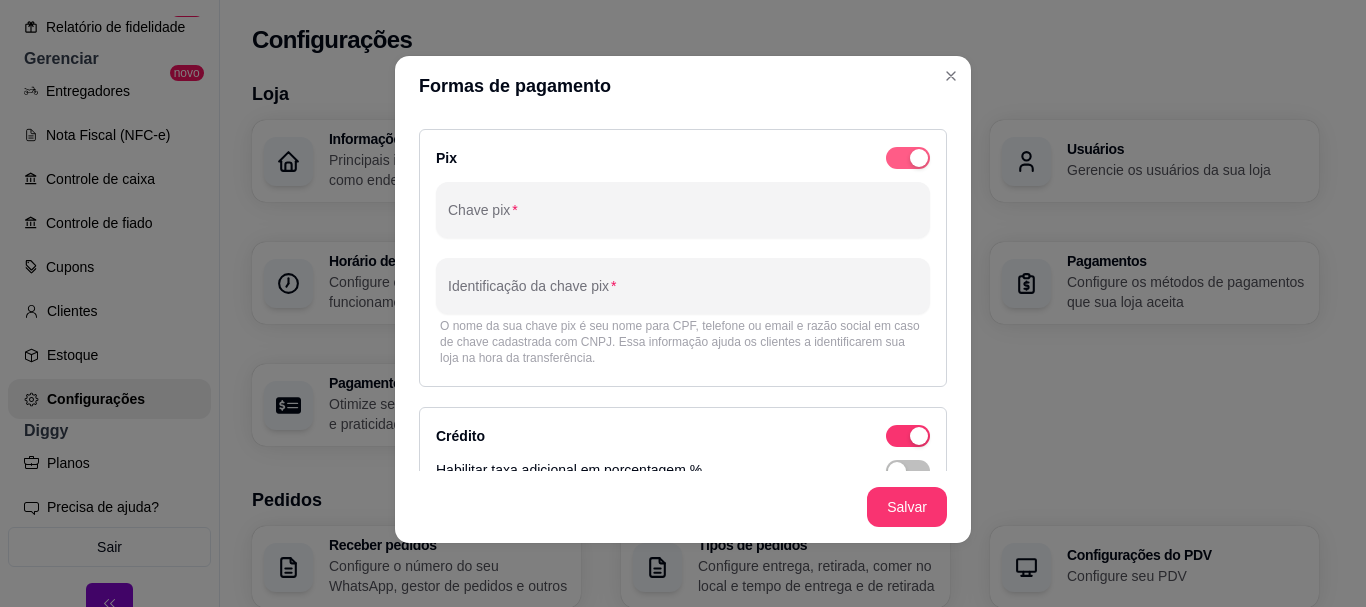 click at bounding box center [908, 80] 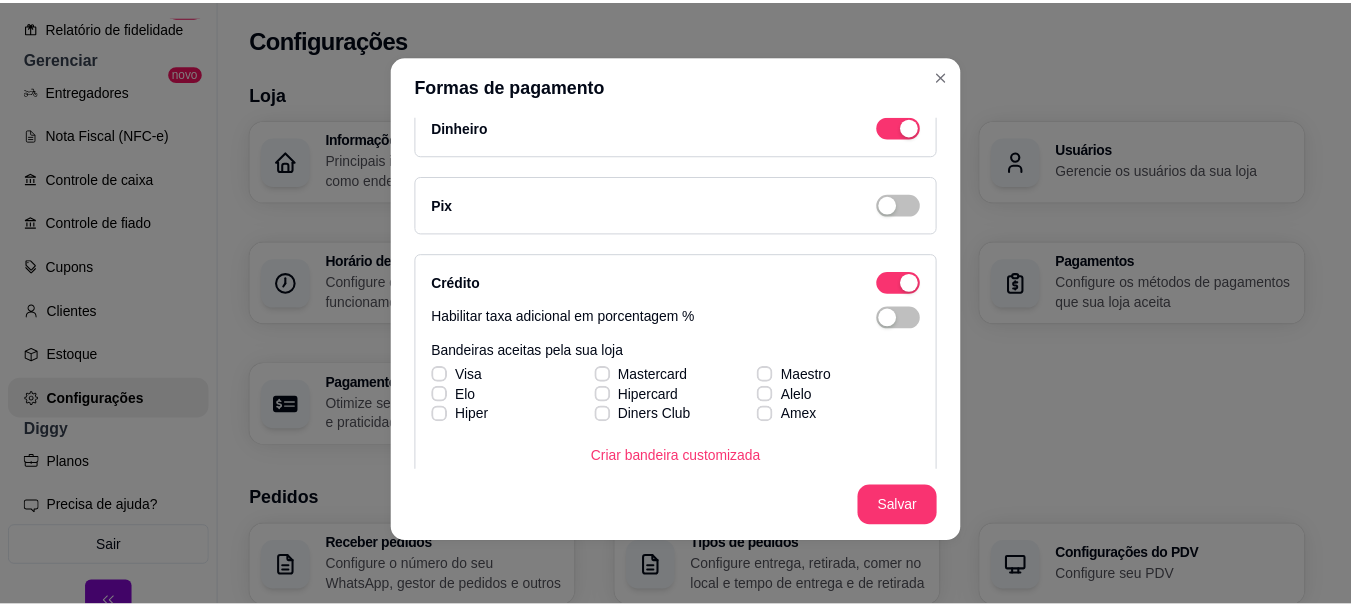 scroll, scrollTop: 0, scrollLeft: 0, axis: both 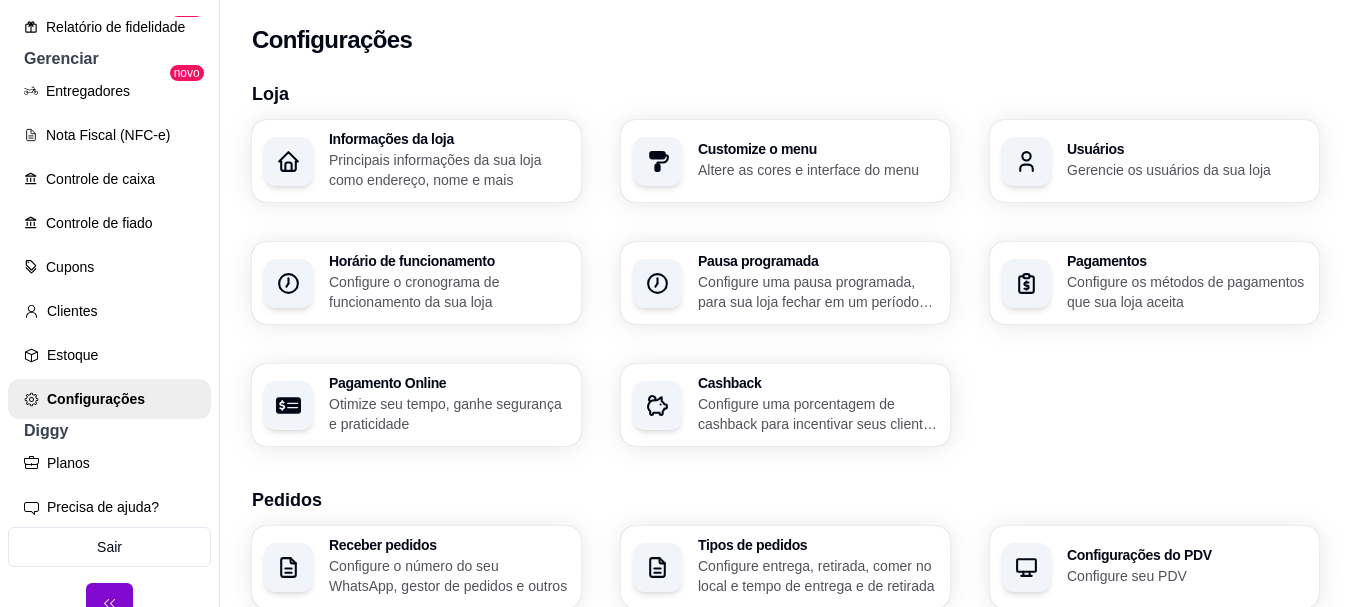 click on "Informações da loja Principais informações da sua loja como endereço, nome e mais Customize o menu Altere as cores e interface do menu Usuários Gerencie os usuários da sua loja Horário de funcionamento Configure o cronograma de funcionamento da sua loja Pausa programada Configure uma pausa programada, para sua loja fechar em um período específico Pagamentos Configure os métodos de pagamentos que sua loja aceita Pagamento Online Otimize seu tempo, ganhe segurança e praticidade Cashback Configure uma porcentagem de cashback para incentivar seus clientes a comprarem em sua loja" at bounding box center [785, 283] 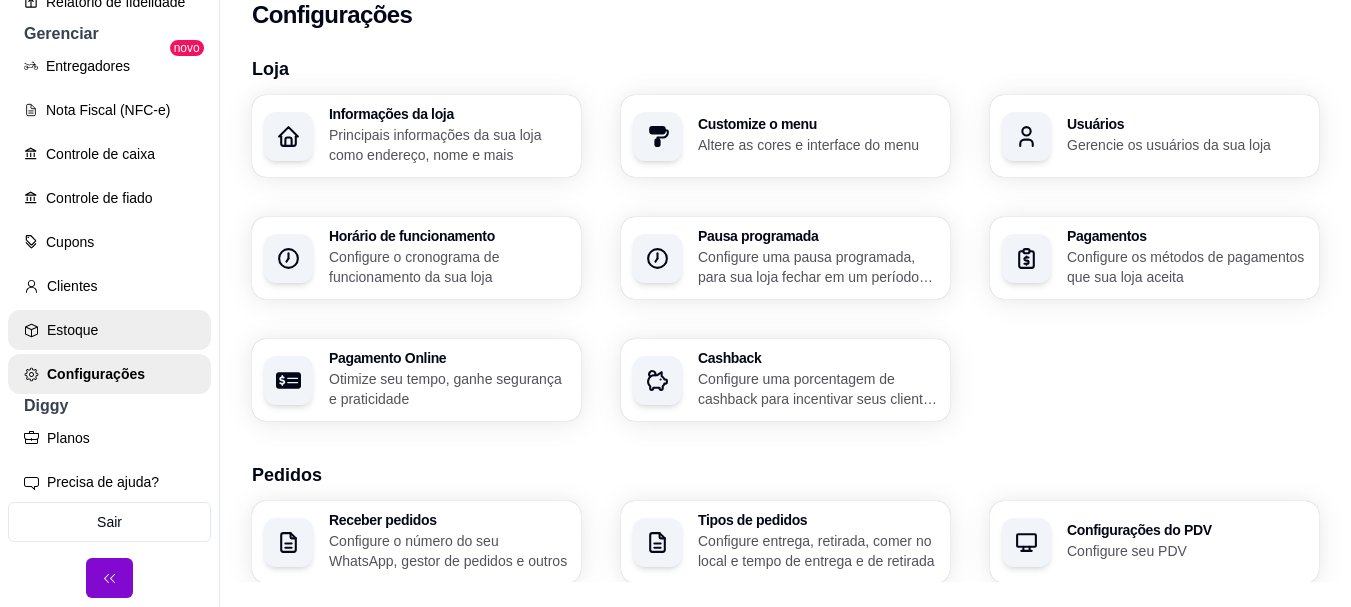 scroll, scrollTop: 32, scrollLeft: 0, axis: vertical 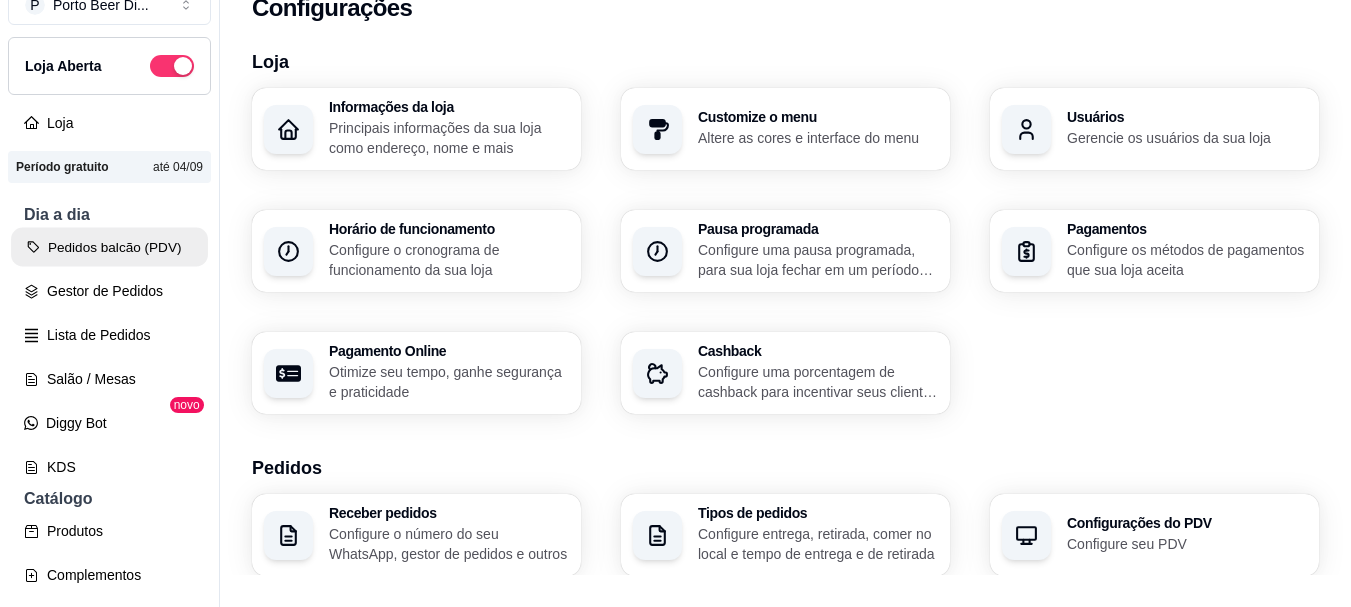 click on "Pedidos balcão (PDV)" at bounding box center [109, 247] 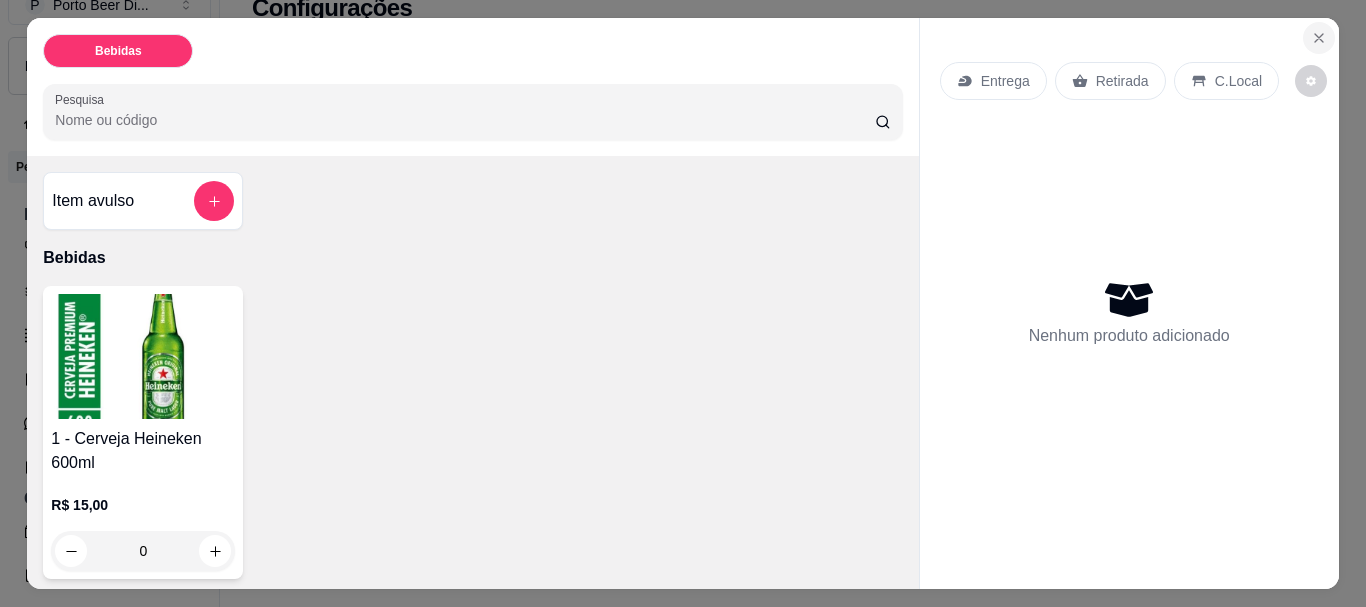 click at bounding box center [1319, 38] 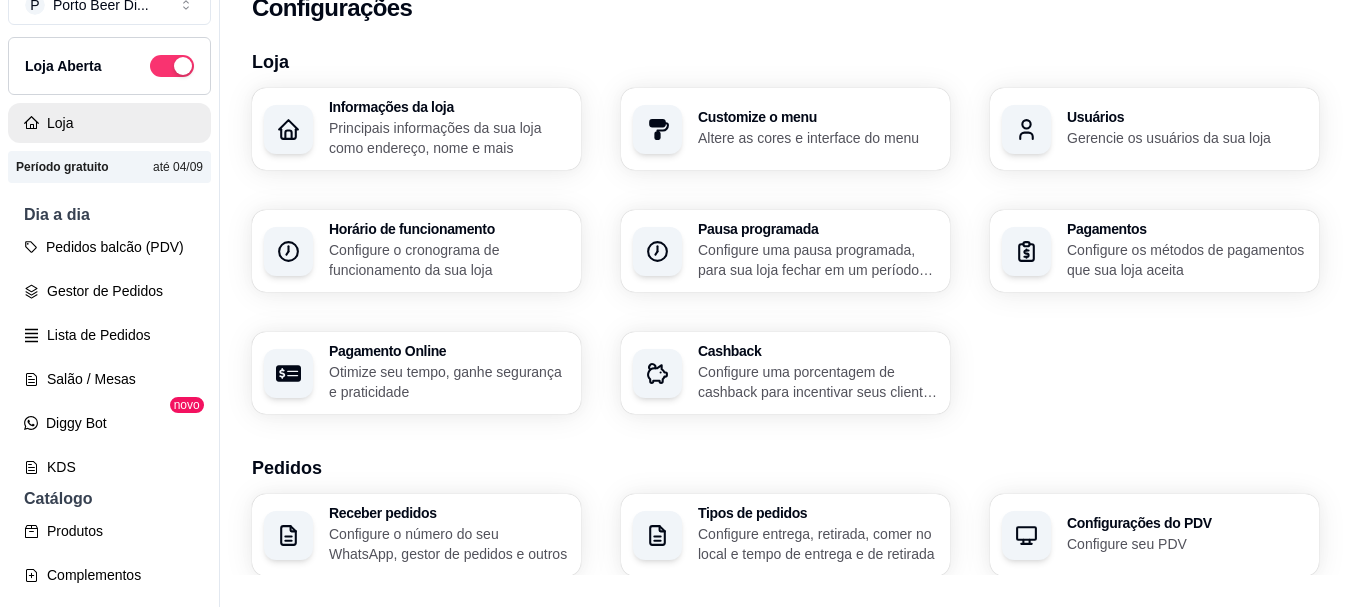 click on "Loja" at bounding box center (109, 123) 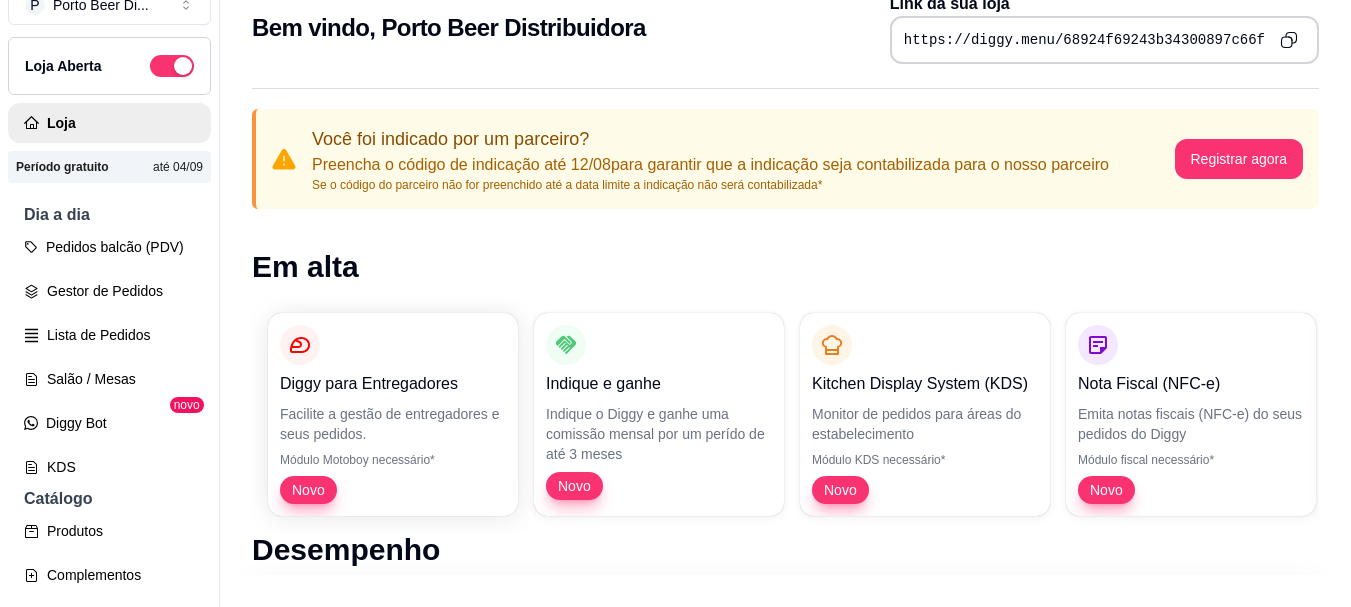 scroll, scrollTop: 0, scrollLeft: 0, axis: both 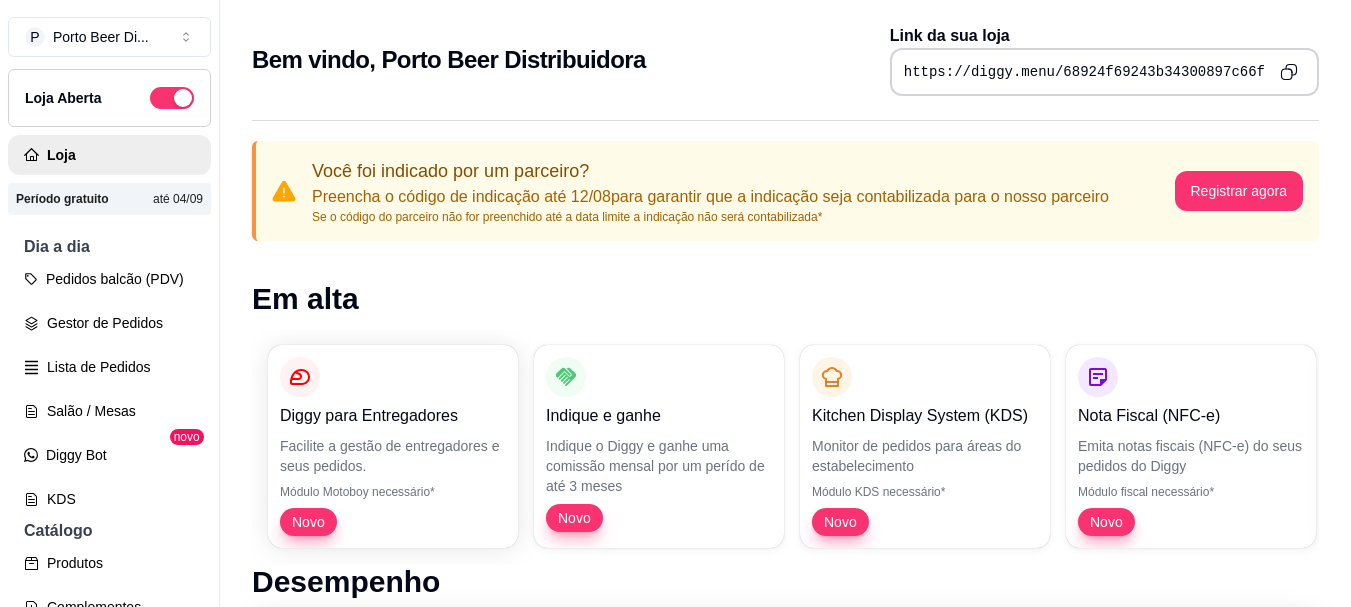 click 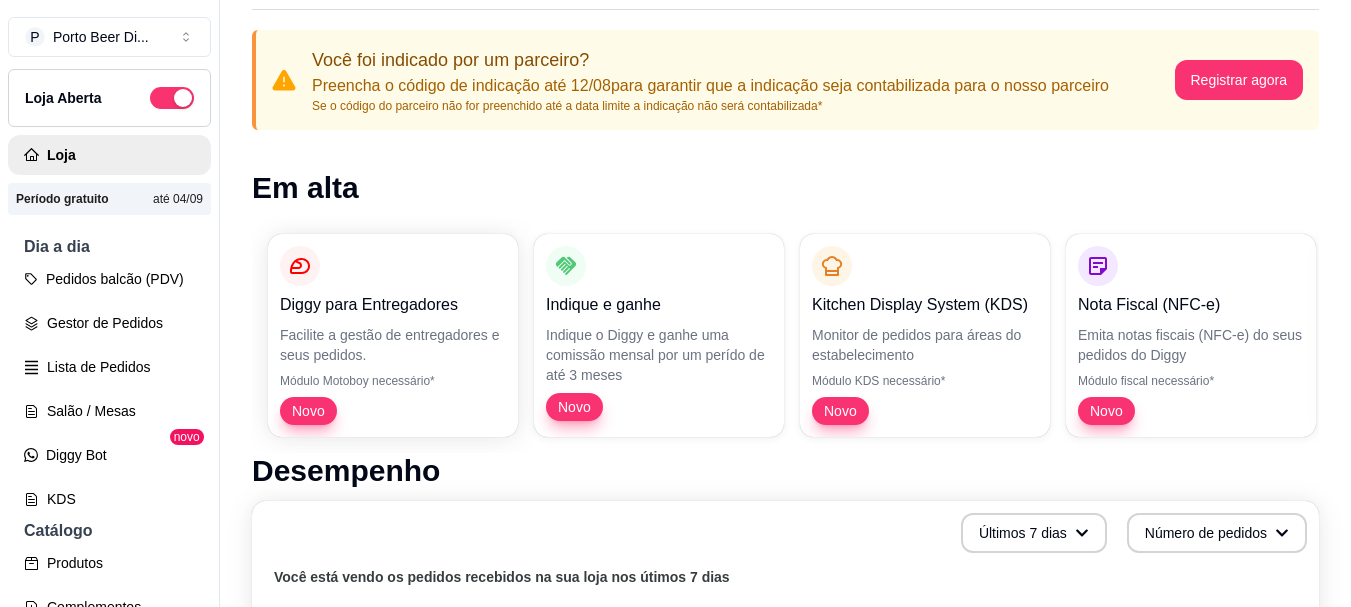 scroll, scrollTop: 0, scrollLeft: 0, axis: both 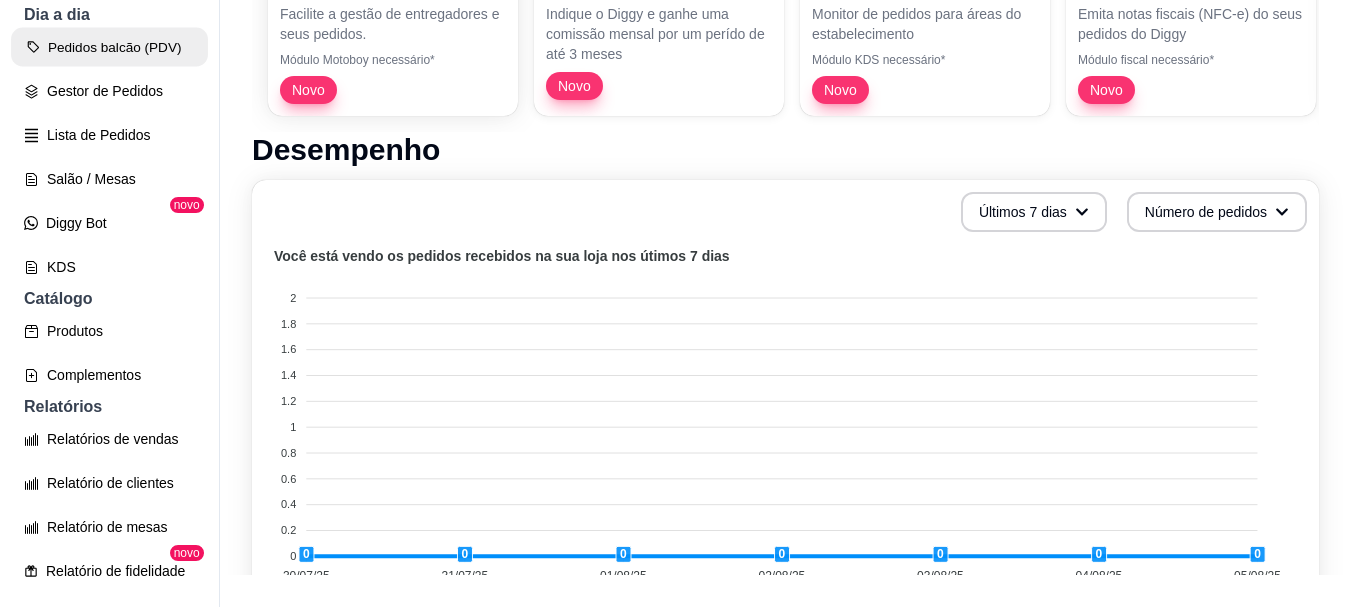 click on "Pedidos balcão (PDV)" at bounding box center [109, 47] 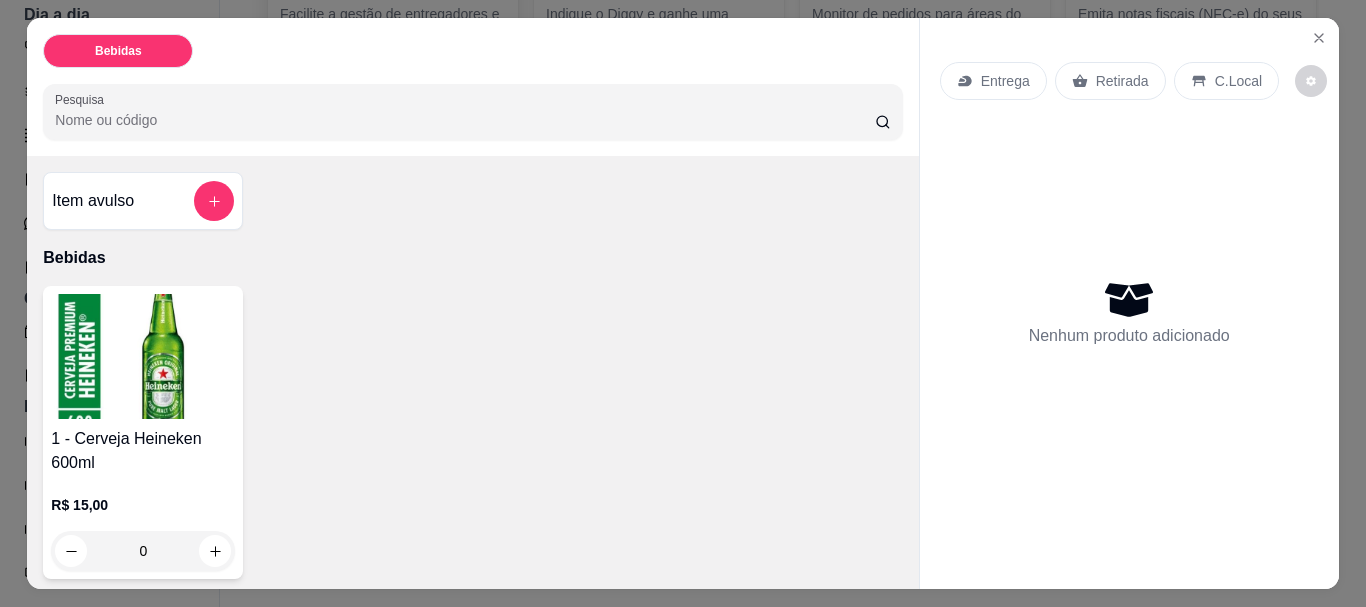 click on "Retirada" at bounding box center [1122, 81] 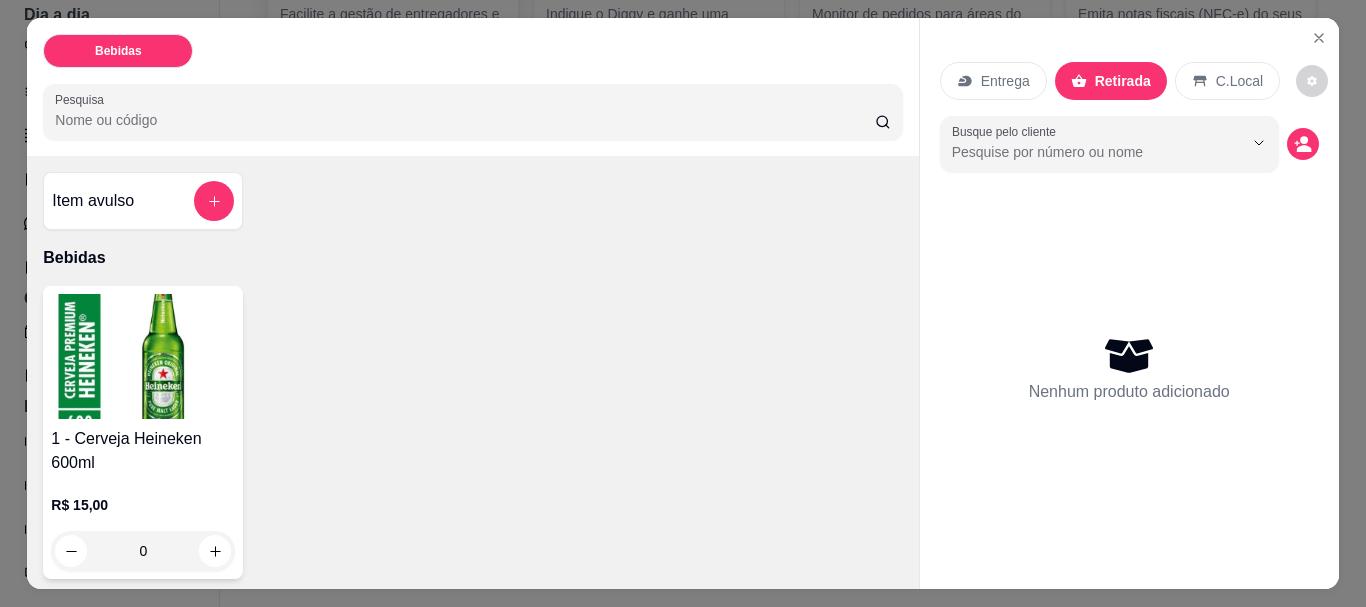 click on "Entrega" at bounding box center [993, 81] 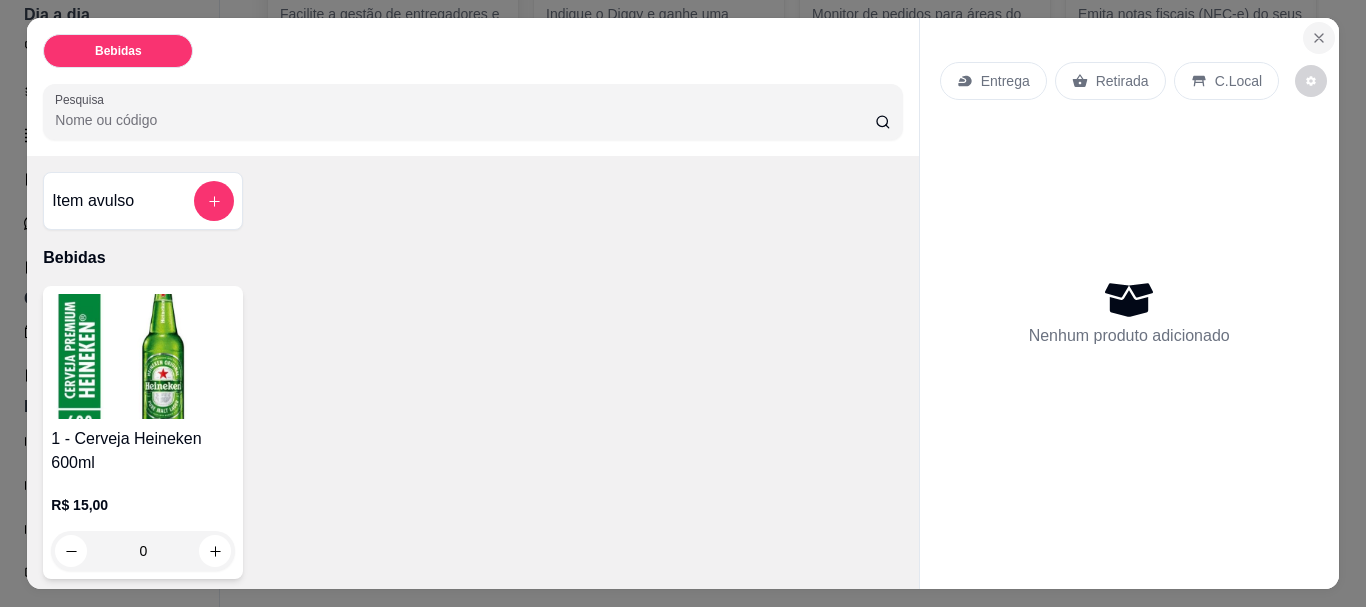 click 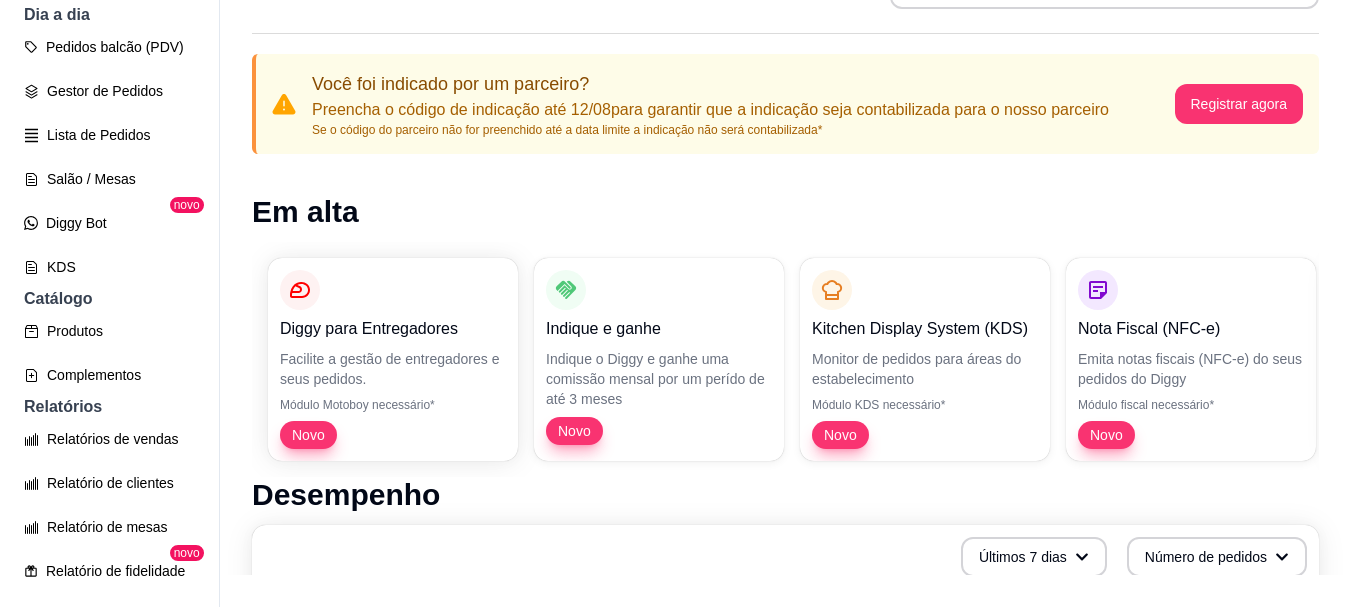 scroll, scrollTop: 0, scrollLeft: 0, axis: both 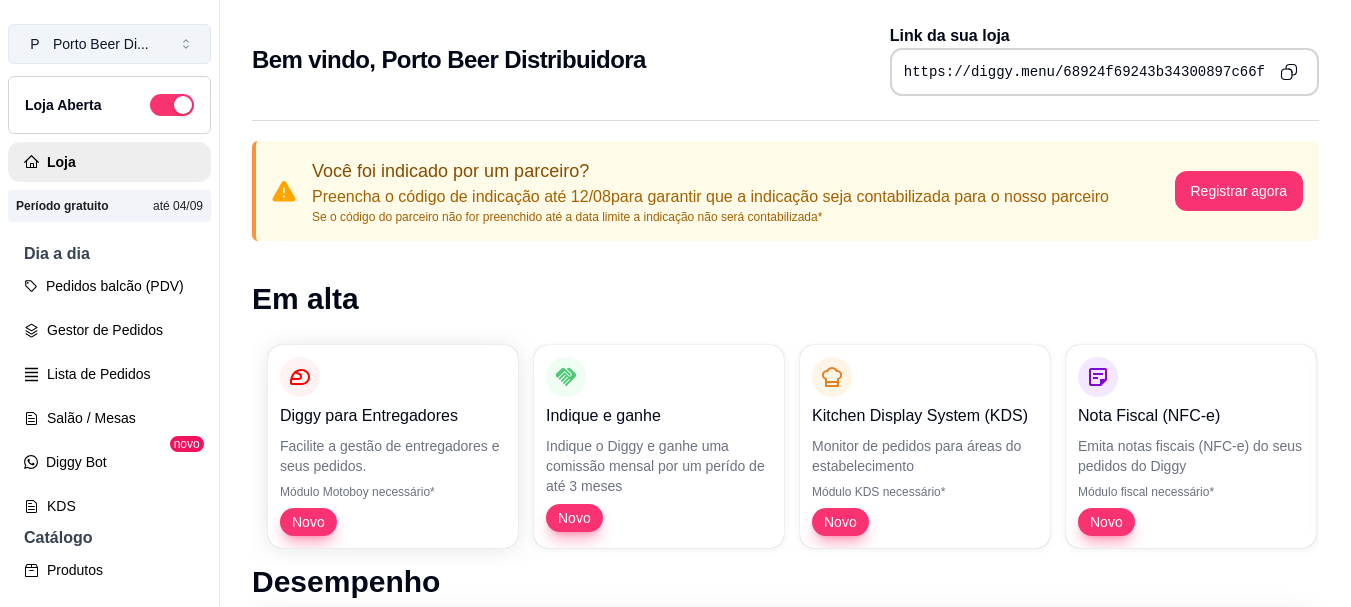 click on "Porto Beer Di ..." at bounding box center (101, 44) 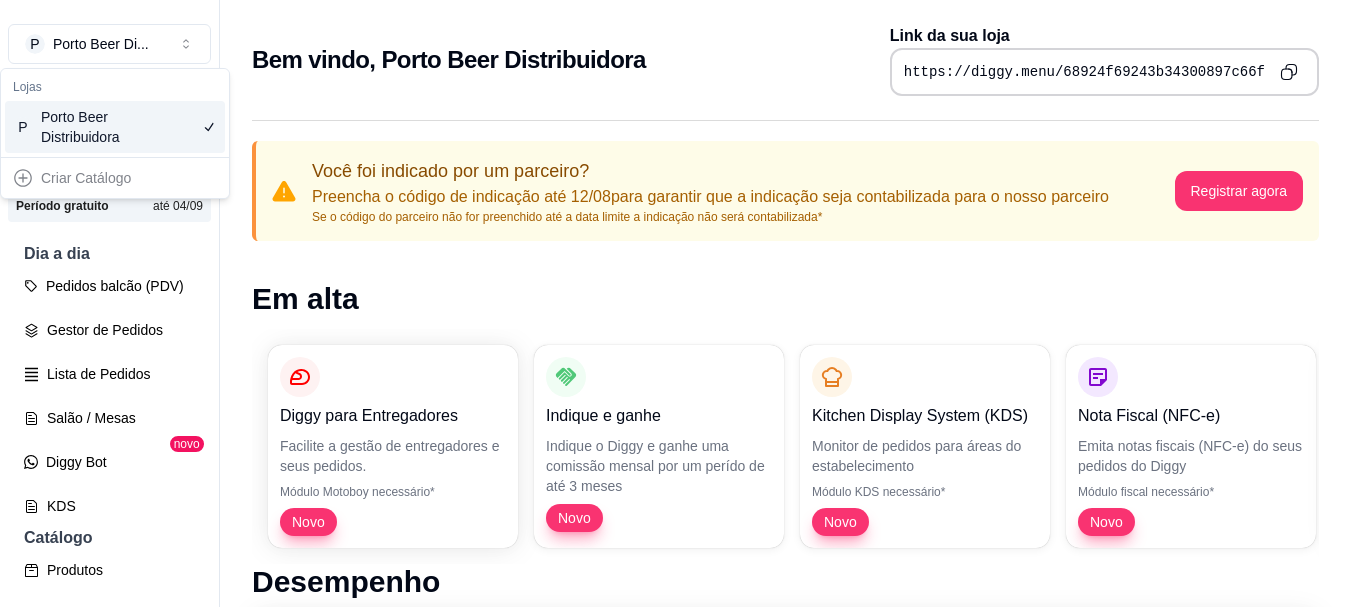 click on "Porto Beer Distribuidora" at bounding box center [86, 127] 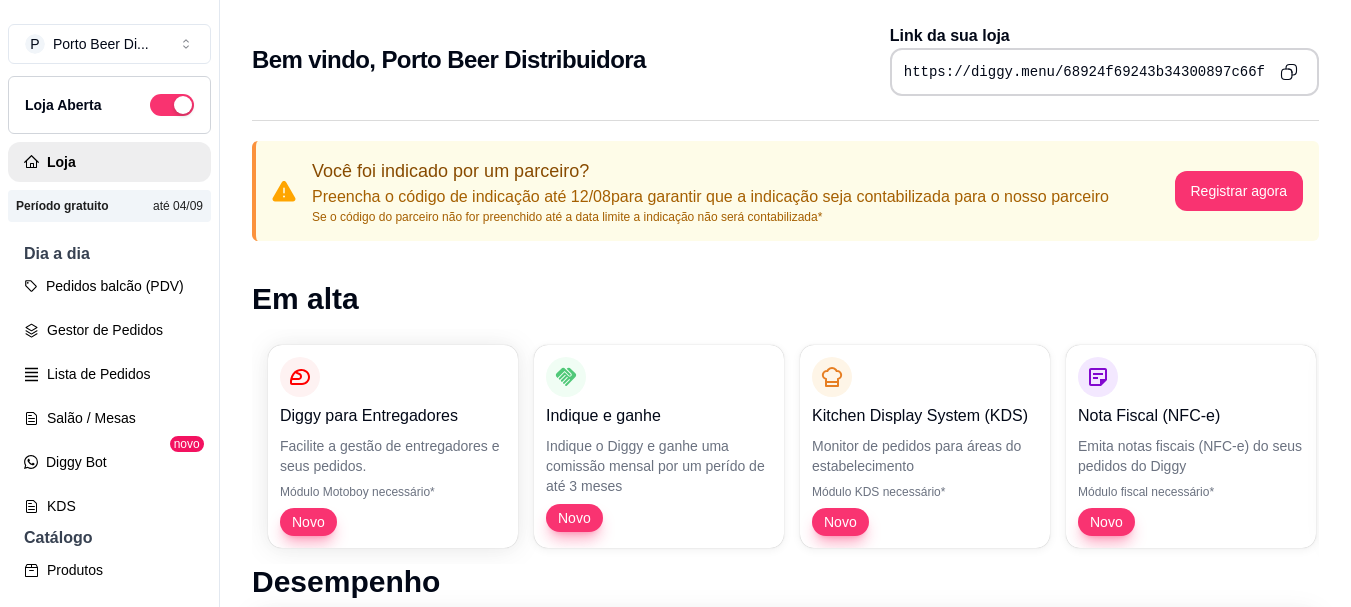 click on "Bem vindo, Porto Beer Distribuidora" at bounding box center (449, 60) 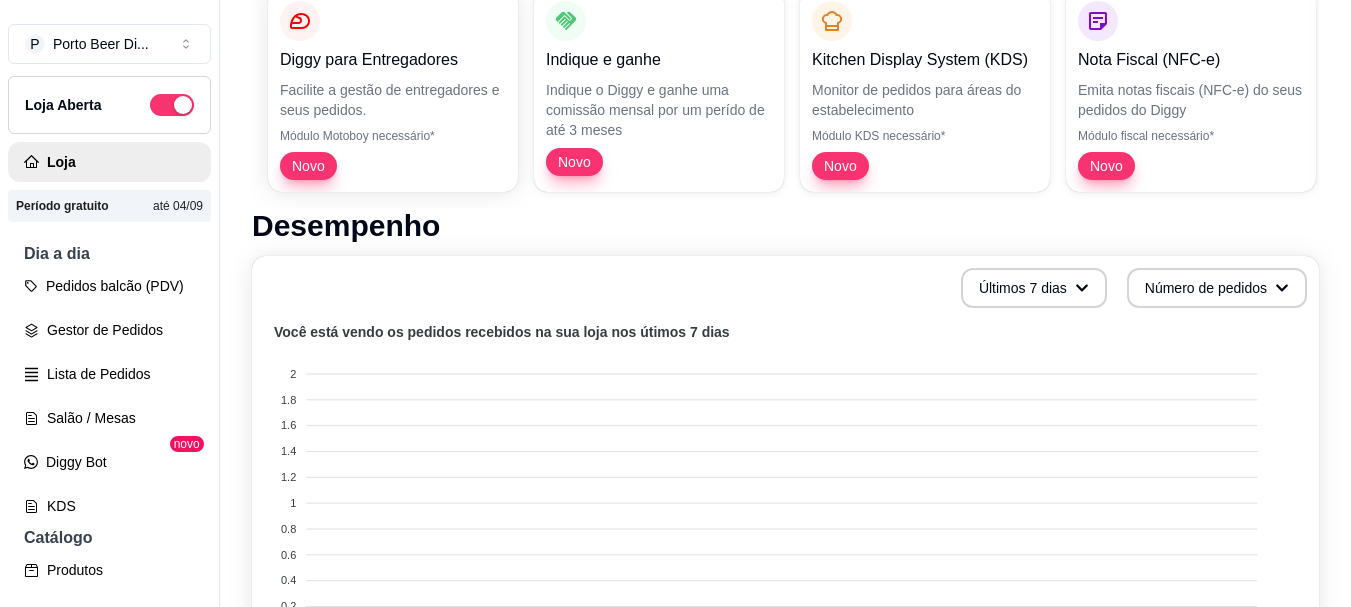 scroll, scrollTop: 400, scrollLeft: 0, axis: vertical 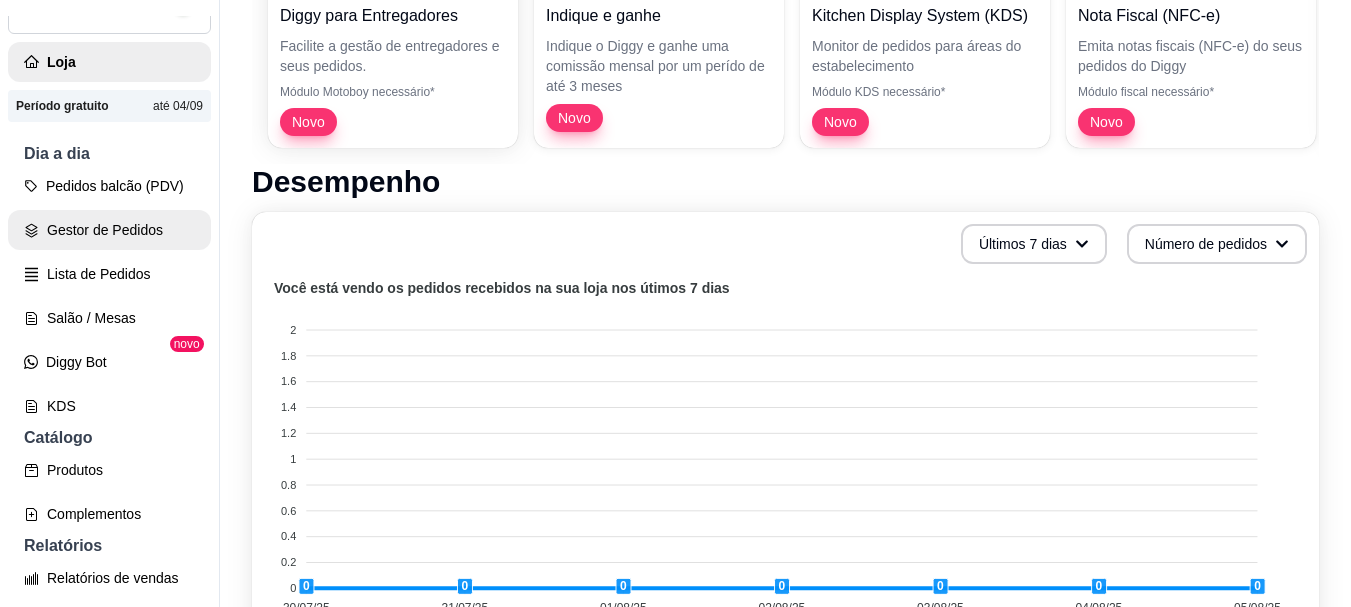 click on "Gestor de Pedidos" at bounding box center [109, 230] 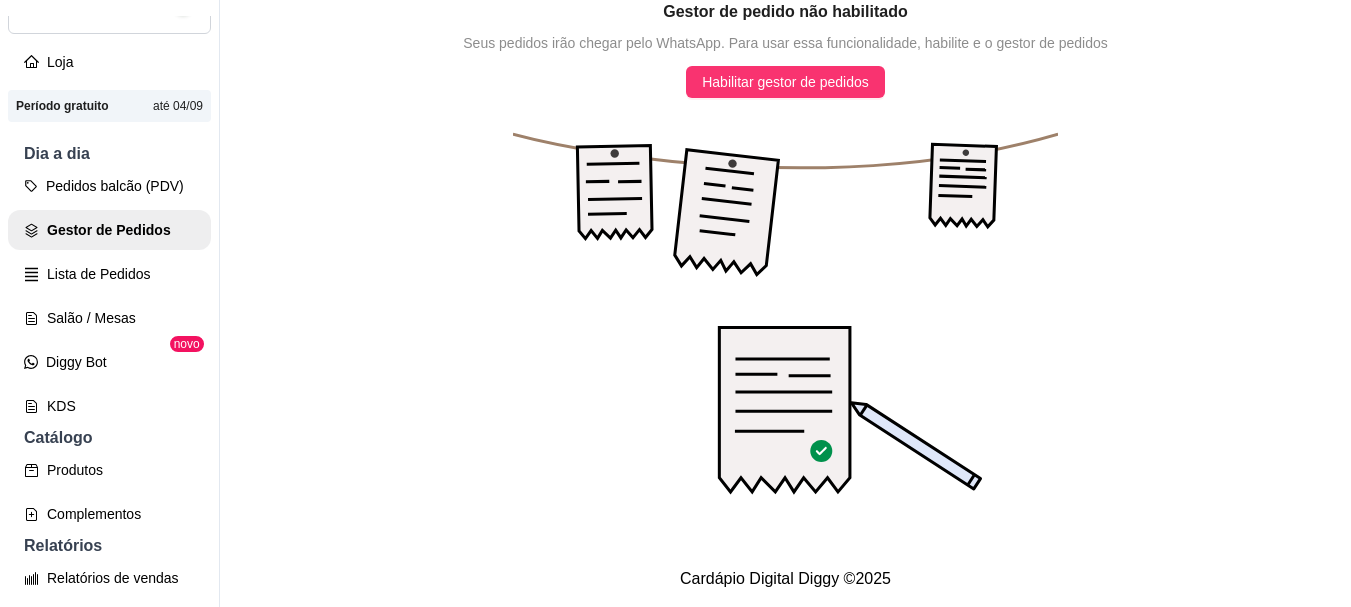 scroll, scrollTop: 12, scrollLeft: 0, axis: vertical 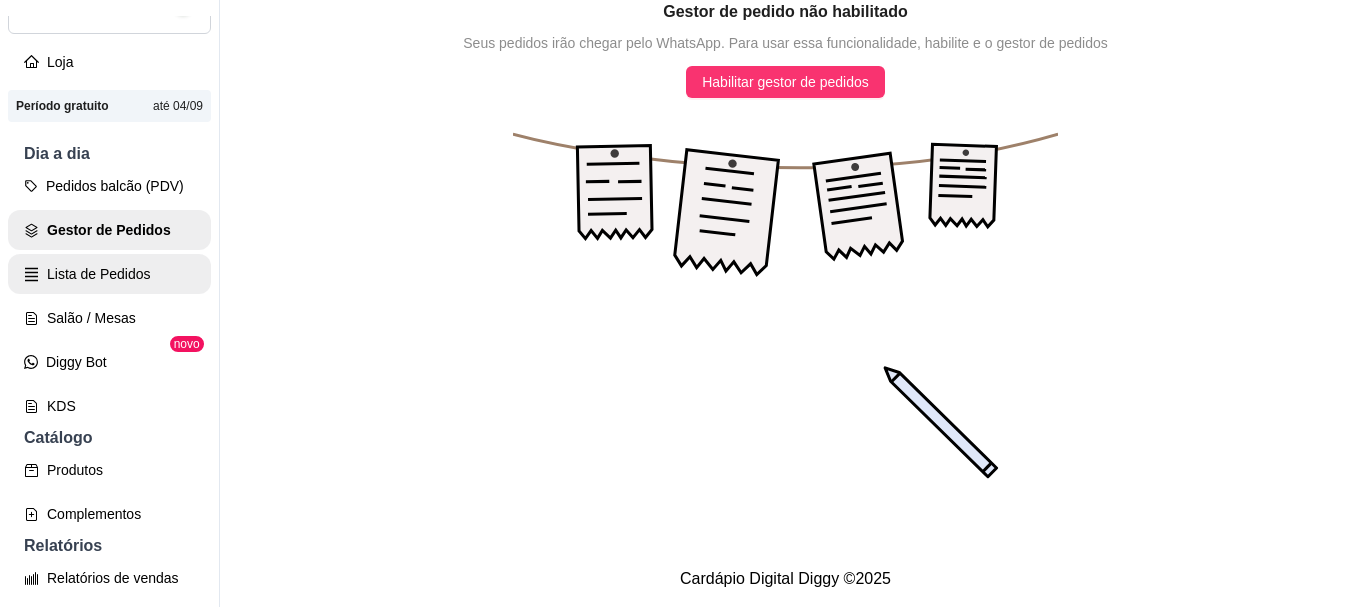 click on "Lista de Pedidos" at bounding box center [109, 274] 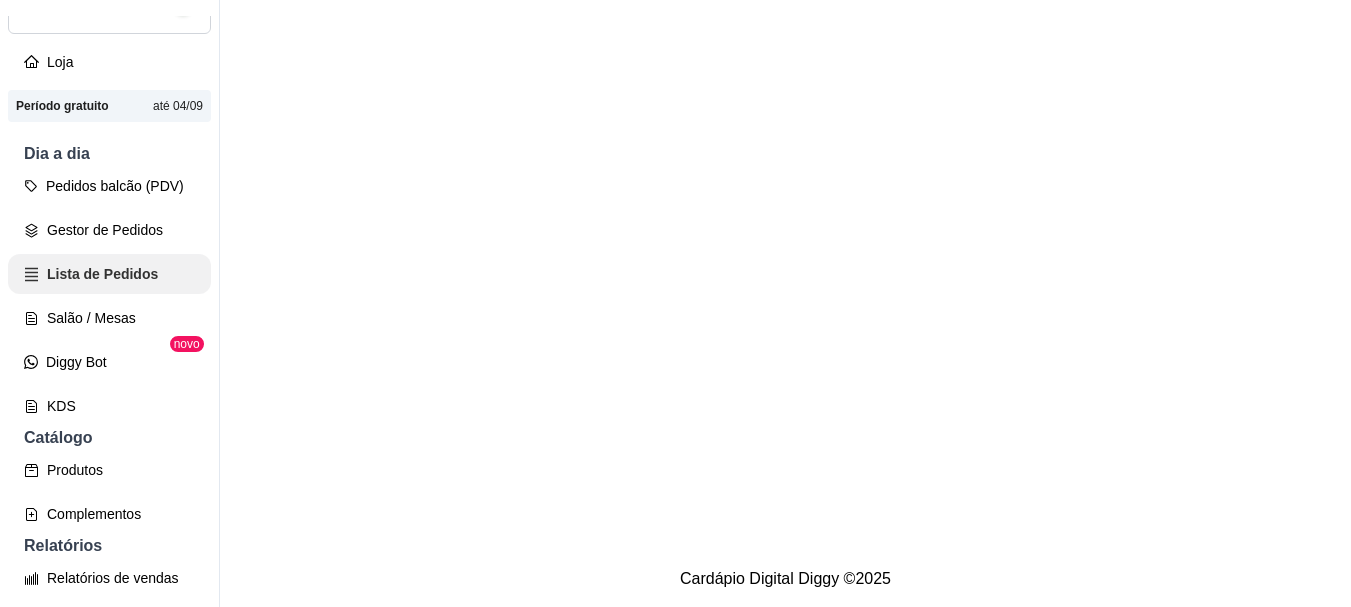 scroll, scrollTop: 0, scrollLeft: 0, axis: both 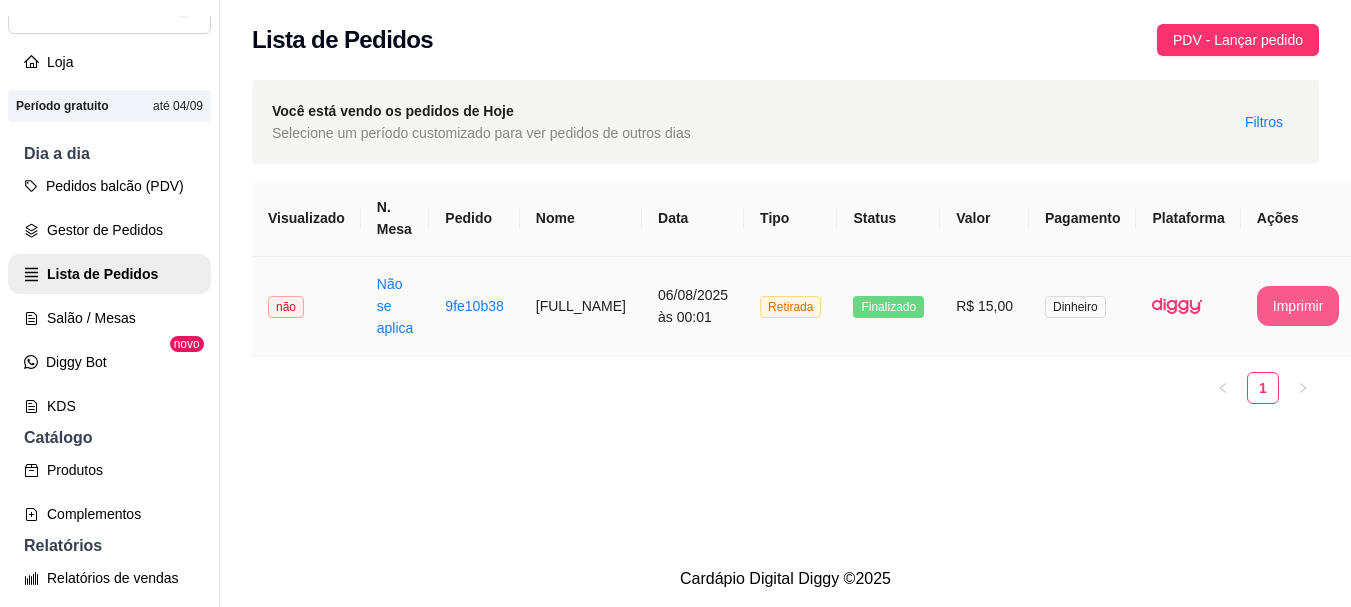 click on "Imprimir" at bounding box center (1298, 306) 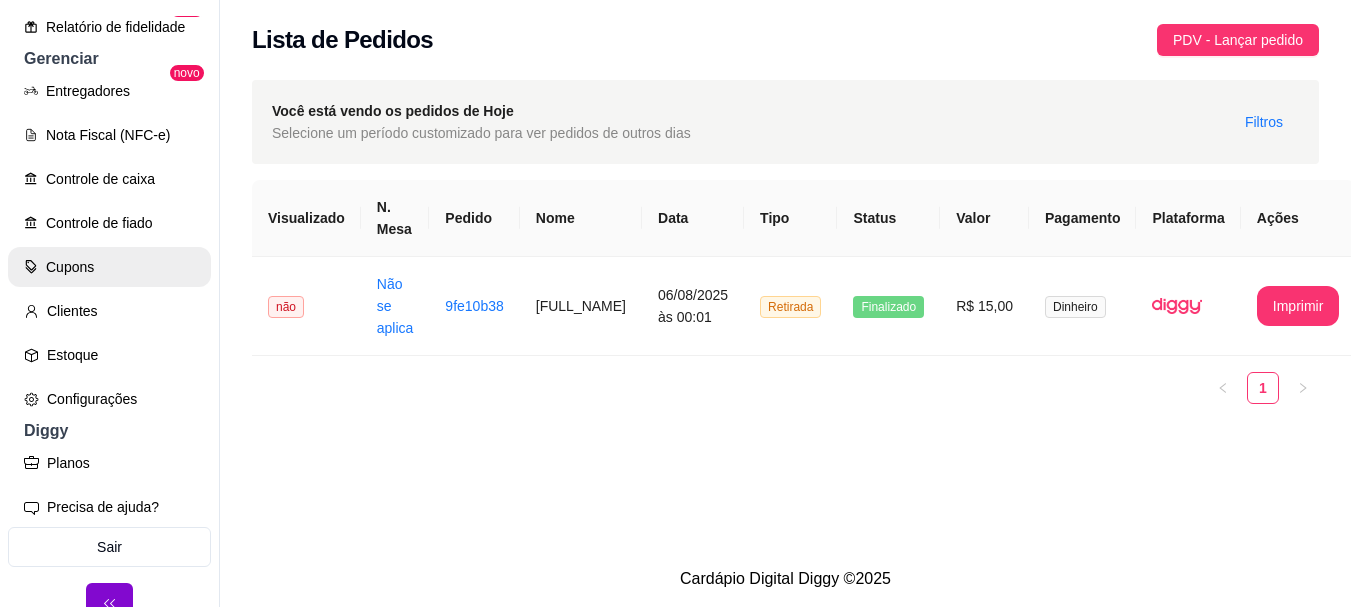 scroll, scrollTop: 807, scrollLeft: 0, axis: vertical 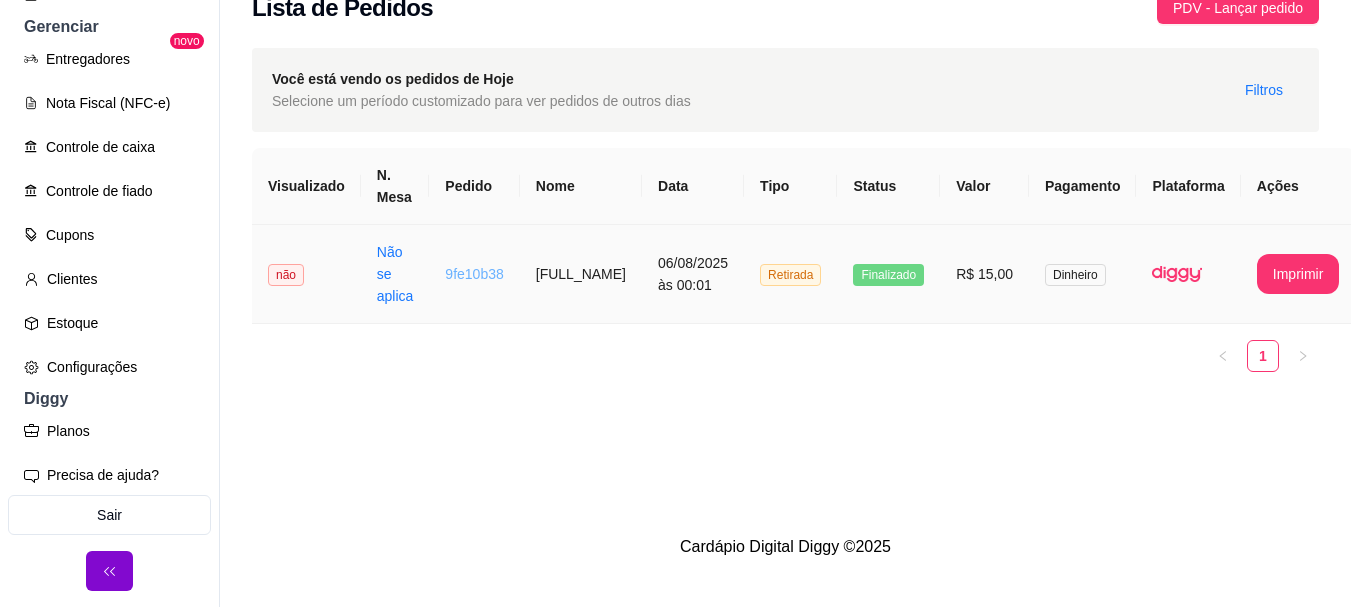 click on "9fe10b38" at bounding box center [474, 274] 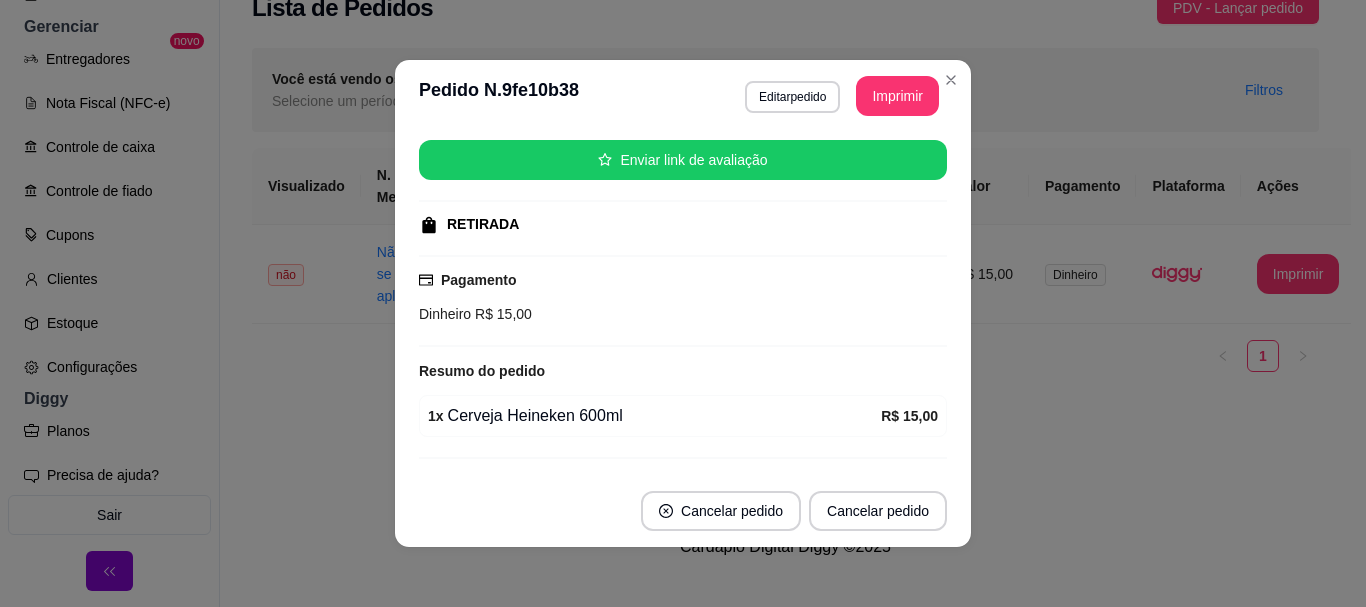 scroll, scrollTop: 248, scrollLeft: 0, axis: vertical 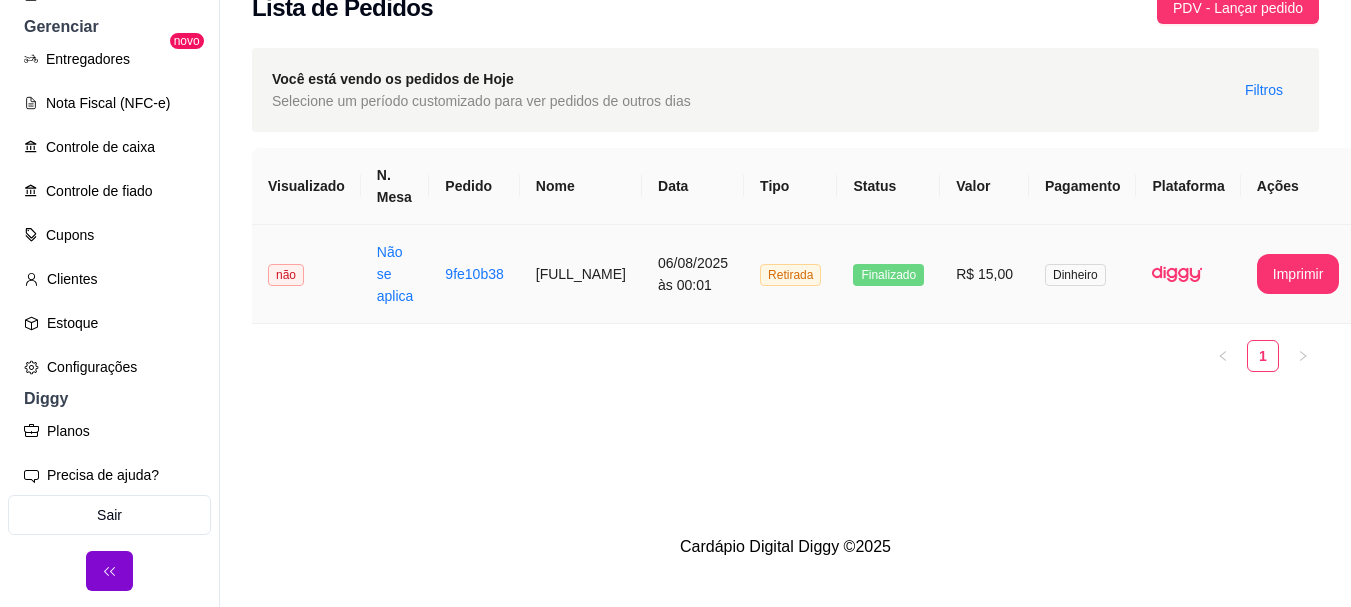 click on "Retirada" at bounding box center (790, 275) 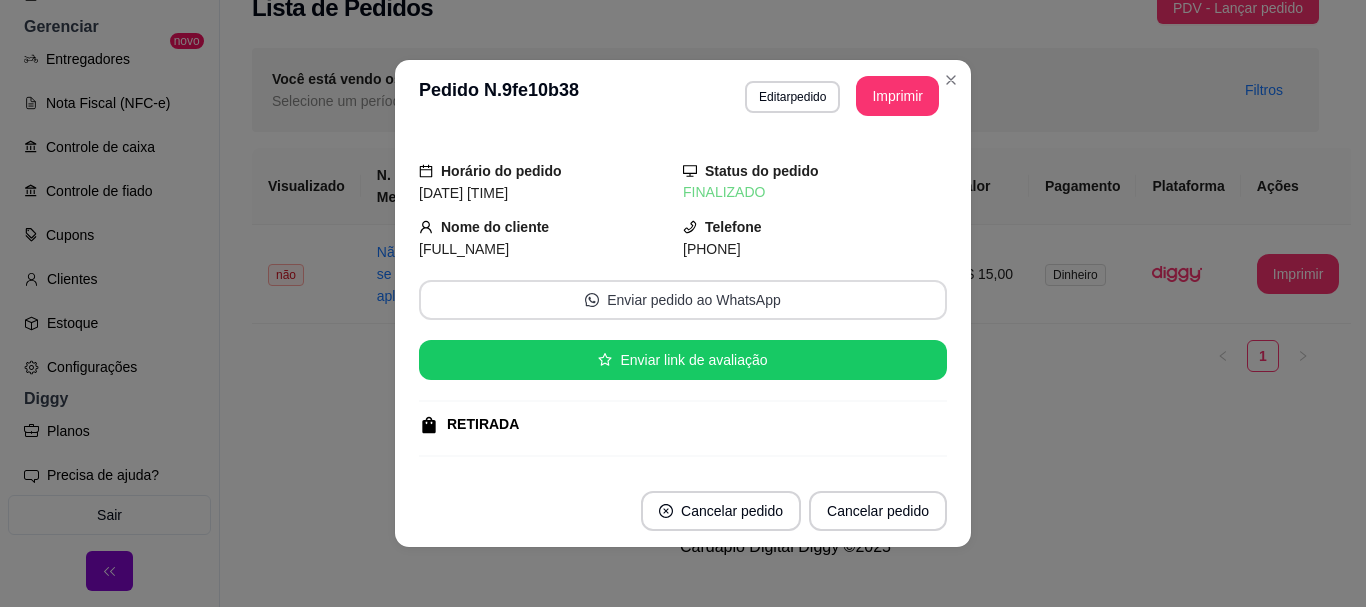 click on "Enviar pedido ao WhatsApp" at bounding box center [683, 300] 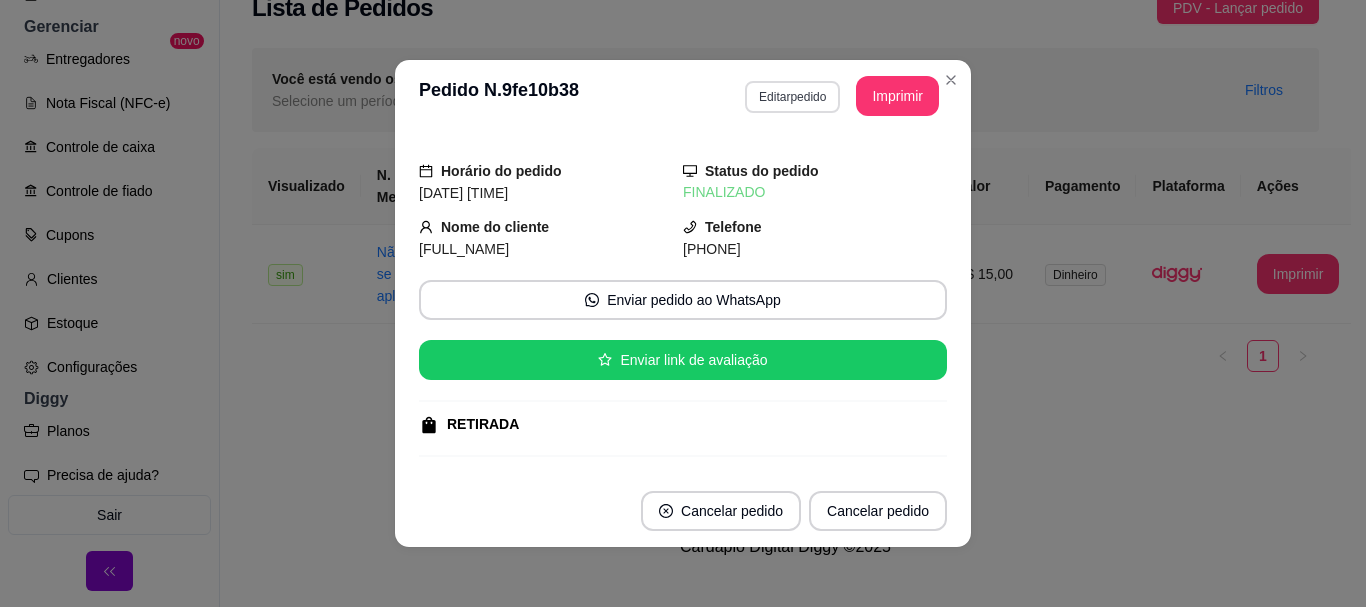click on "Editar  pedido" at bounding box center (792, 97) 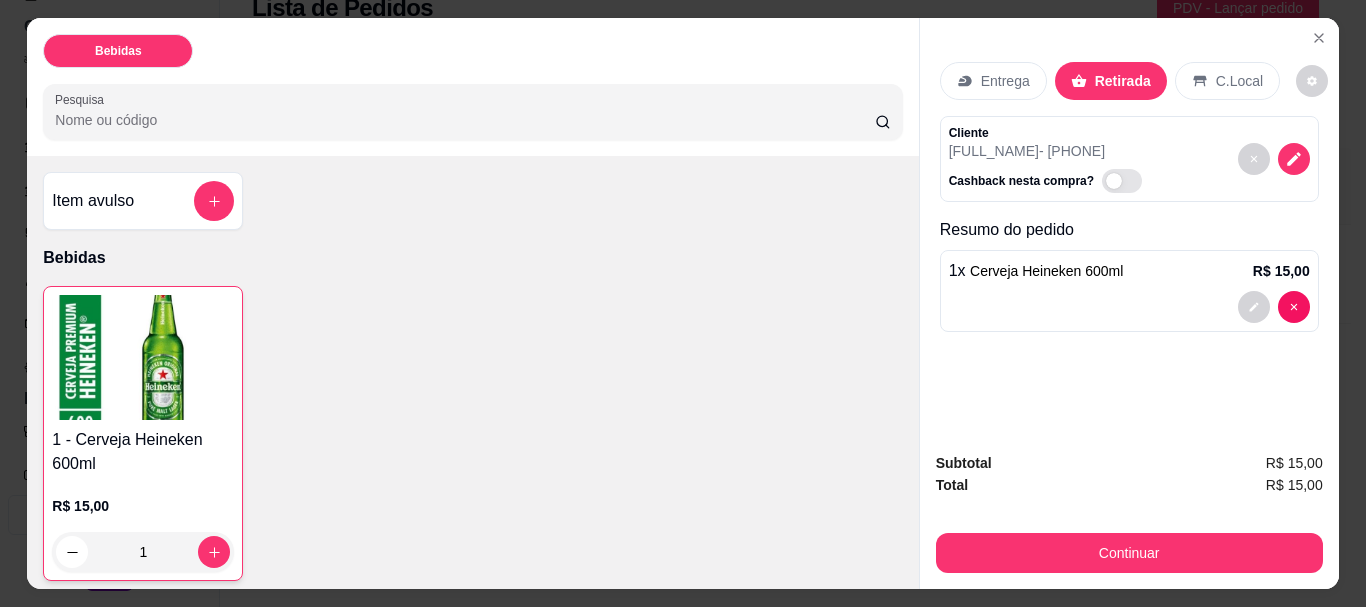 click at bounding box center [1122, 181] 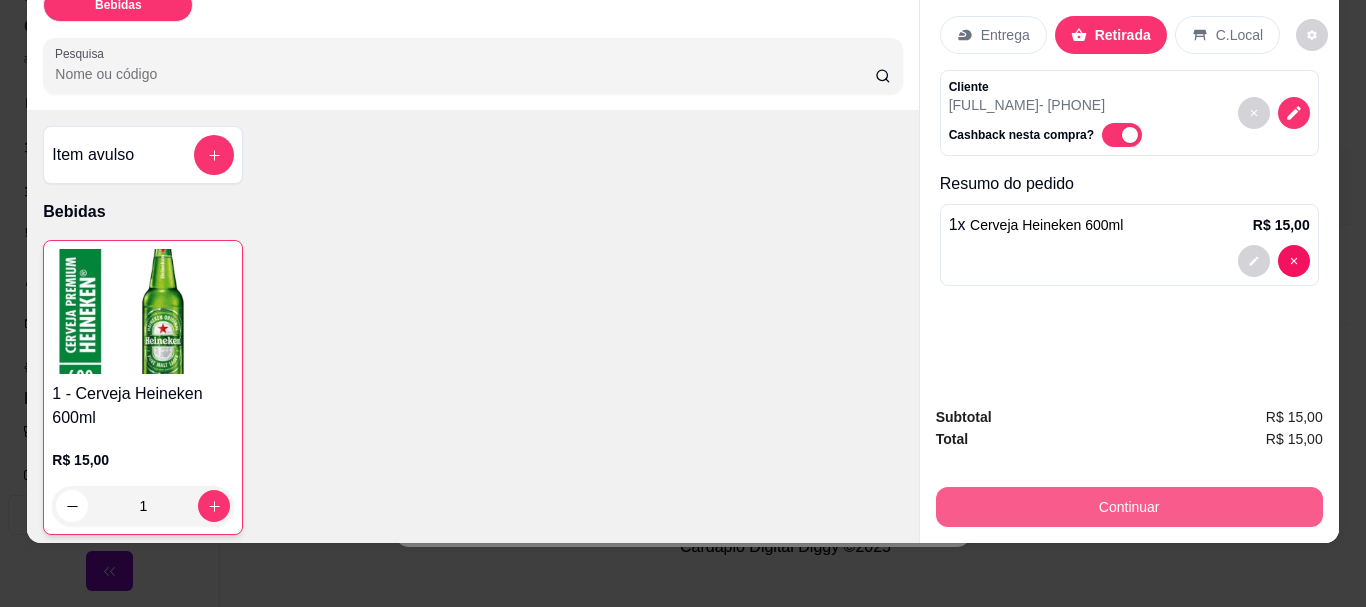 scroll, scrollTop: 0, scrollLeft: 0, axis: both 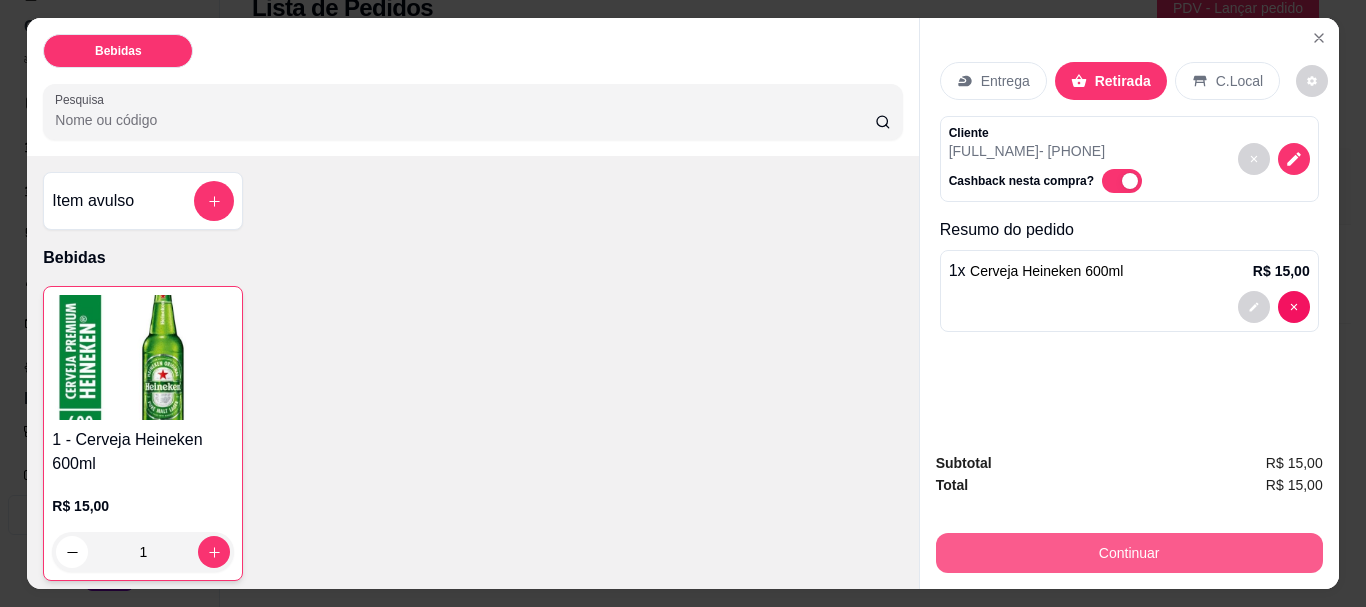click on "Continuar" at bounding box center [1129, 553] 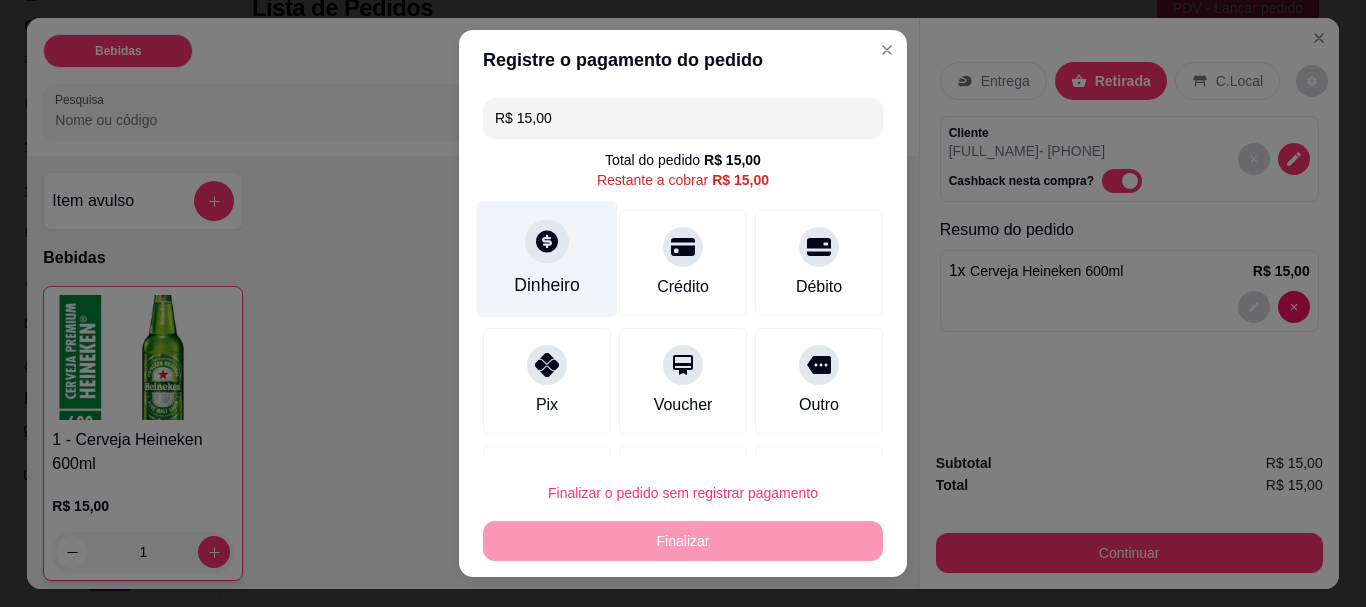 click at bounding box center [547, 242] 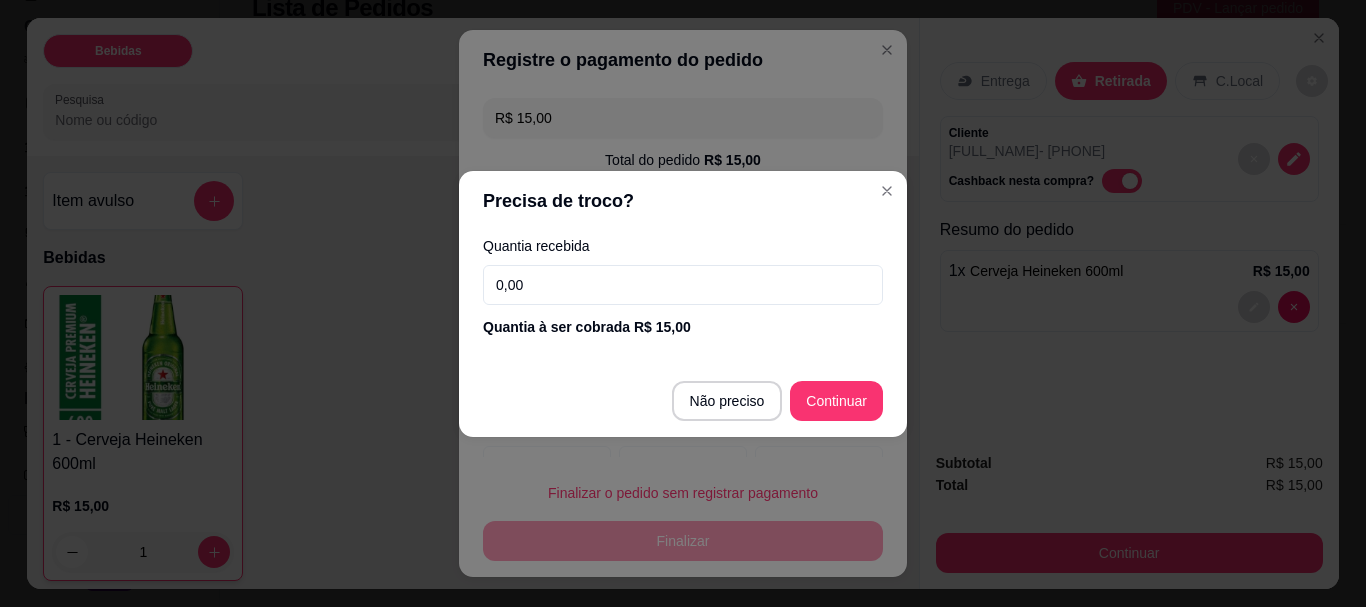 click on "0,00" at bounding box center [683, 285] 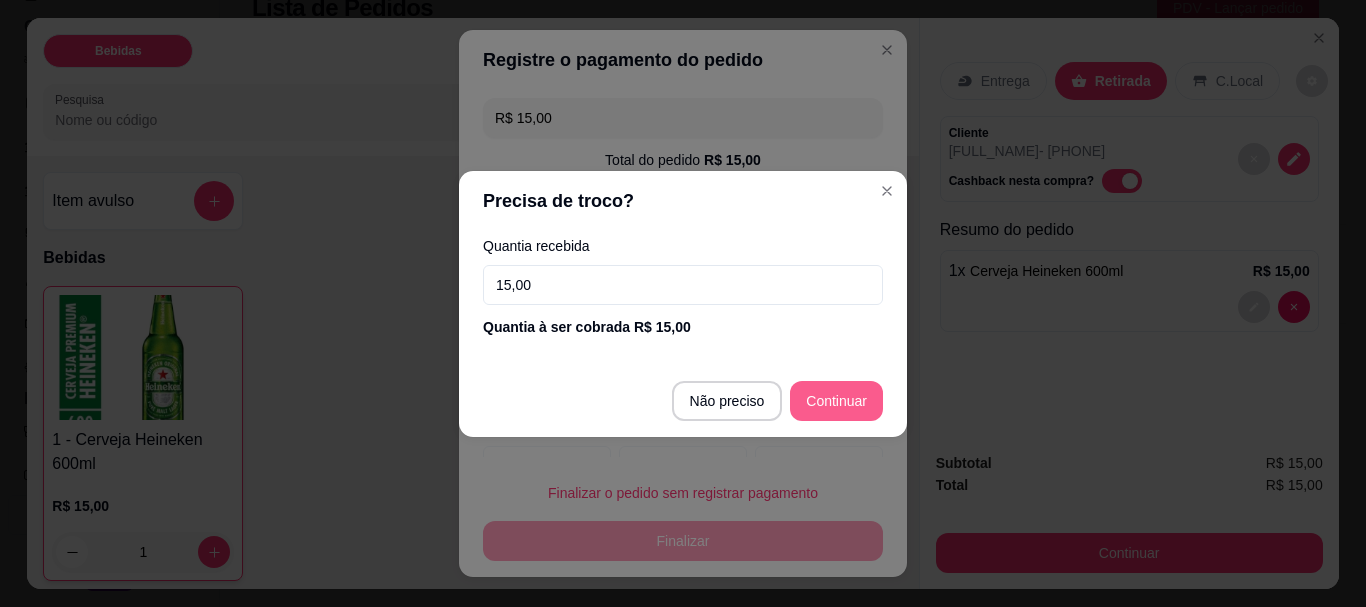 type on "15,00" 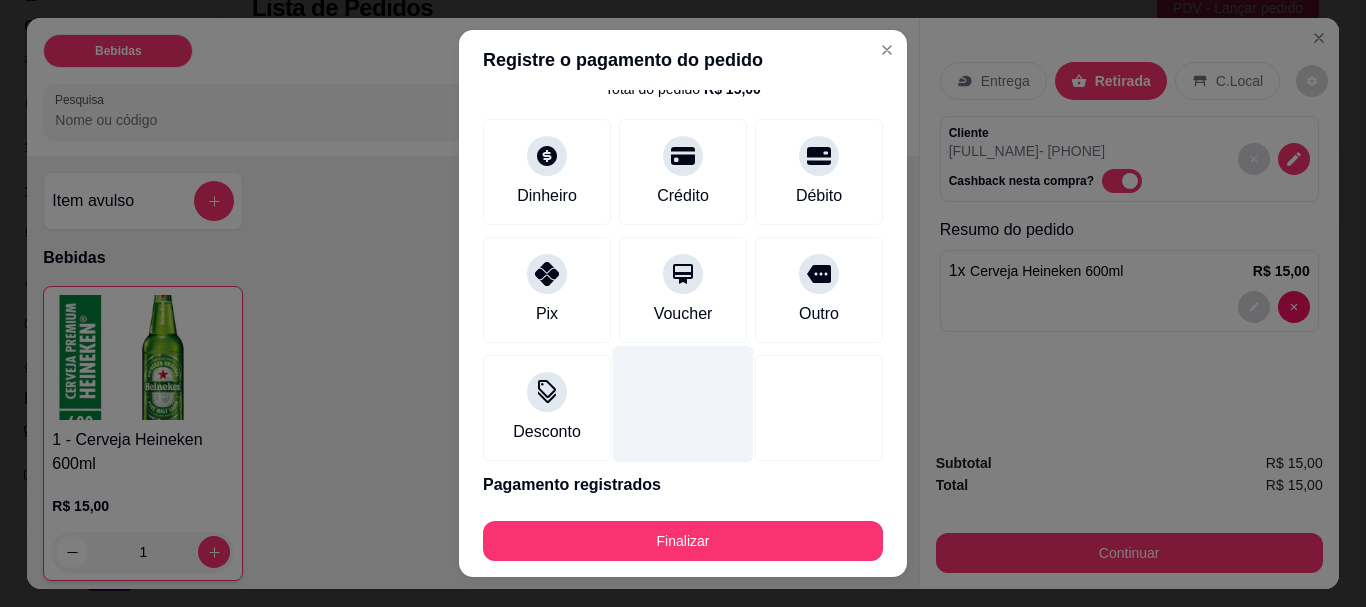 scroll, scrollTop: 139, scrollLeft: 0, axis: vertical 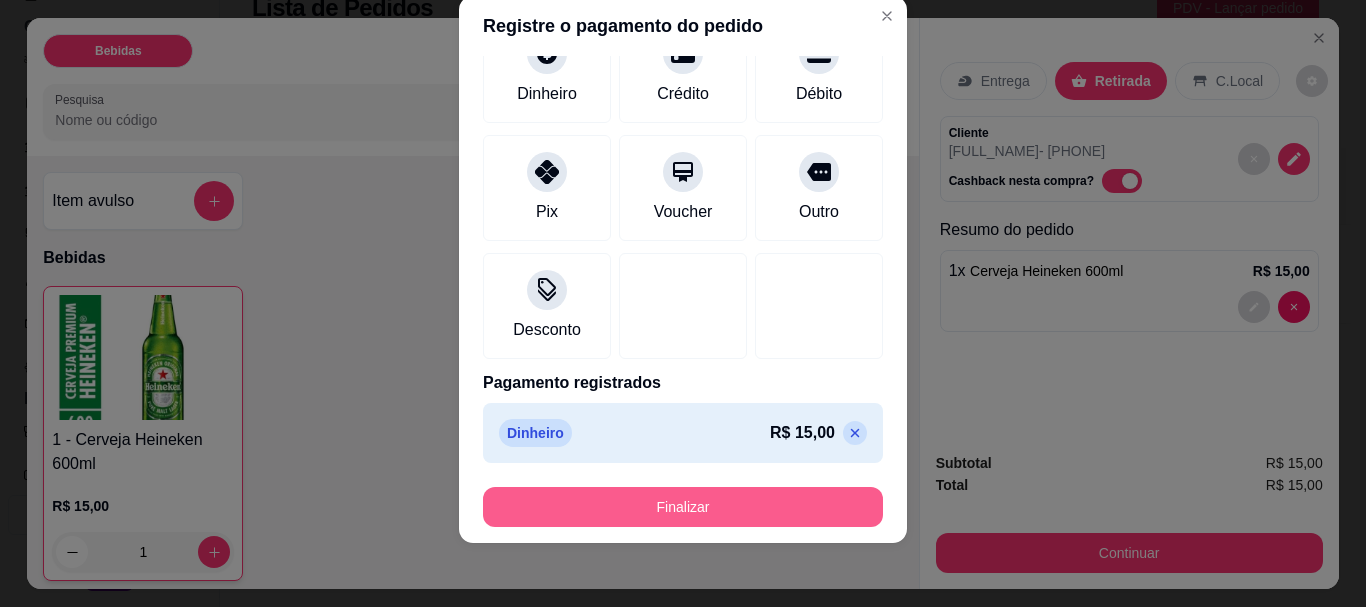 click on "Finalizar" at bounding box center [683, 507] 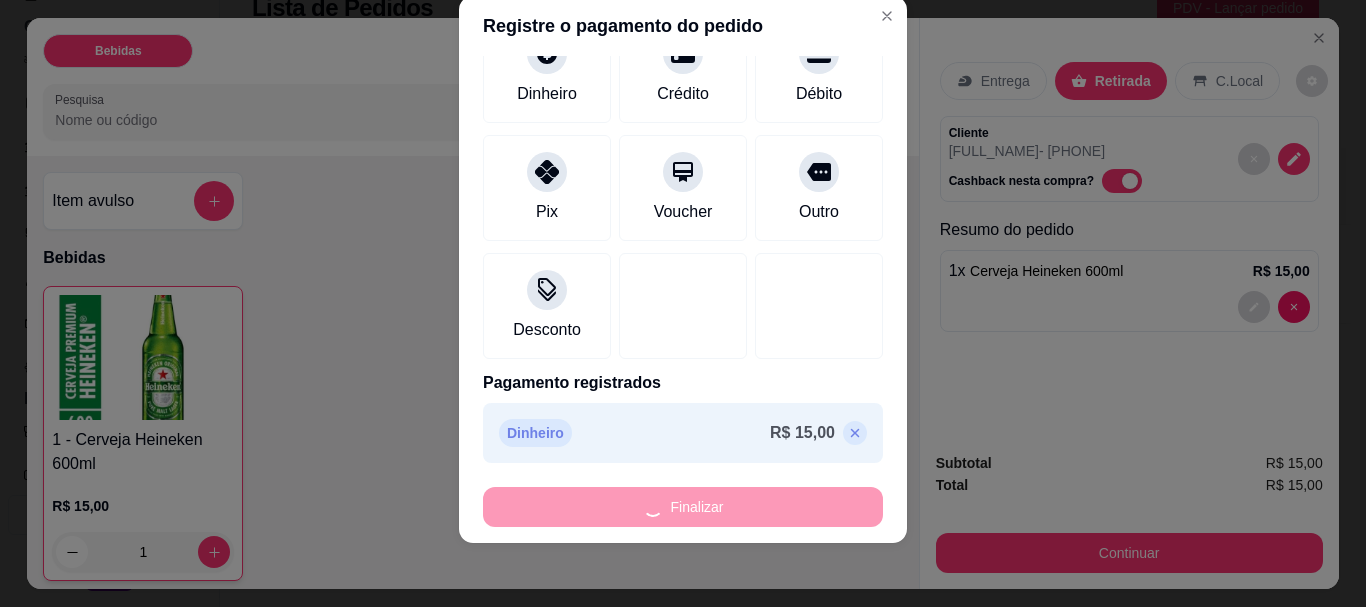 type on "0" 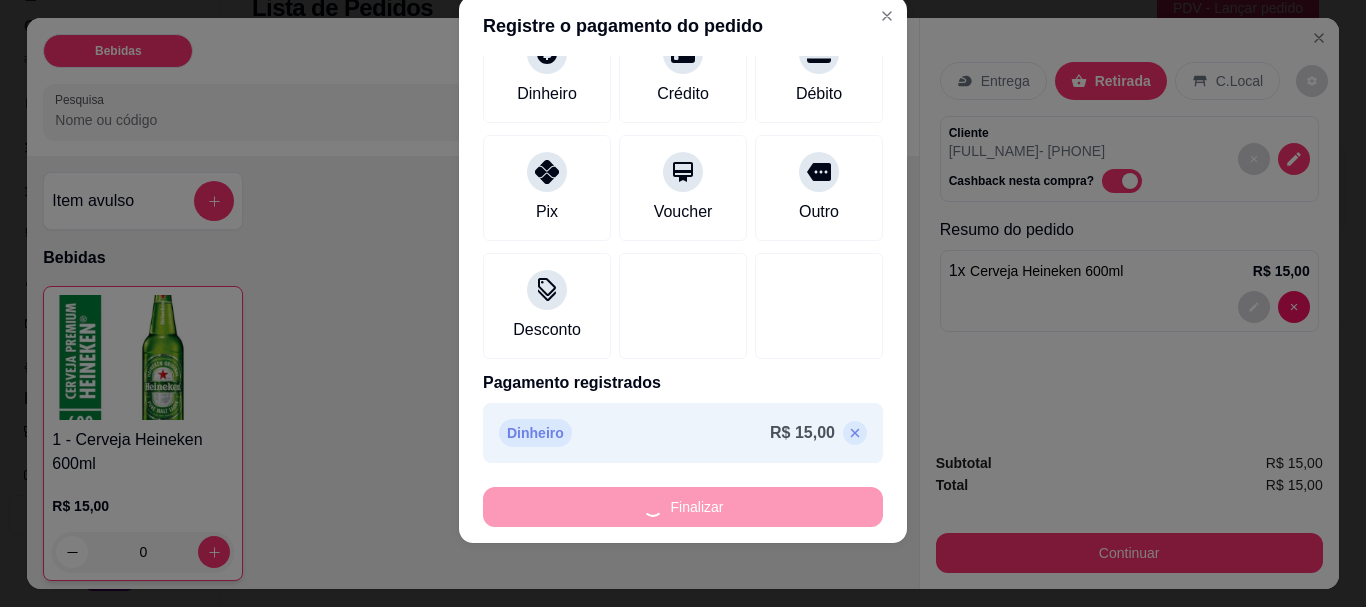 type on "-R$ 15,00" 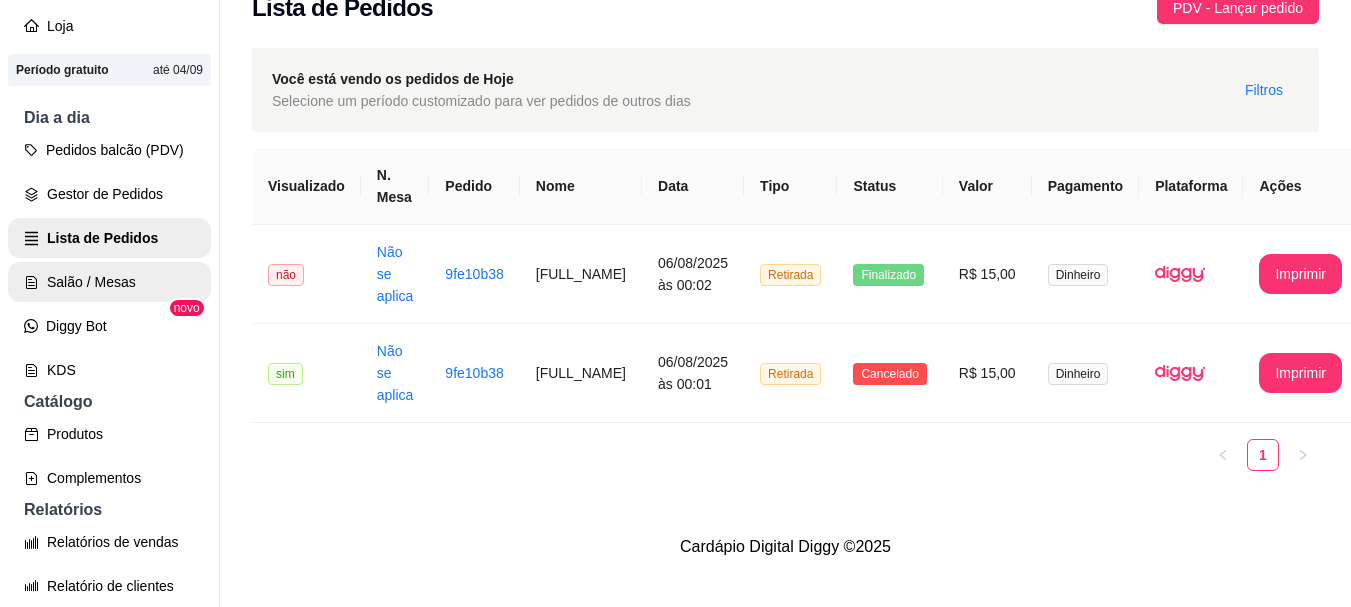 scroll, scrollTop: 0, scrollLeft: 0, axis: both 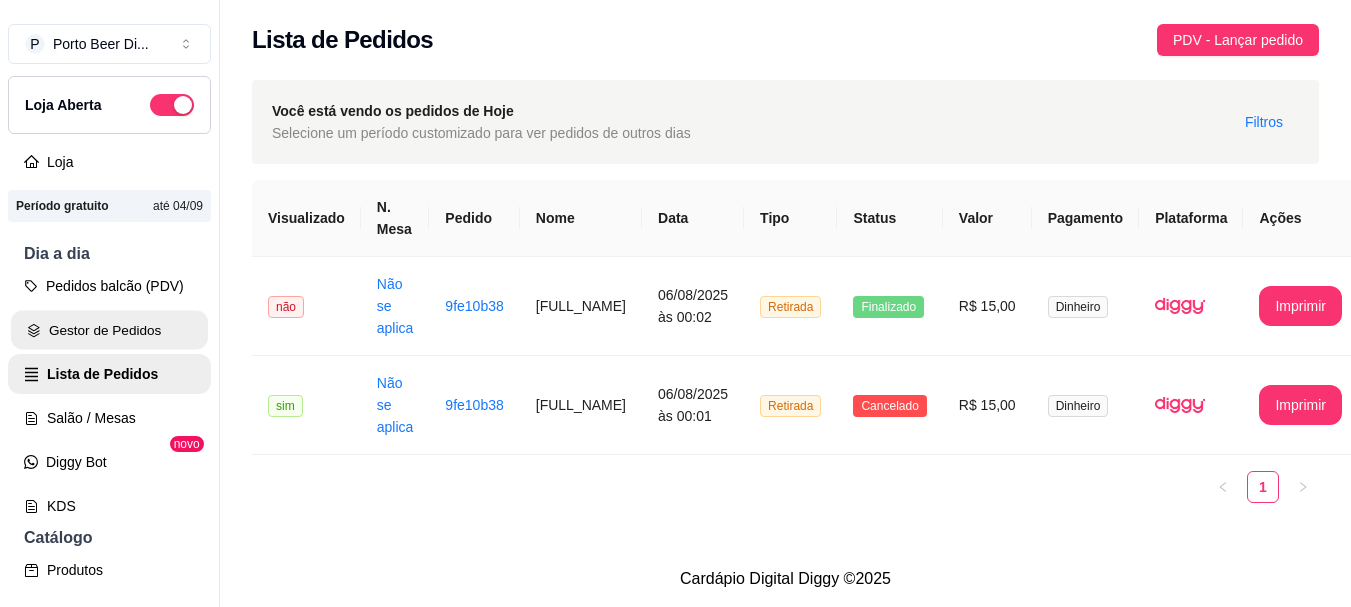 click on "Gestor de Pedidos" at bounding box center [109, 330] 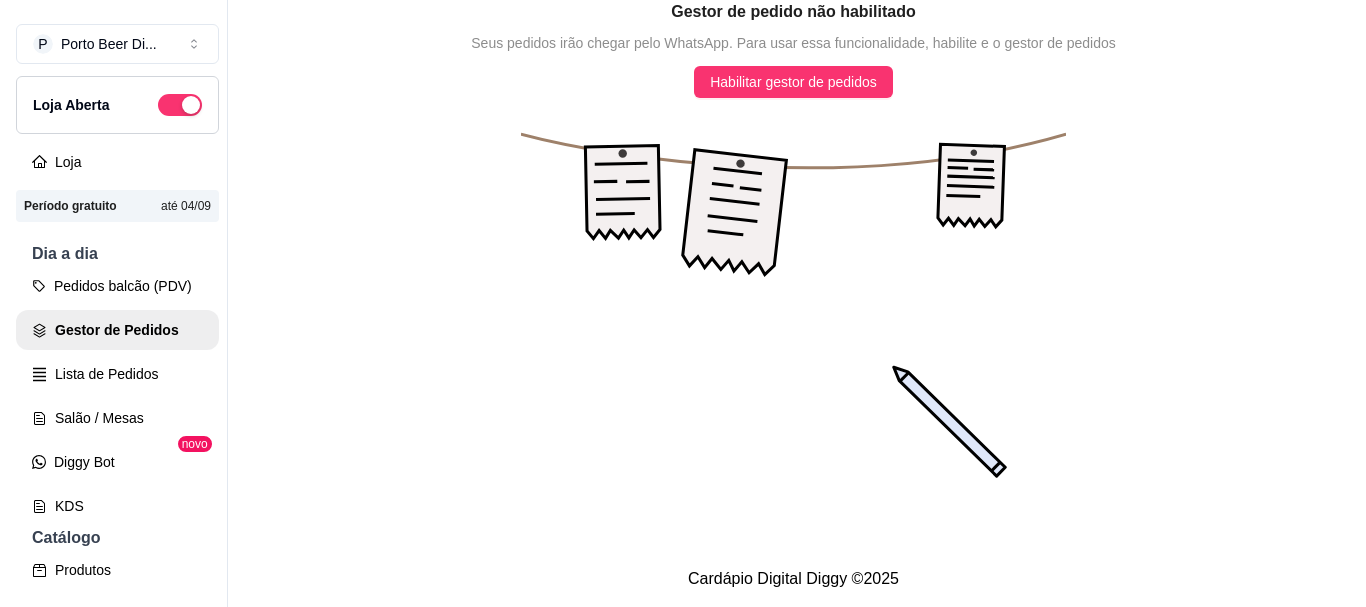 scroll, scrollTop: 0, scrollLeft: 0, axis: both 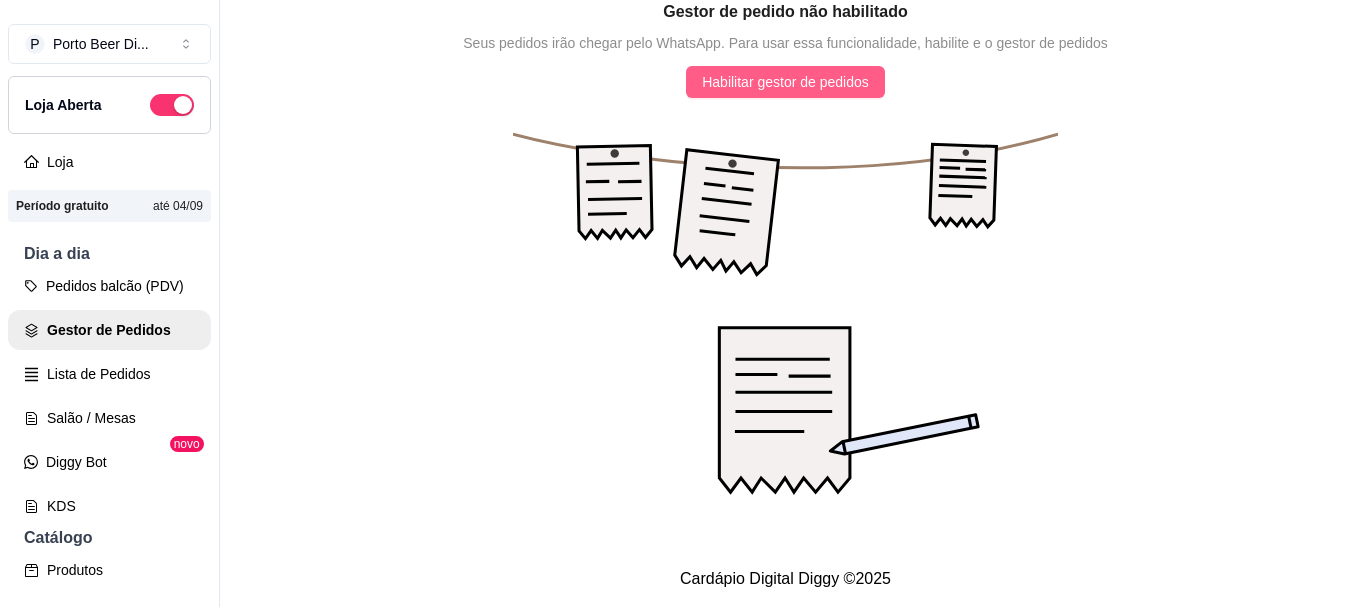 click on "Habilitar gestor de pedidos" at bounding box center (785, 82) 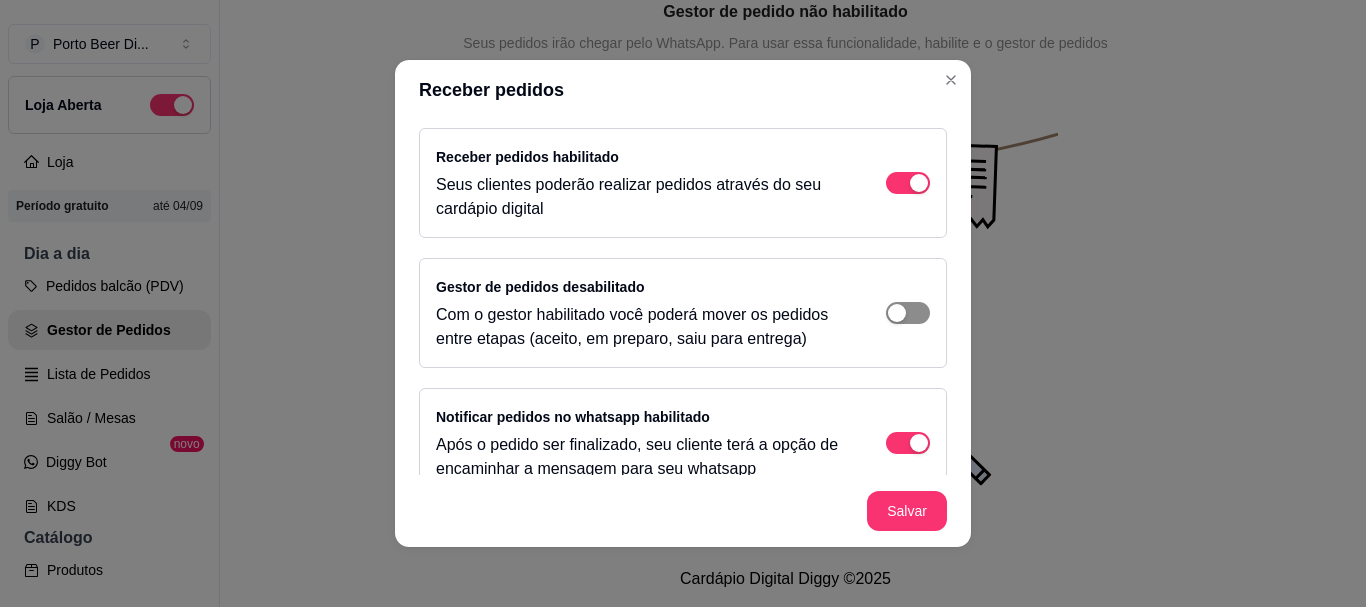click at bounding box center [908, 183] 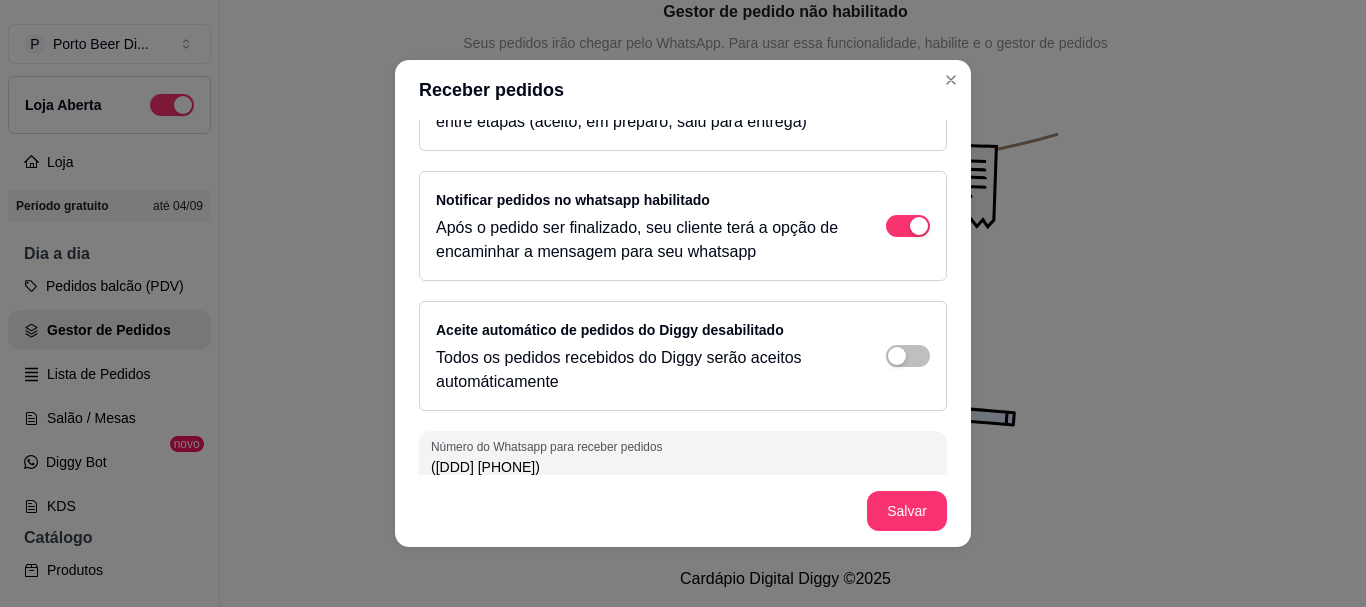 scroll, scrollTop: 237, scrollLeft: 0, axis: vertical 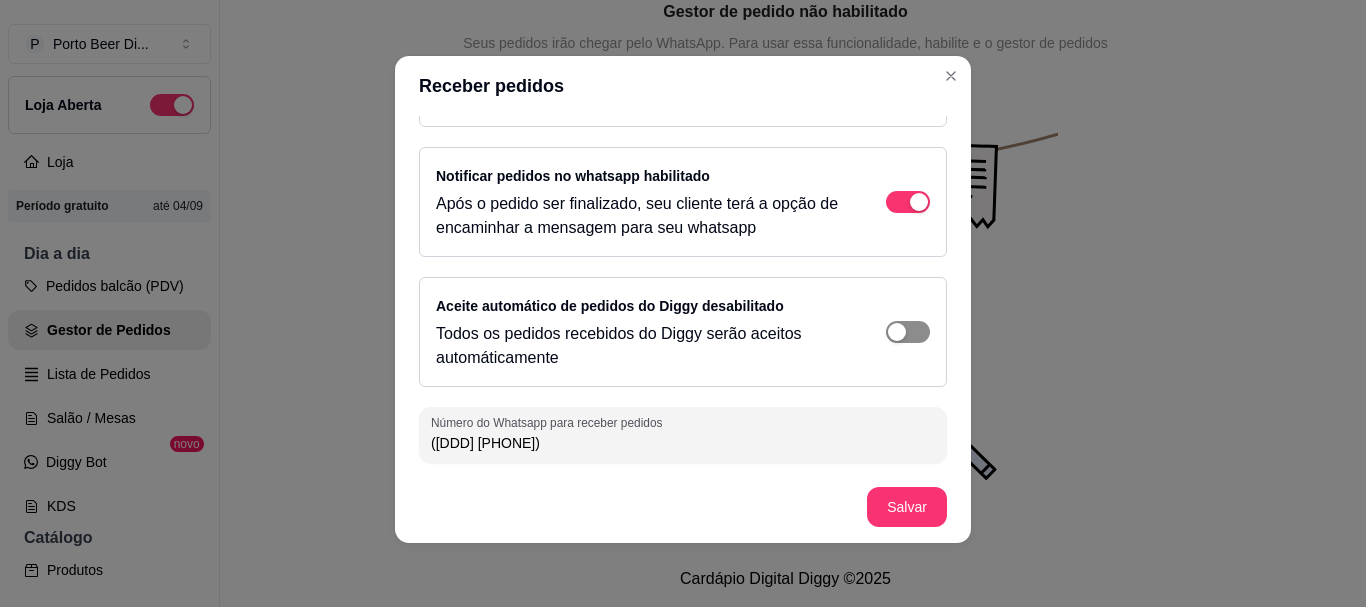 click at bounding box center (908, -58) 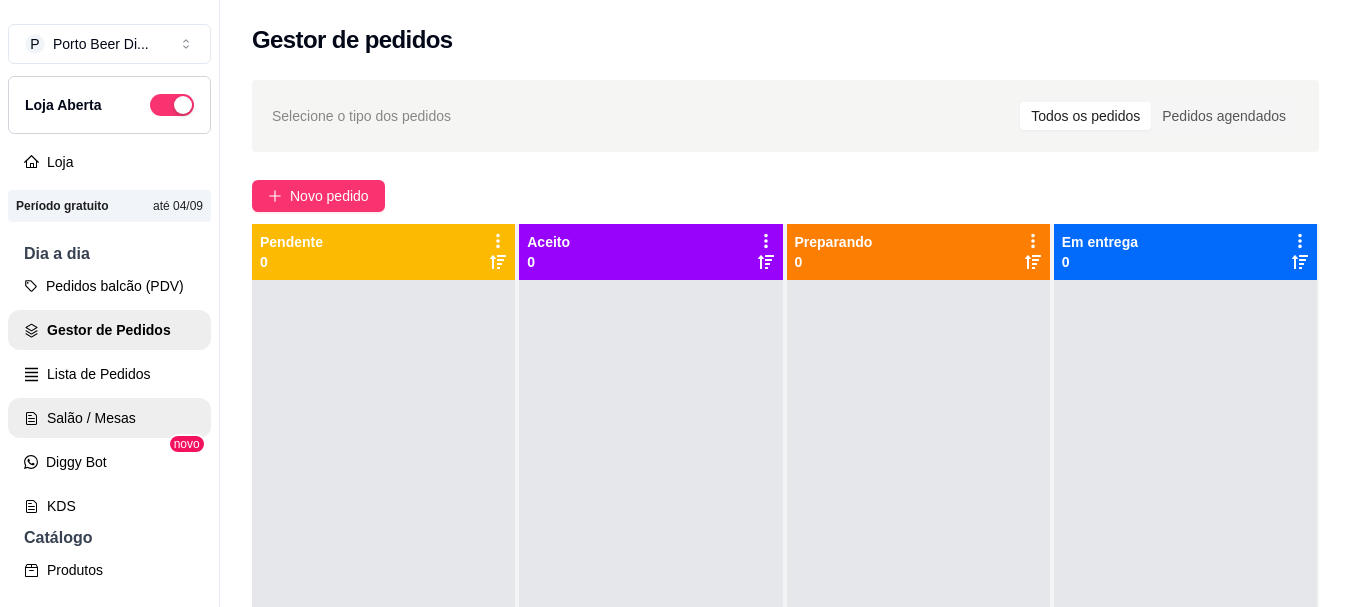 click on "Salão / Mesas" at bounding box center [109, 418] 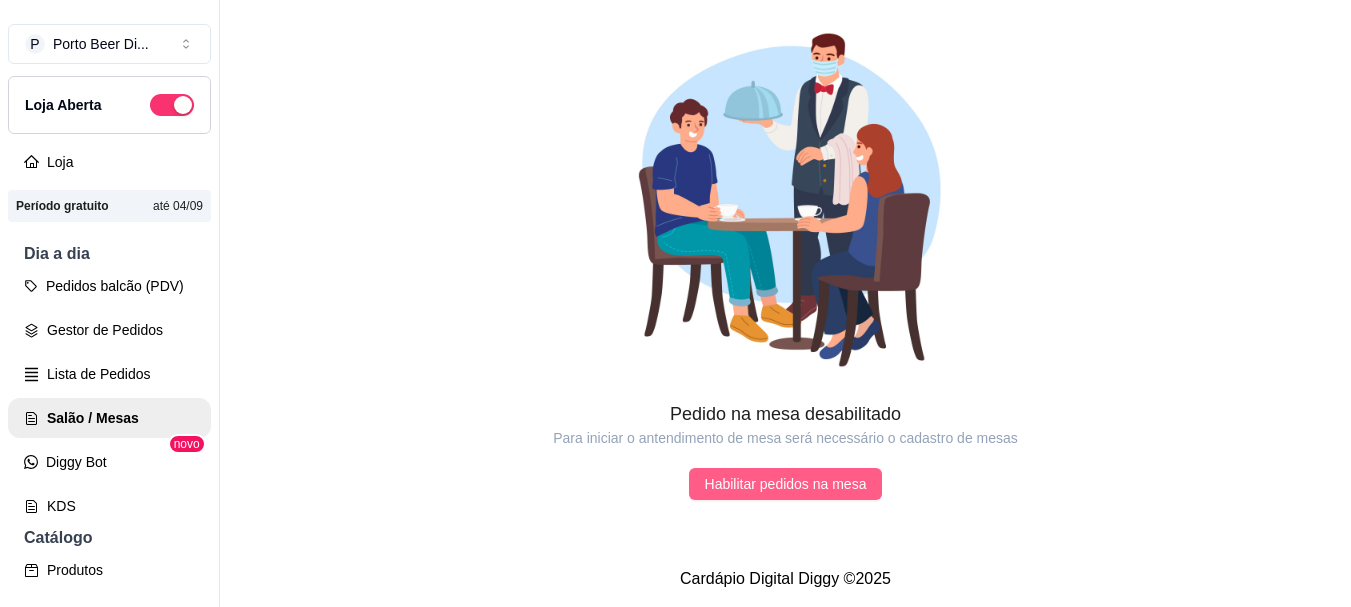 click on "Habilitar pedidos na mesa" at bounding box center [786, 484] 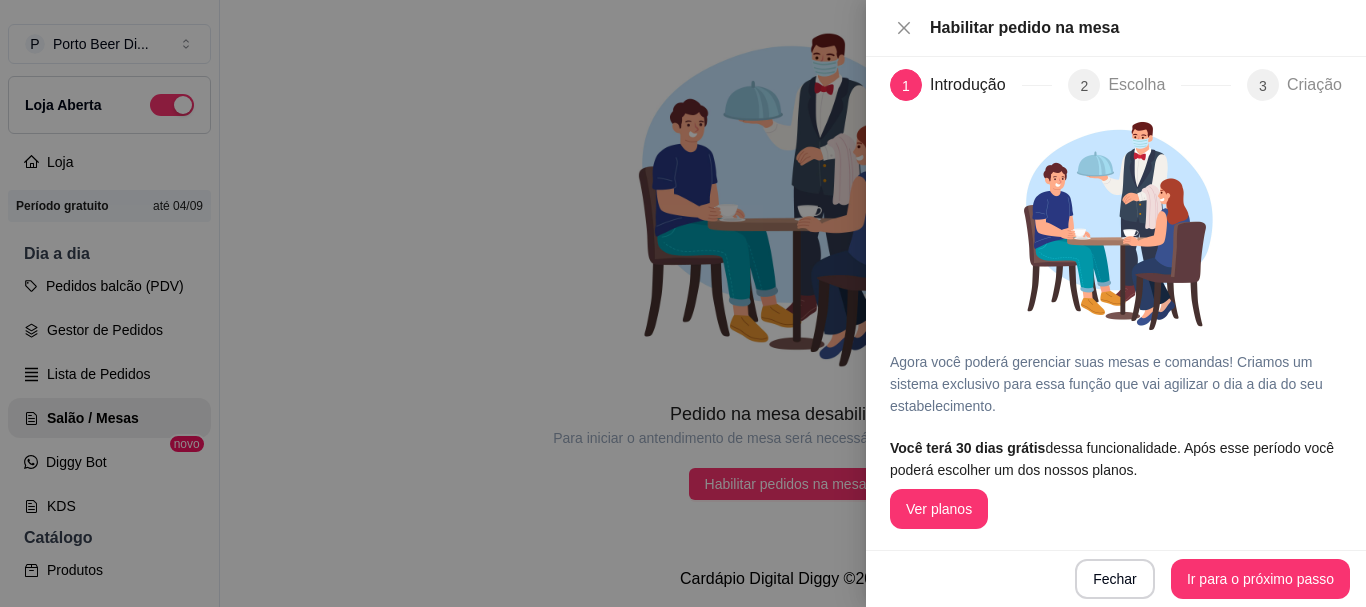 scroll, scrollTop: 15, scrollLeft: 0, axis: vertical 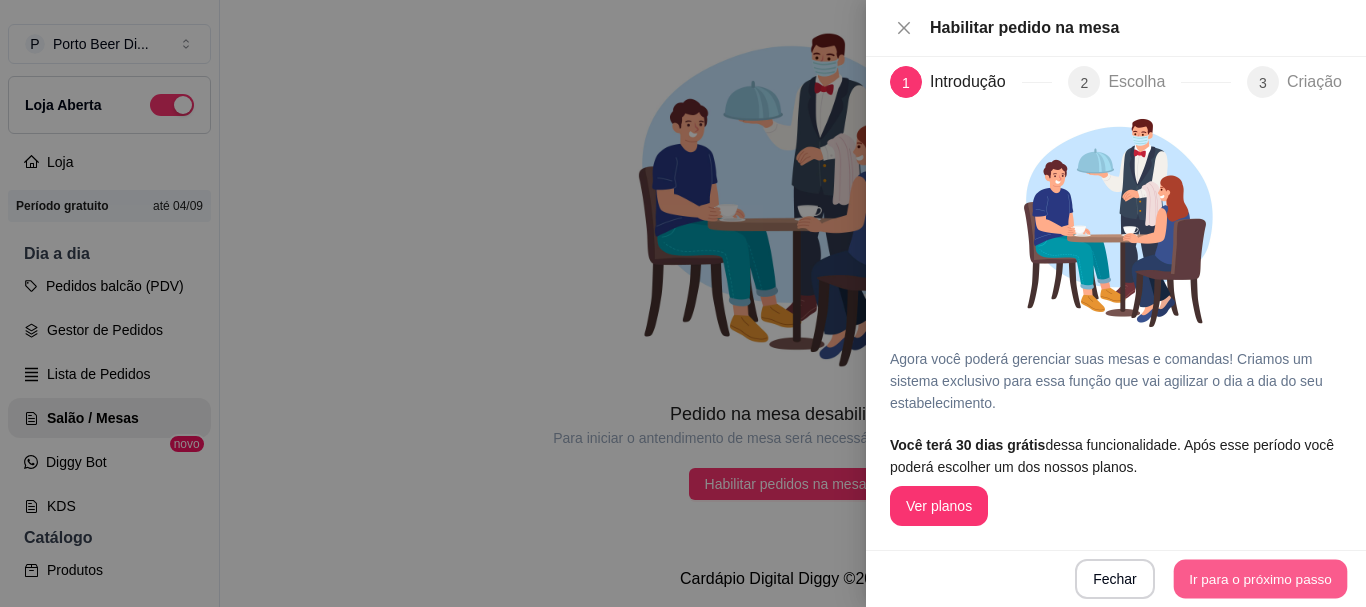 click on "Ir para o próximo passo" at bounding box center [1261, 579] 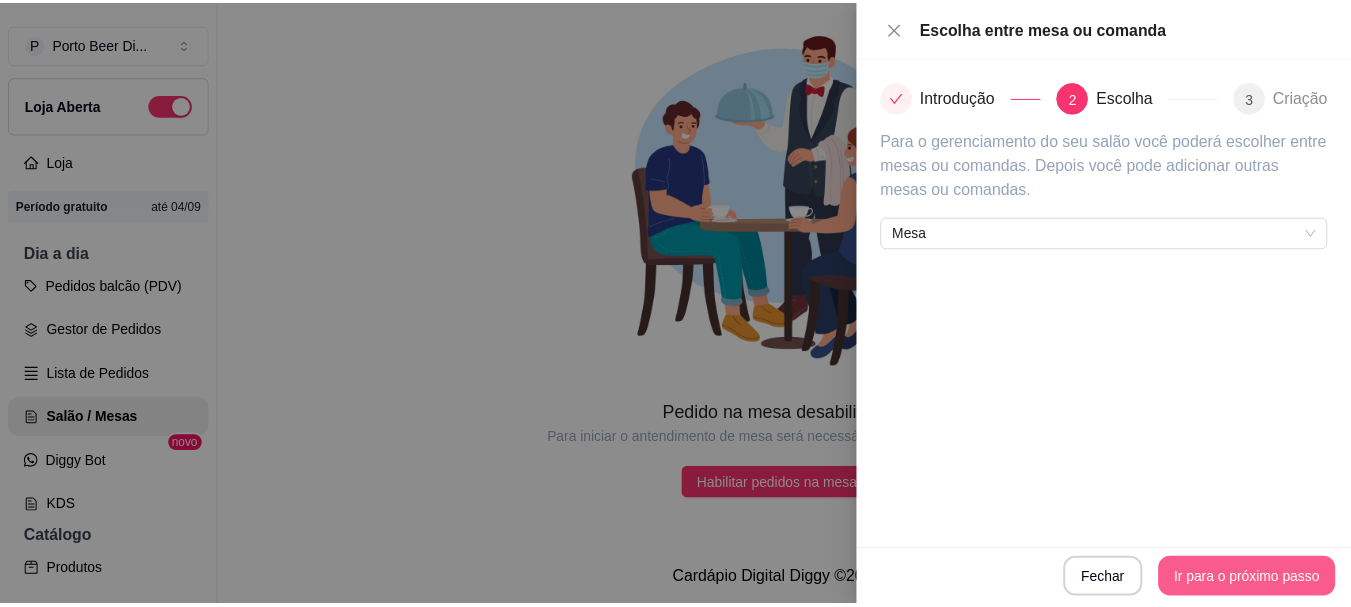 scroll, scrollTop: 0, scrollLeft: 0, axis: both 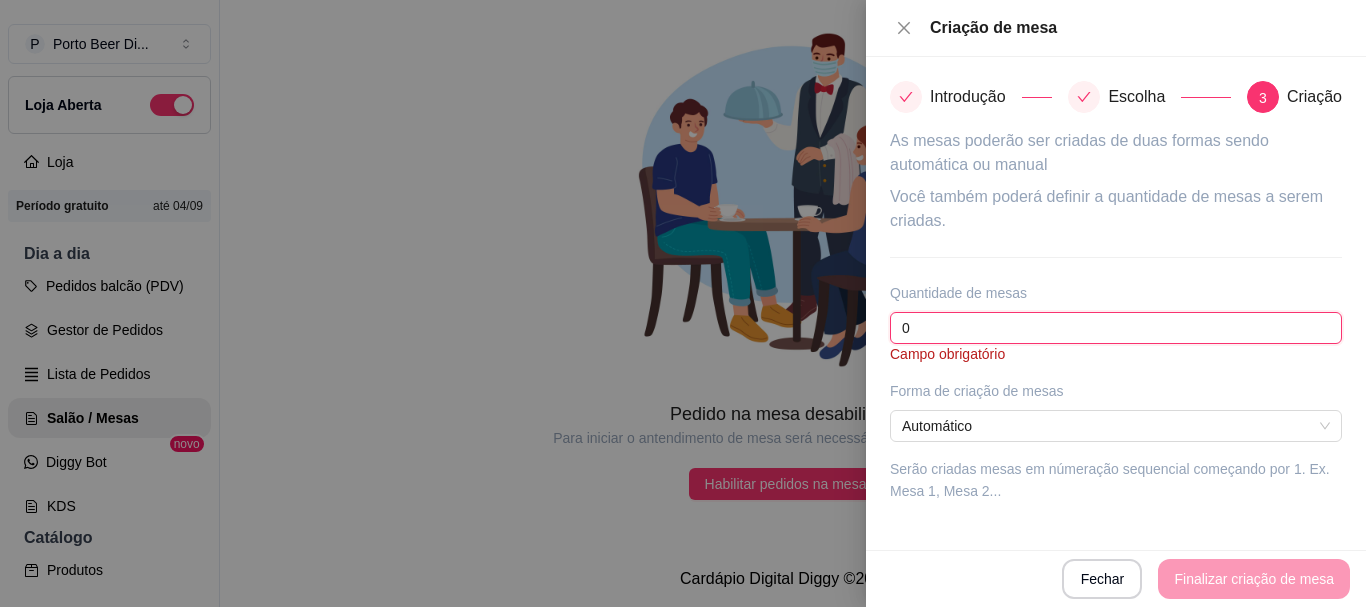 drag, startPoint x: 949, startPoint y: 327, endPoint x: 852, endPoint y: 325, distance: 97.020615 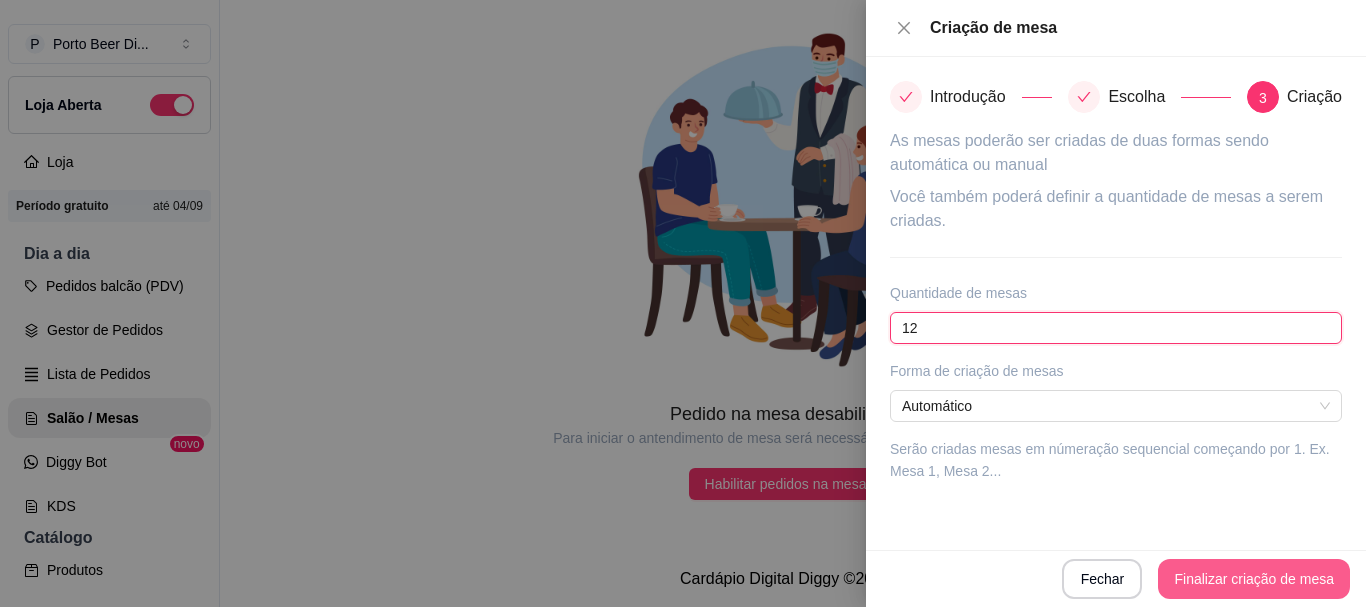 type on "12" 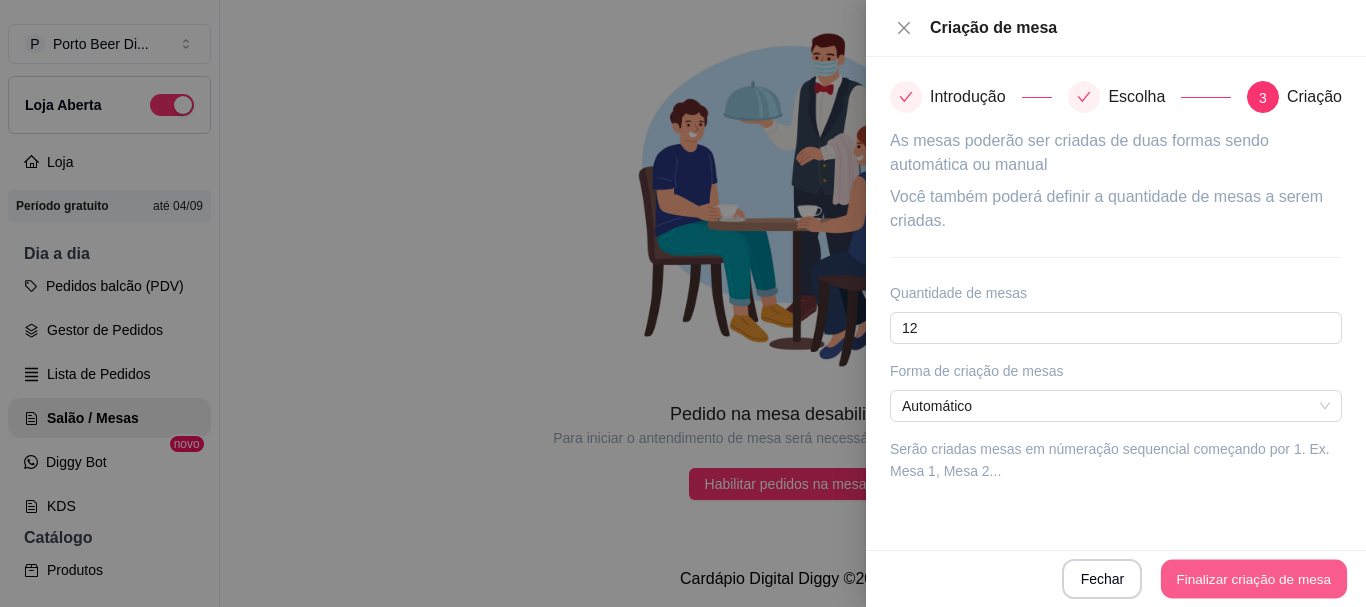click on "Finalizar criação de mesa" at bounding box center [1254, 579] 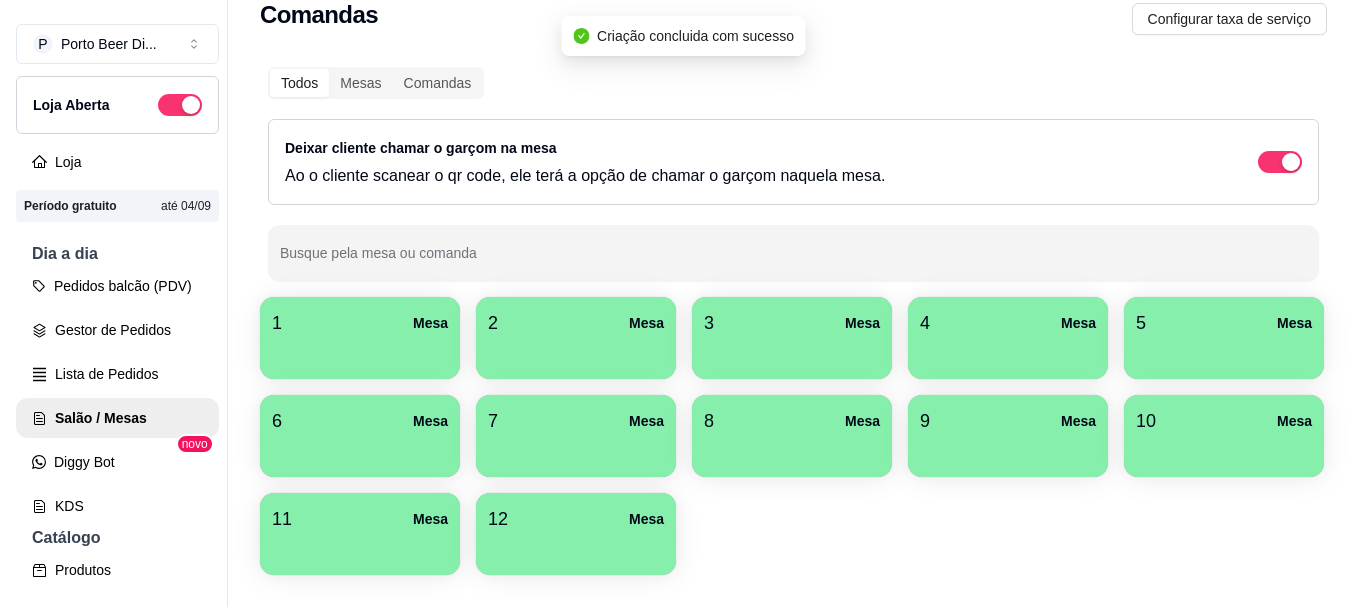 scroll, scrollTop: 124, scrollLeft: 0, axis: vertical 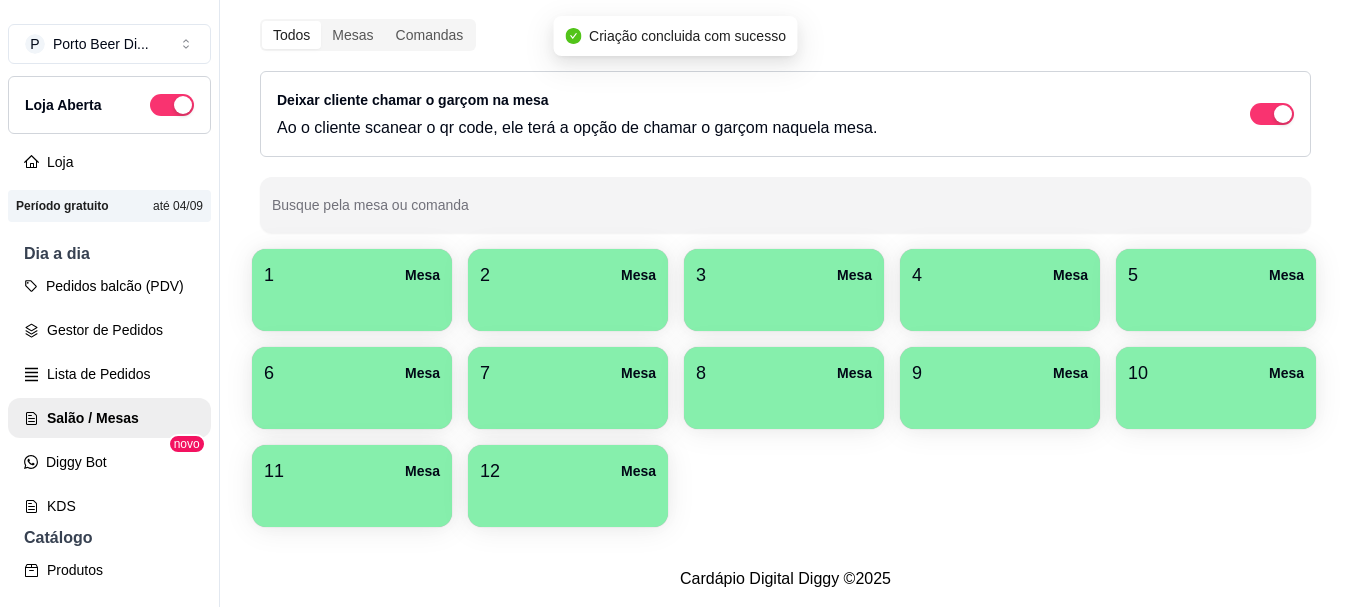 click on "1 Mesa" at bounding box center (352, 275) 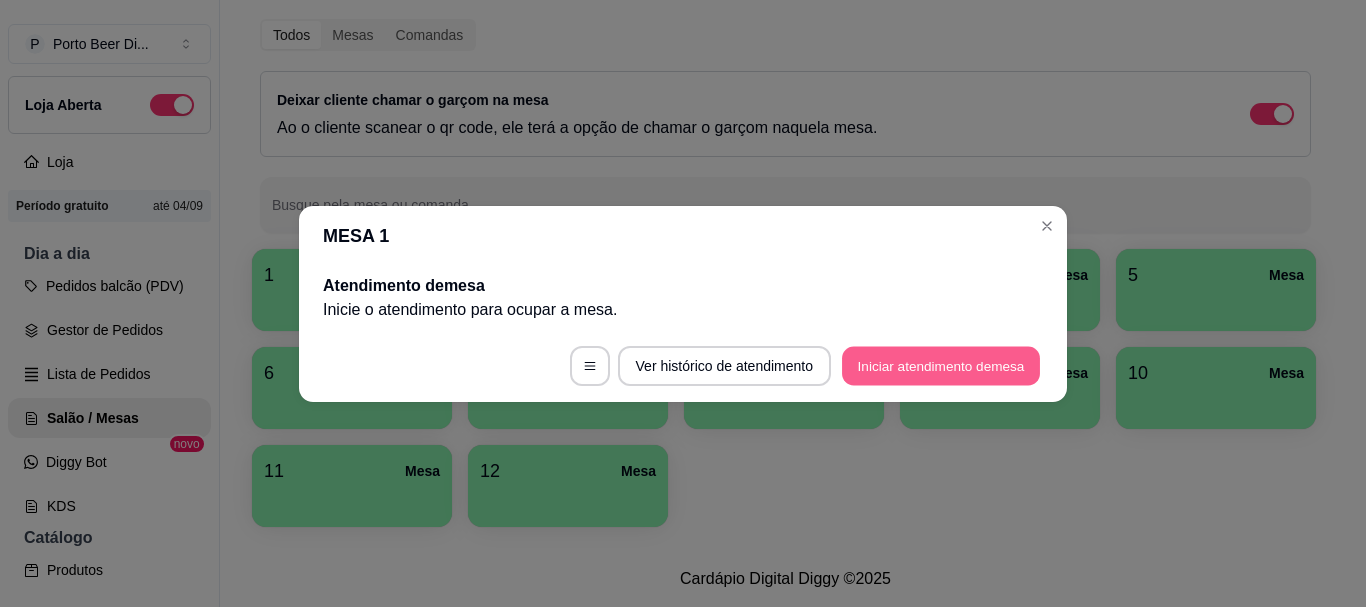 click on "Iniciar atendimento de  mesa" at bounding box center [941, 365] 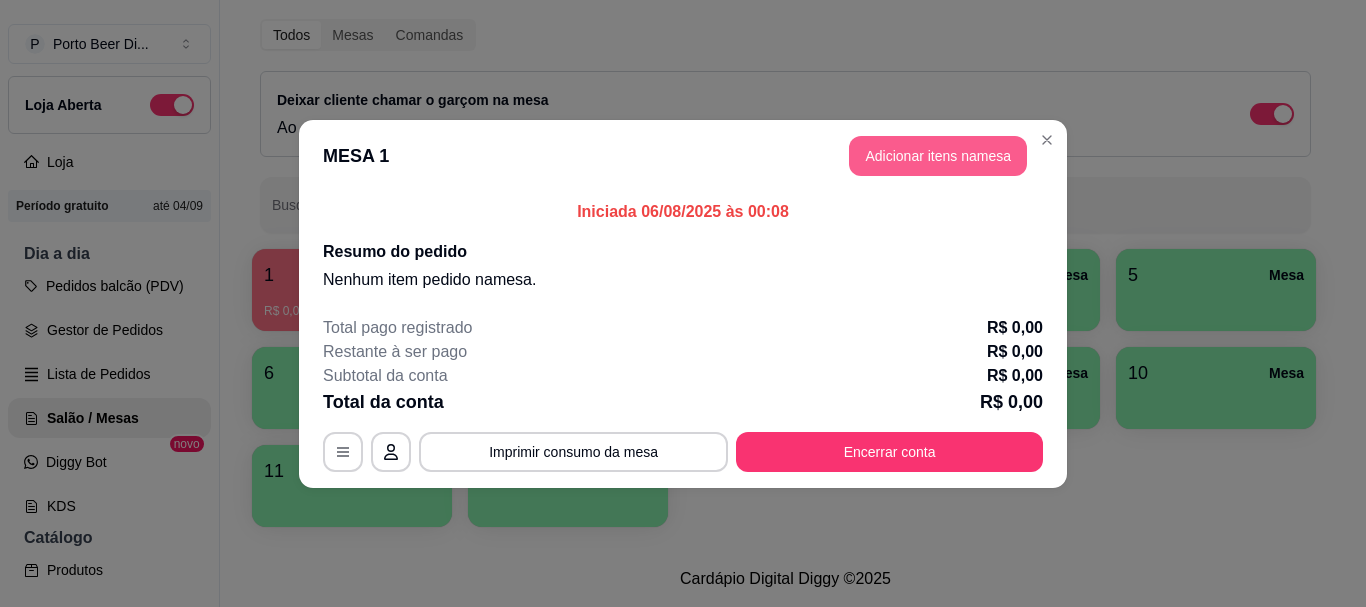 click on "Adicionar itens na  mesa" at bounding box center (938, 156) 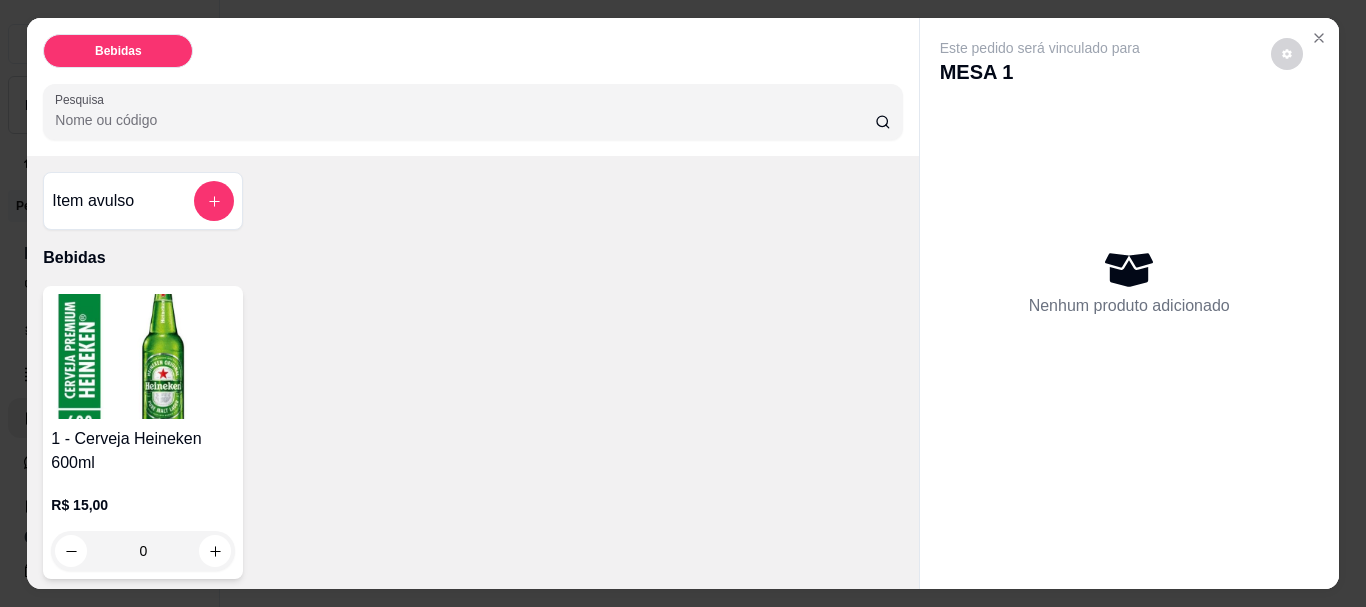 click at bounding box center [143, 356] 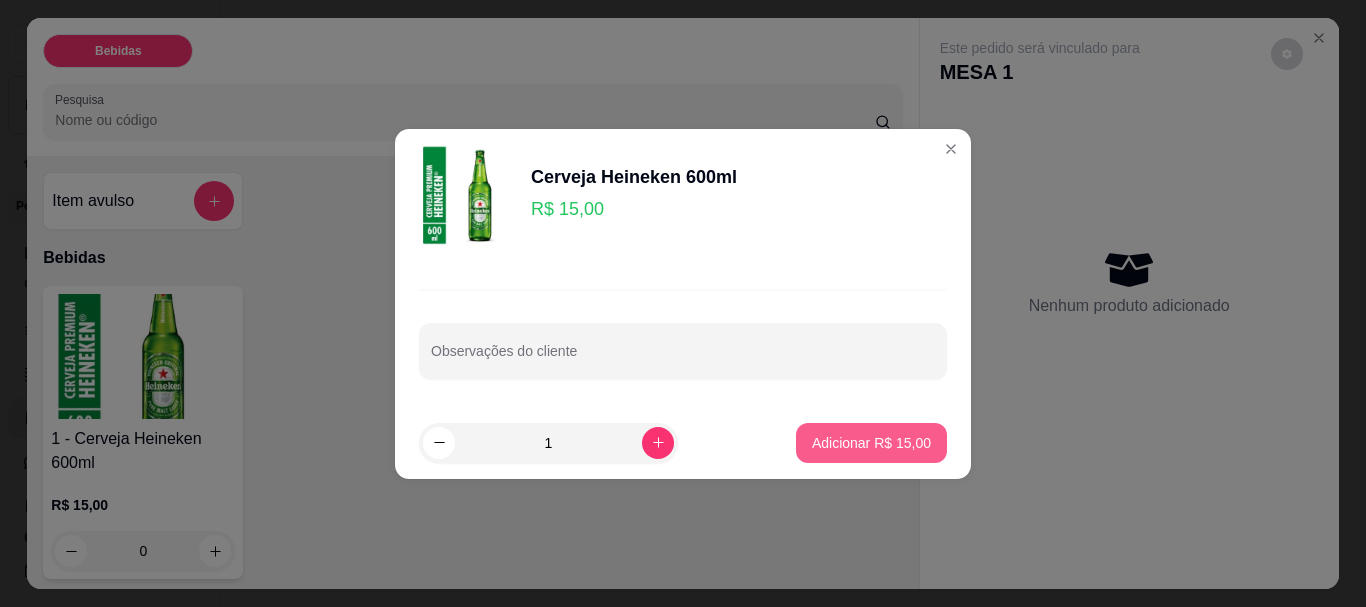 click on "Adicionar   R$ 15,00" at bounding box center (871, 443) 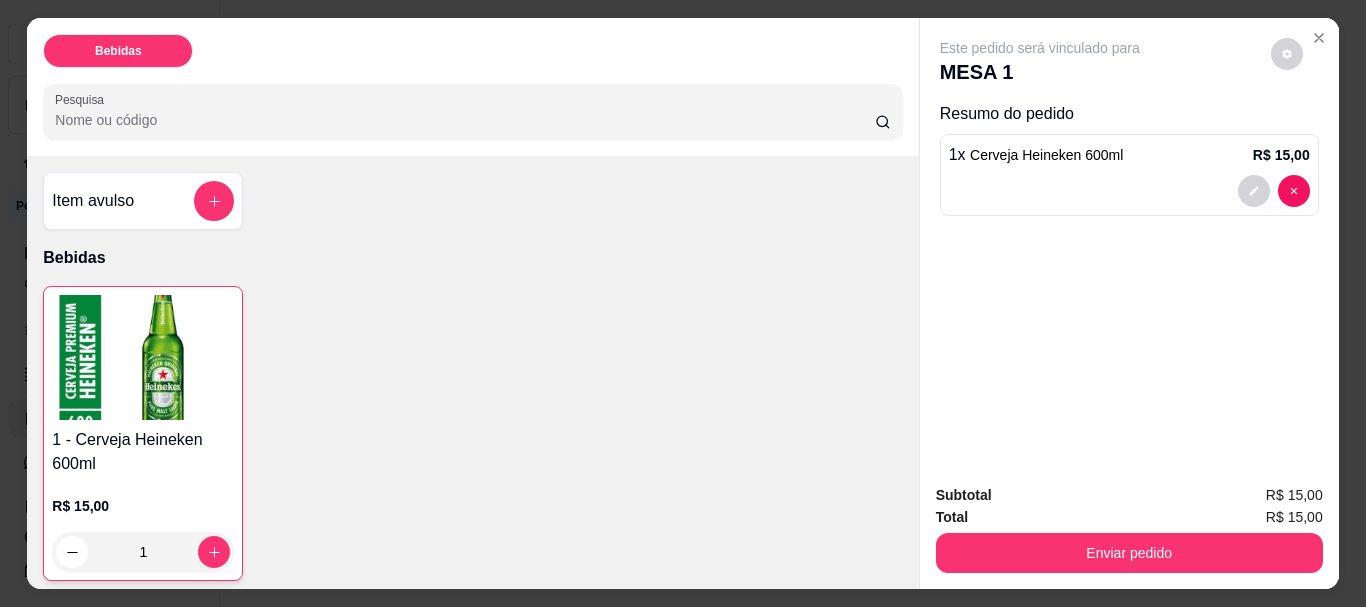 type on "1" 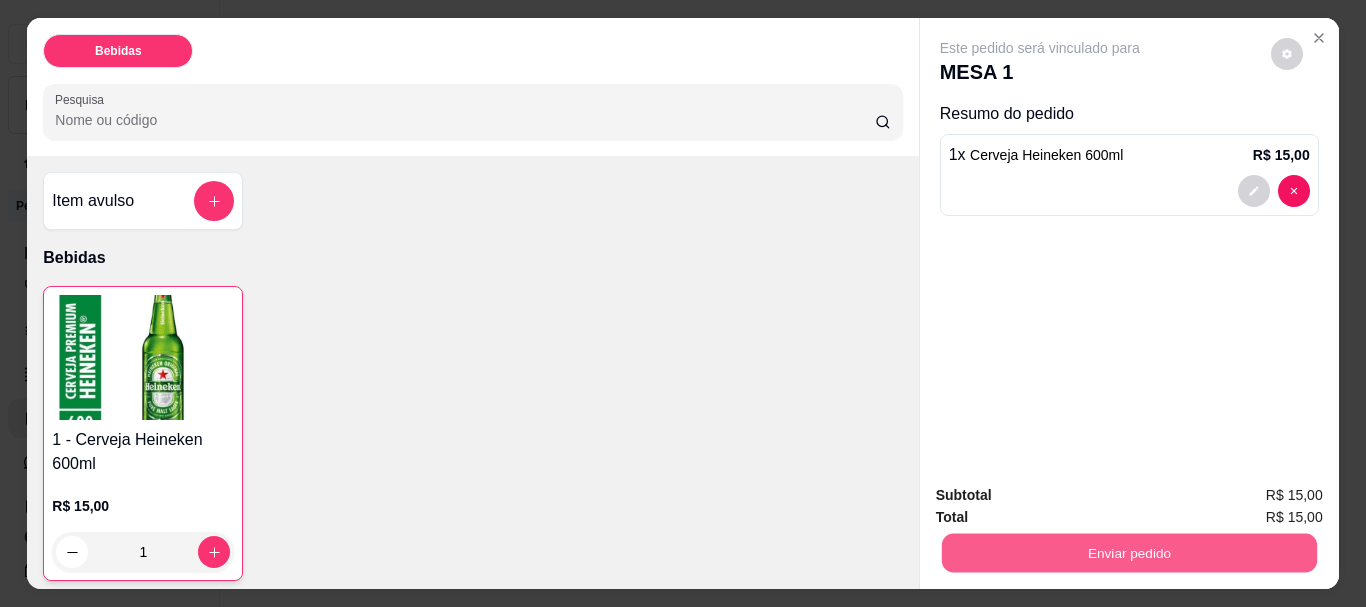 click on "Enviar pedido" at bounding box center [1128, 552] 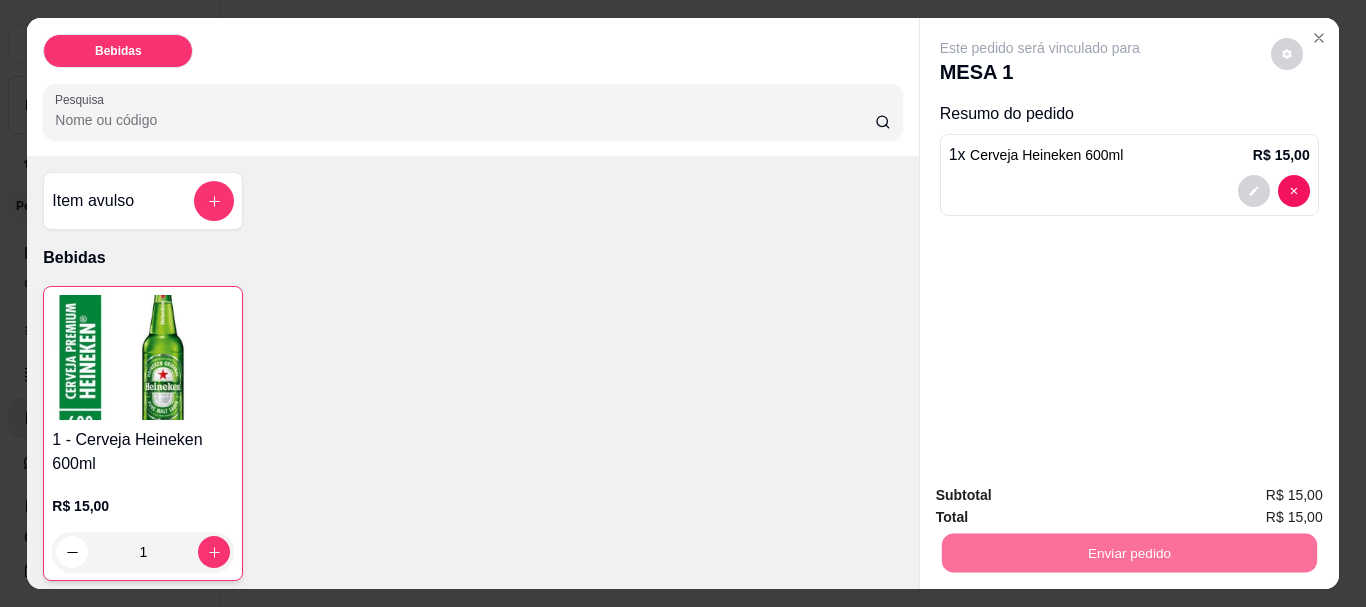 click on "Sim, quero registrar" at bounding box center (1252, 496) 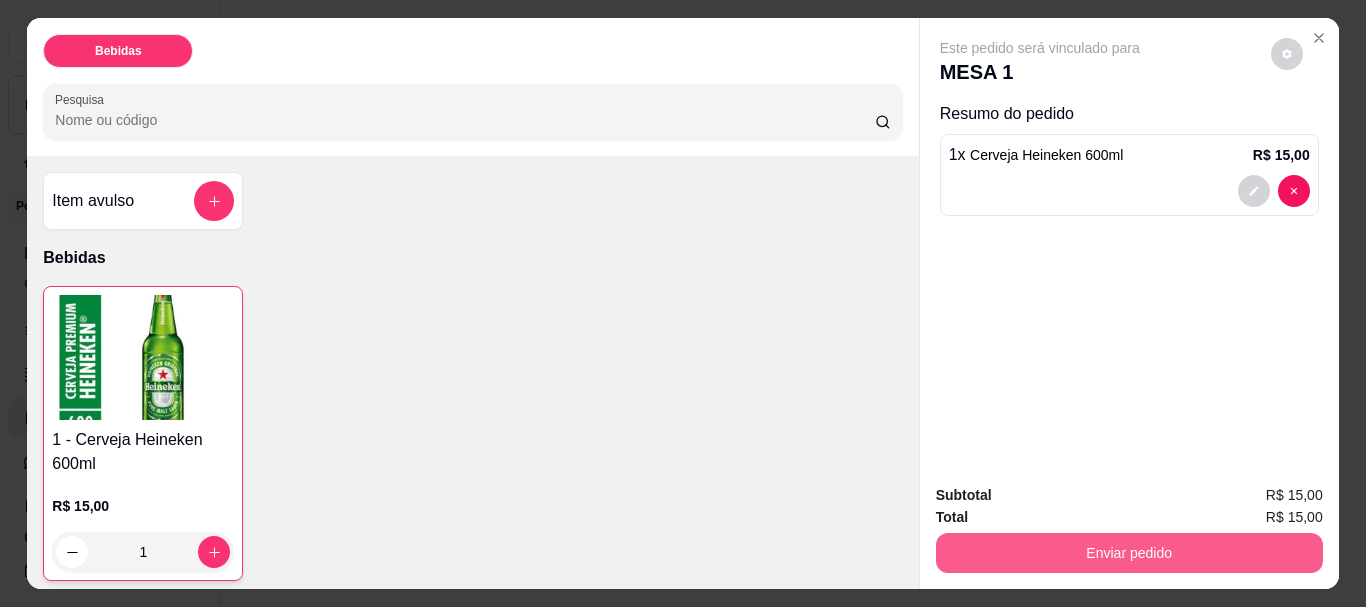 click on "Enviar pedido" at bounding box center (1129, 553) 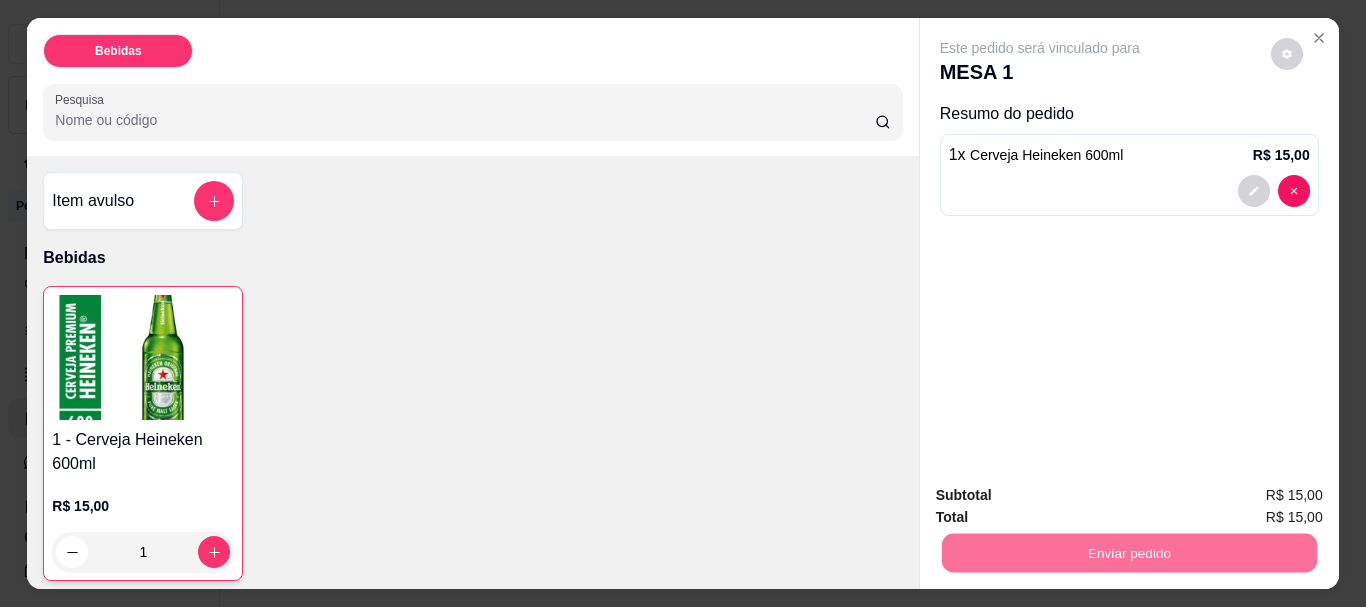 click on "Não registrar e enviar pedido" at bounding box center (1063, 496) 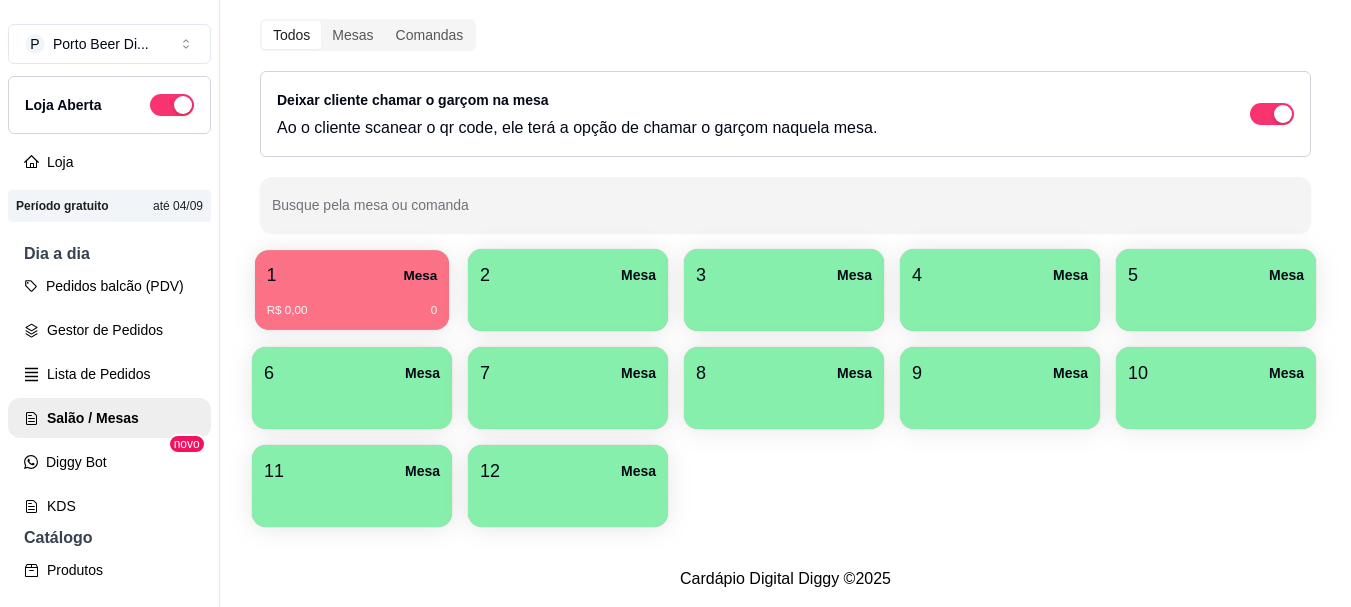 click on "R$ 0,00 0" at bounding box center [352, 303] 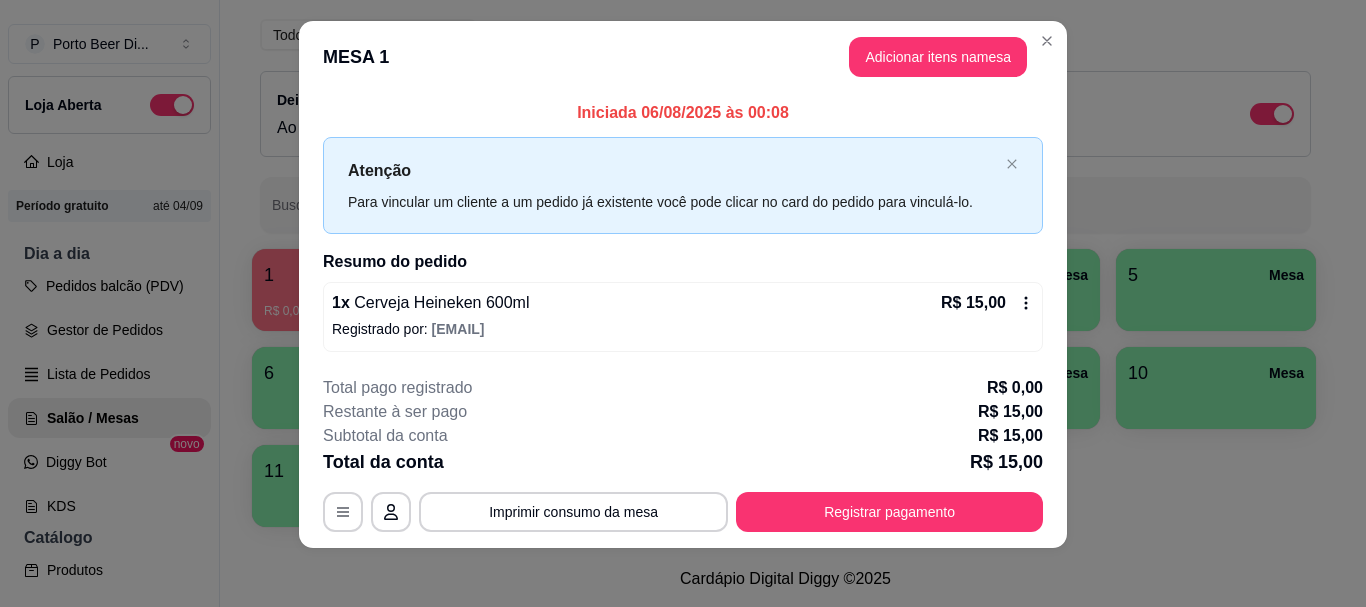 scroll, scrollTop: 24, scrollLeft: 0, axis: vertical 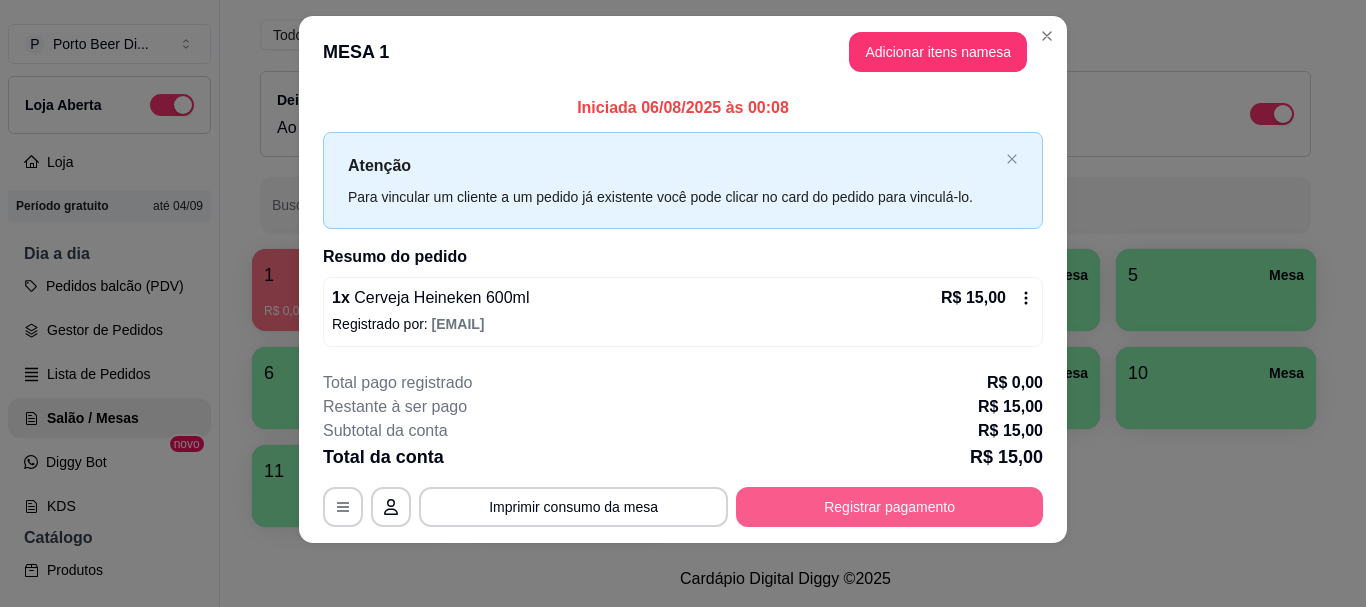 click on "Registrar pagamento" at bounding box center [889, 507] 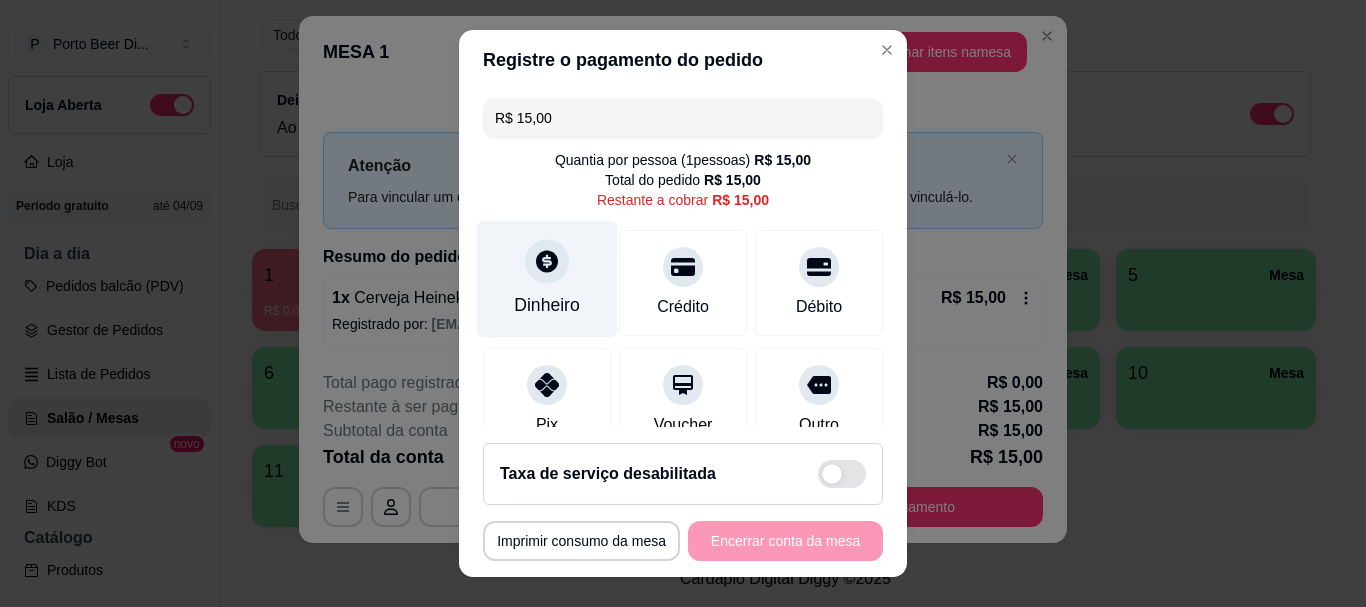 click on "Dinheiro" at bounding box center (547, 279) 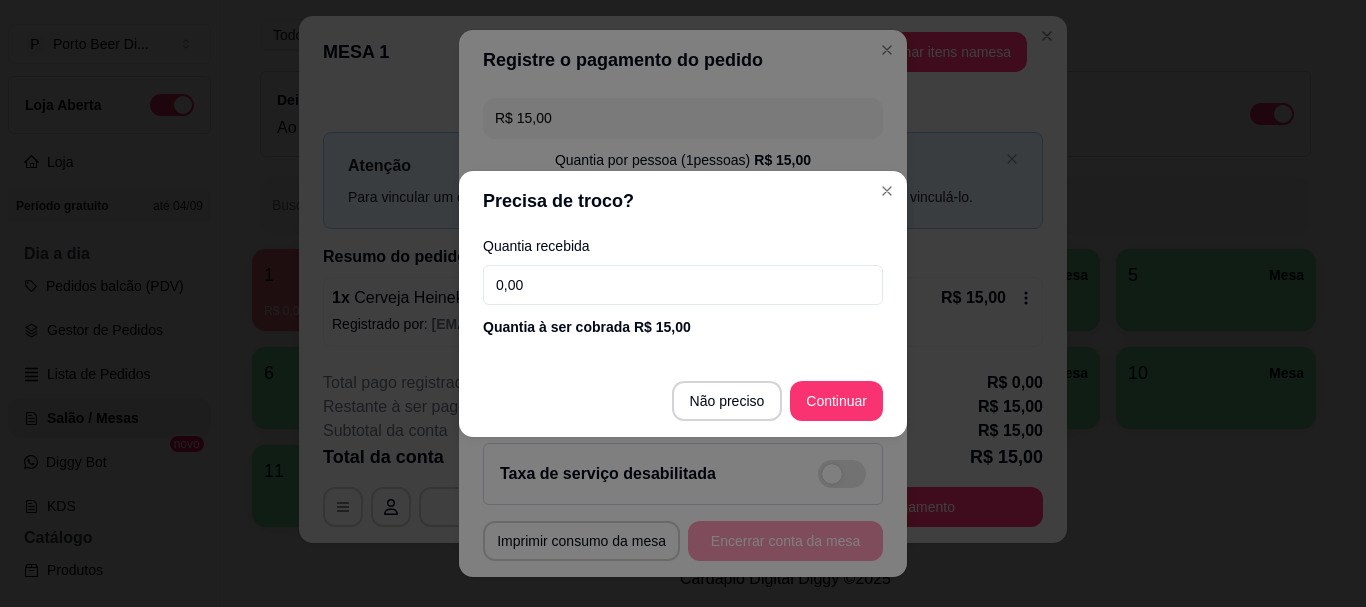 click on "0,00" at bounding box center (683, 285) 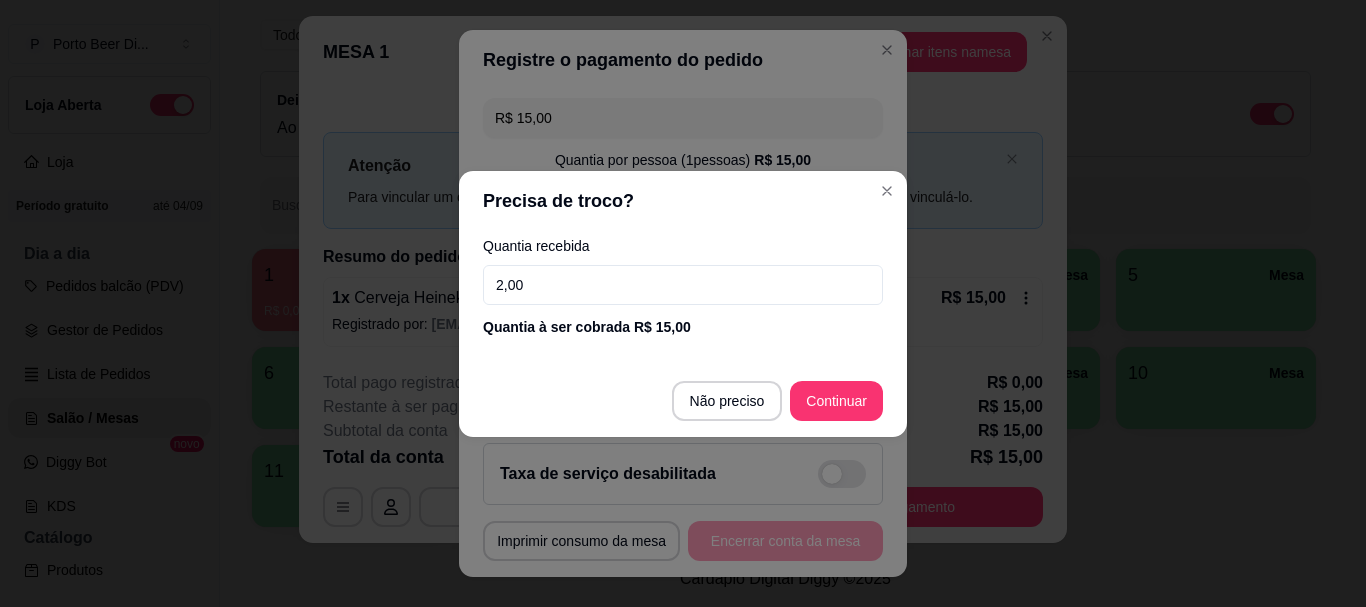 type on "20,00" 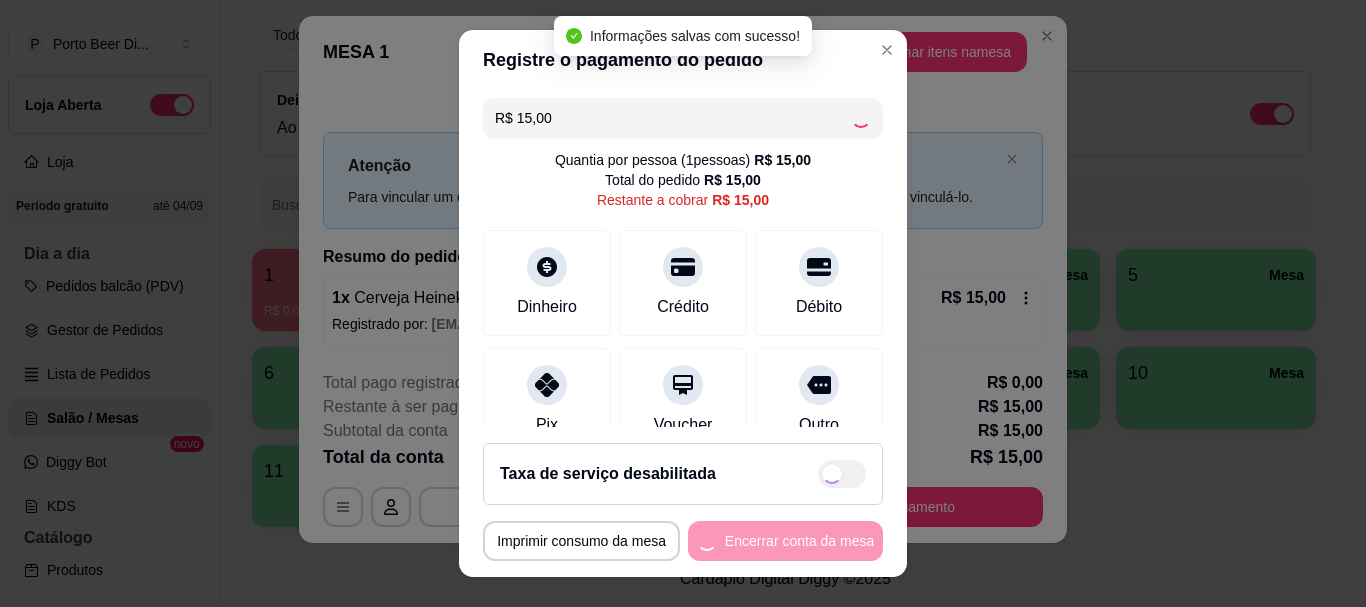 type on "R$ 0,00" 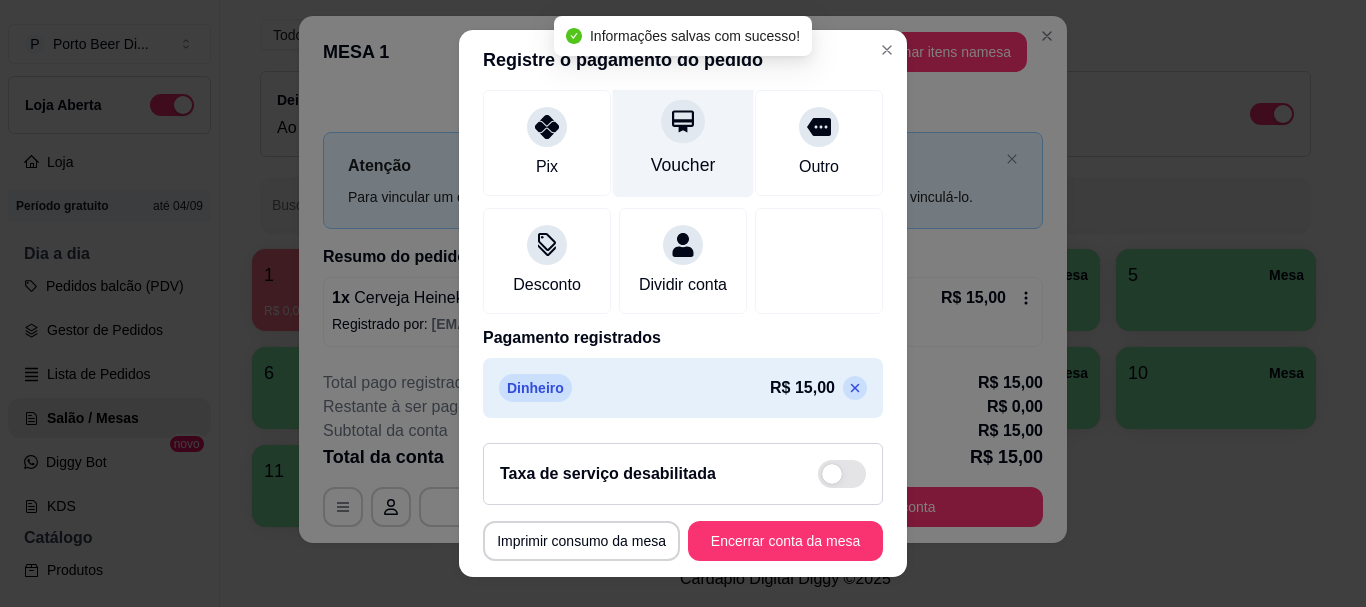 scroll, scrollTop: 261, scrollLeft: 0, axis: vertical 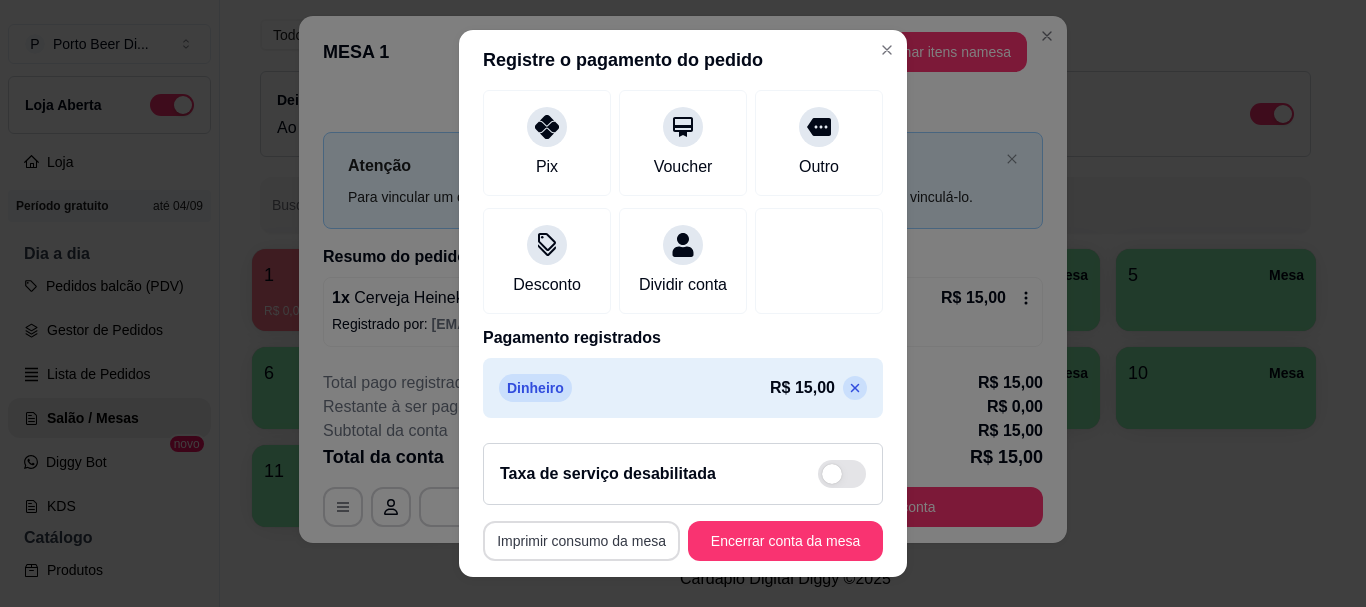 click on "Imprimir consumo da mesa" at bounding box center [581, 541] 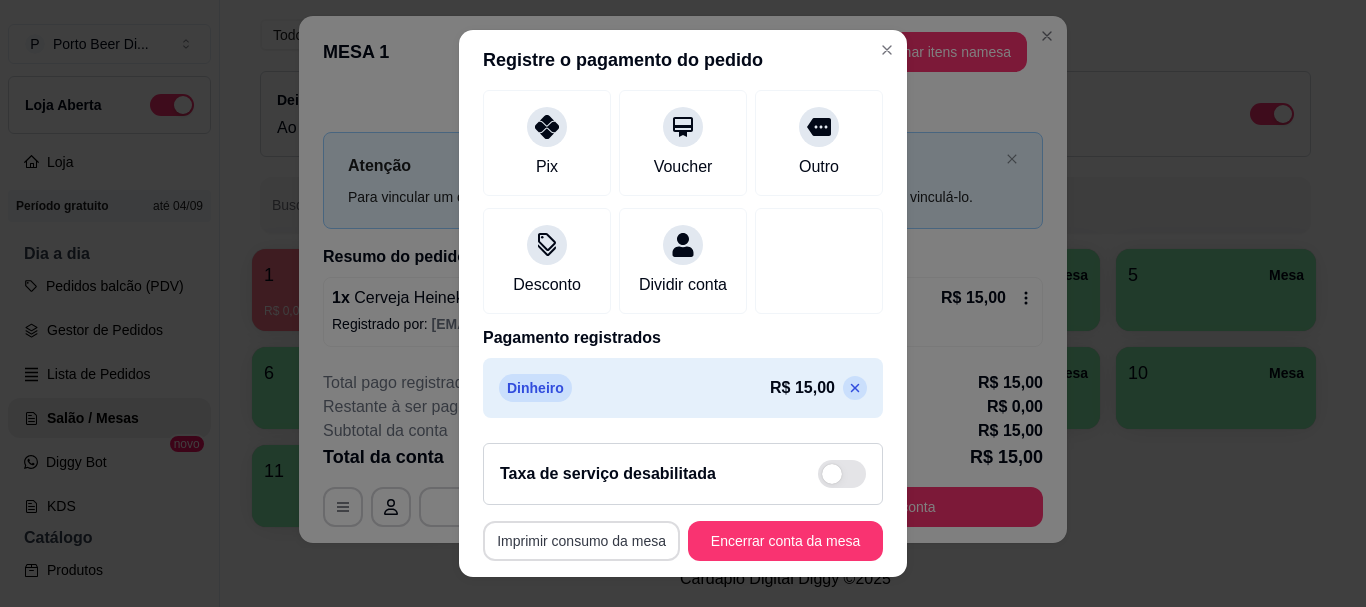 scroll, scrollTop: 0, scrollLeft: 0, axis: both 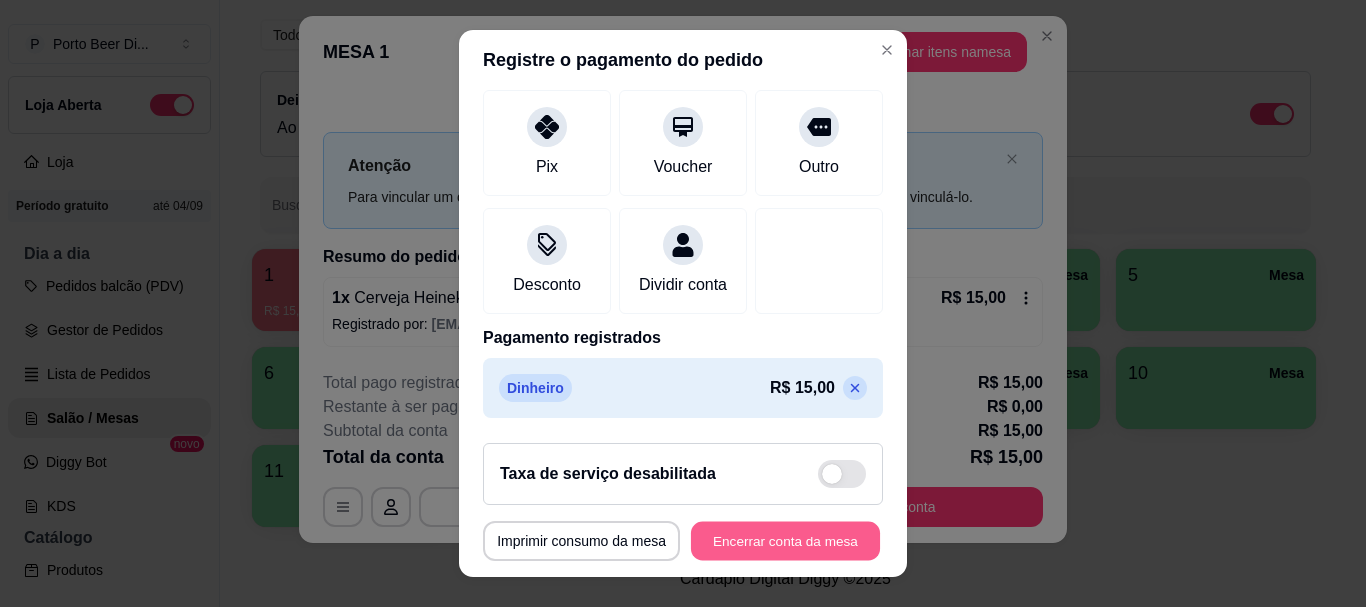 click on "Encerrar conta da mesa" at bounding box center (785, 540) 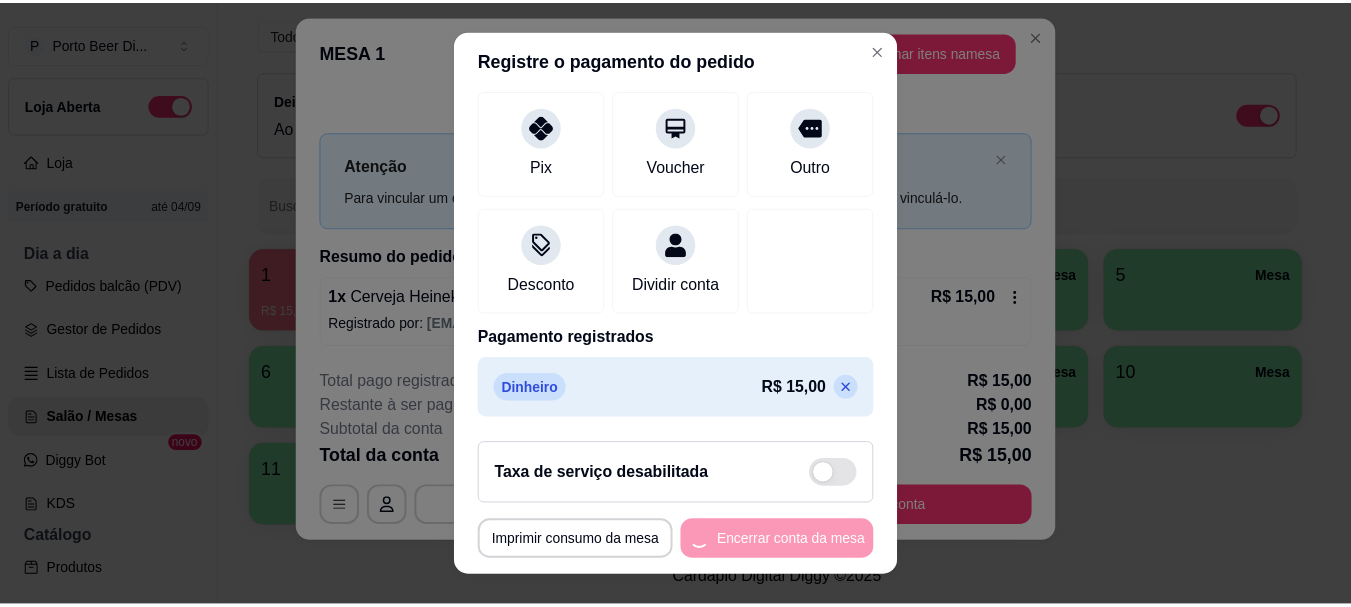 scroll, scrollTop: 0, scrollLeft: 0, axis: both 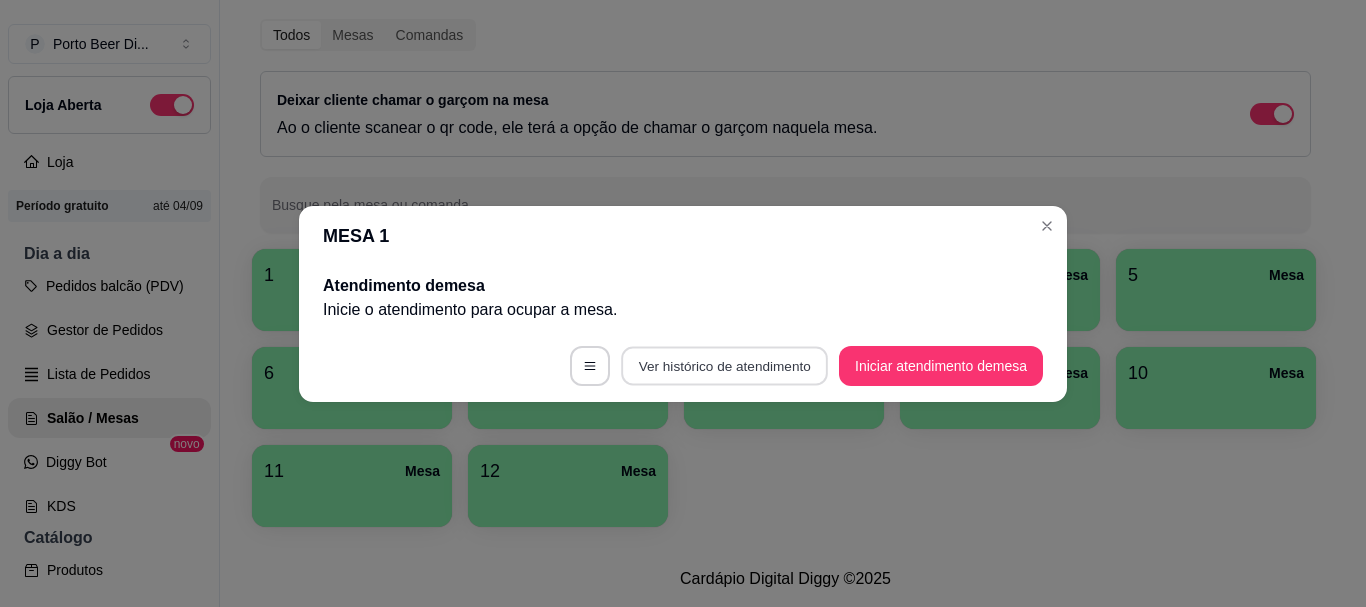click on "Ver histórico de atendimento" at bounding box center [724, 365] 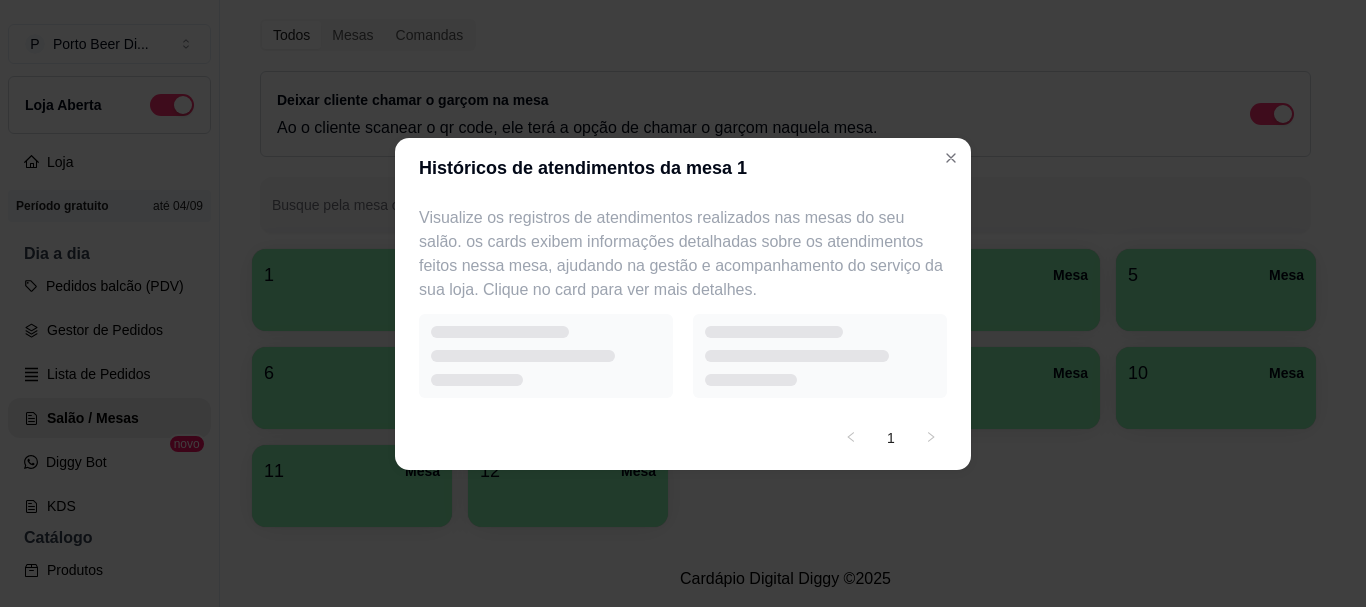 select on "7" 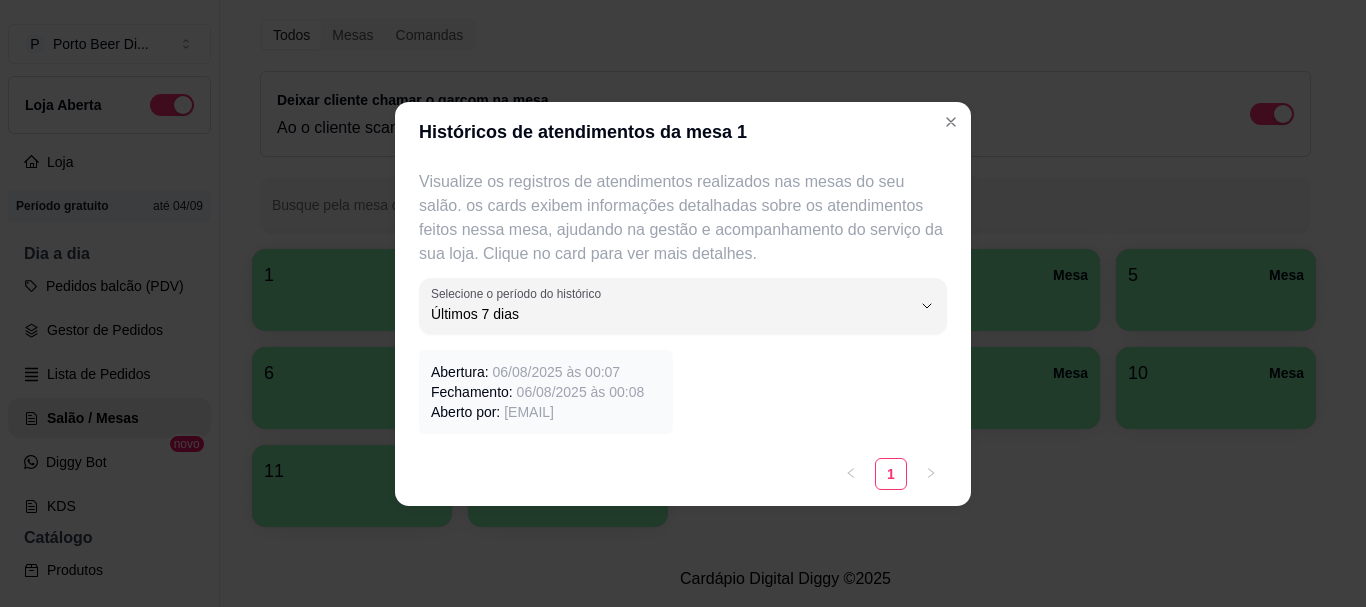 click on "Visualize os registros de atendimentos realizados nas mesas do seu salão. os cards exibem informações detalhadas sobre os atendimentos feitos nessa mesa, ajudando na gestão e acompanhamento do serviço da sua loja. Clique no card para ver mais detalhes. 7 Selecione o período do histórico Último 1 dia Últimos 7 dias Últimos 15 dias Últimos 30 dias Todo o período Selecione o período do histórico Últimos 7 dias Abertura: [DATE] às [TIME] Fechamento: [DATE] às [TIME] Aberto por: [EMAIL]" at bounding box center (683, 302) 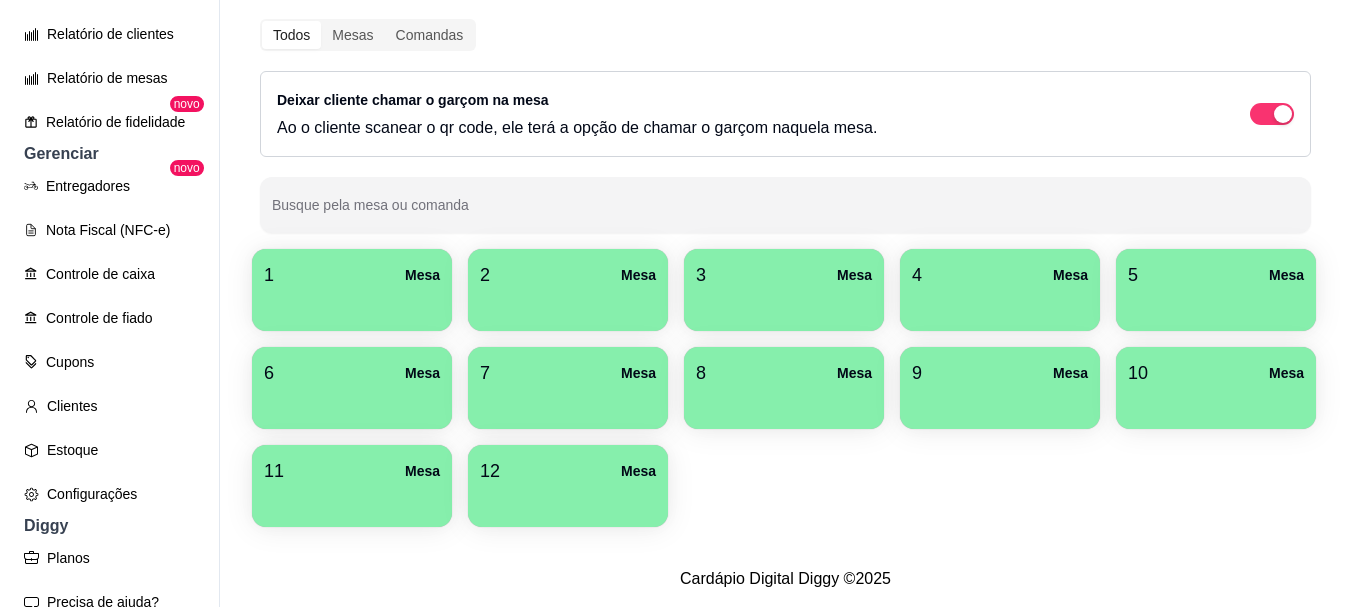 scroll, scrollTop: 700, scrollLeft: 0, axis: vertical 